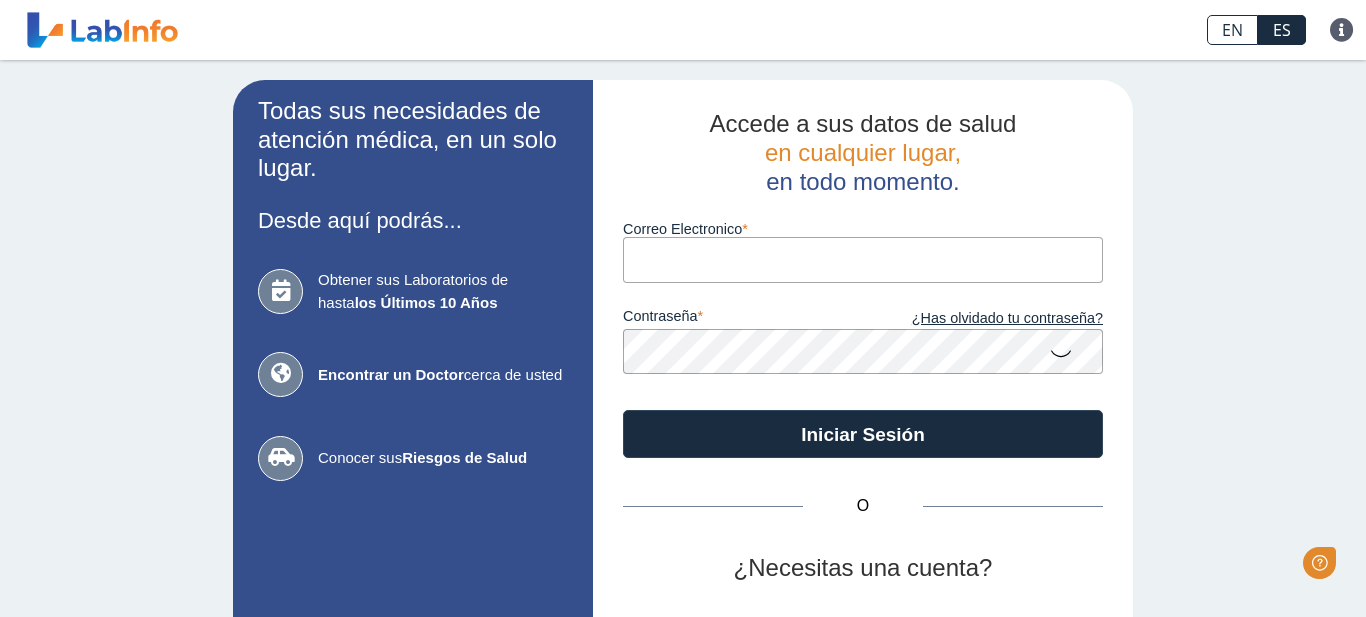 scroll, scrollTop: 0, scrollLeft: 0, axis: both 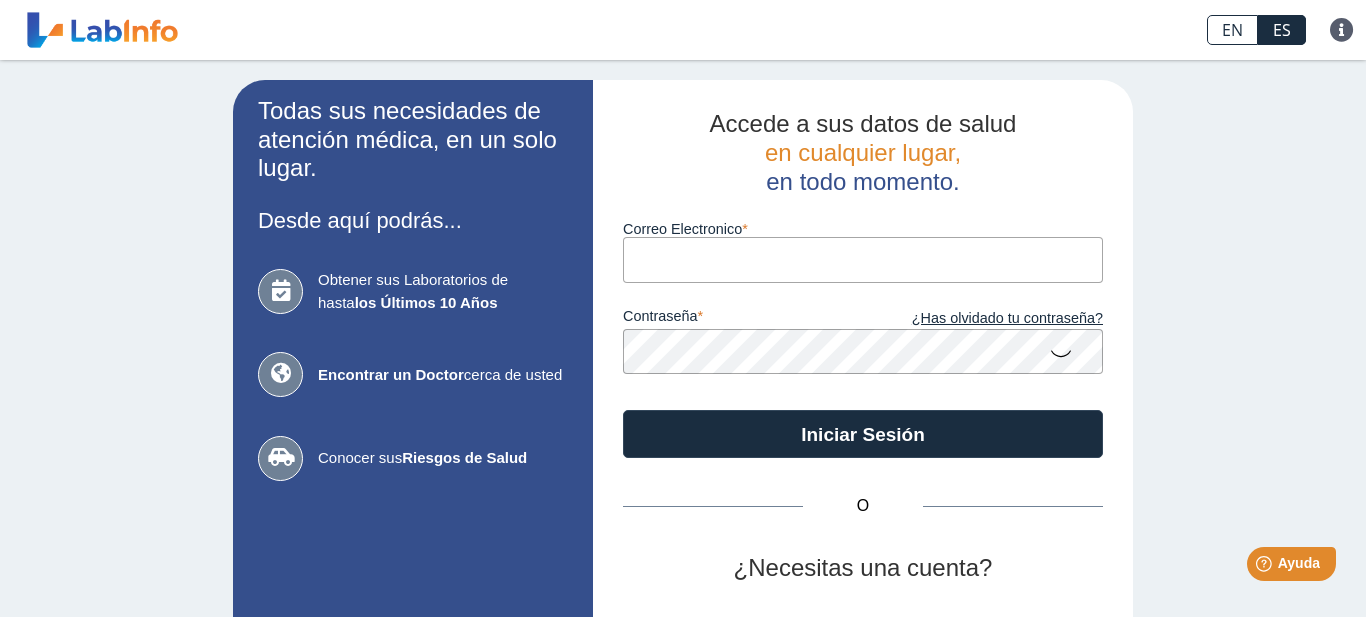 click on "Correo Electronico" at bounding box center (863, 259) 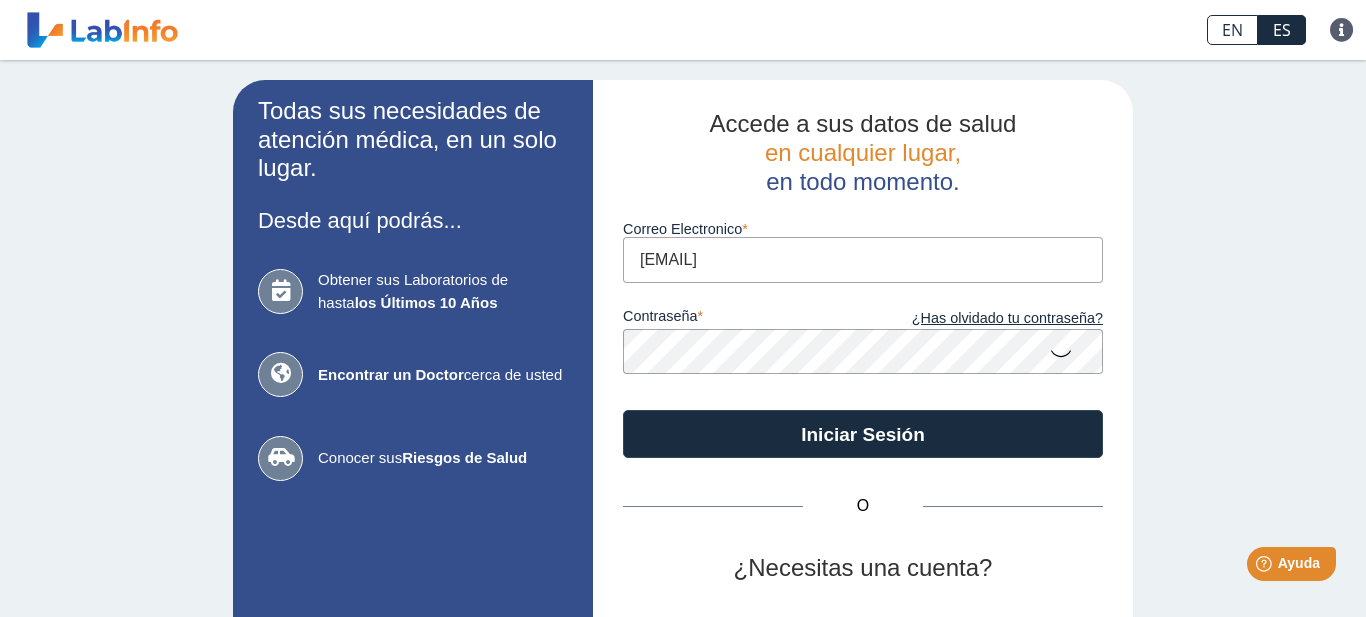 type on "[EMAIL]" 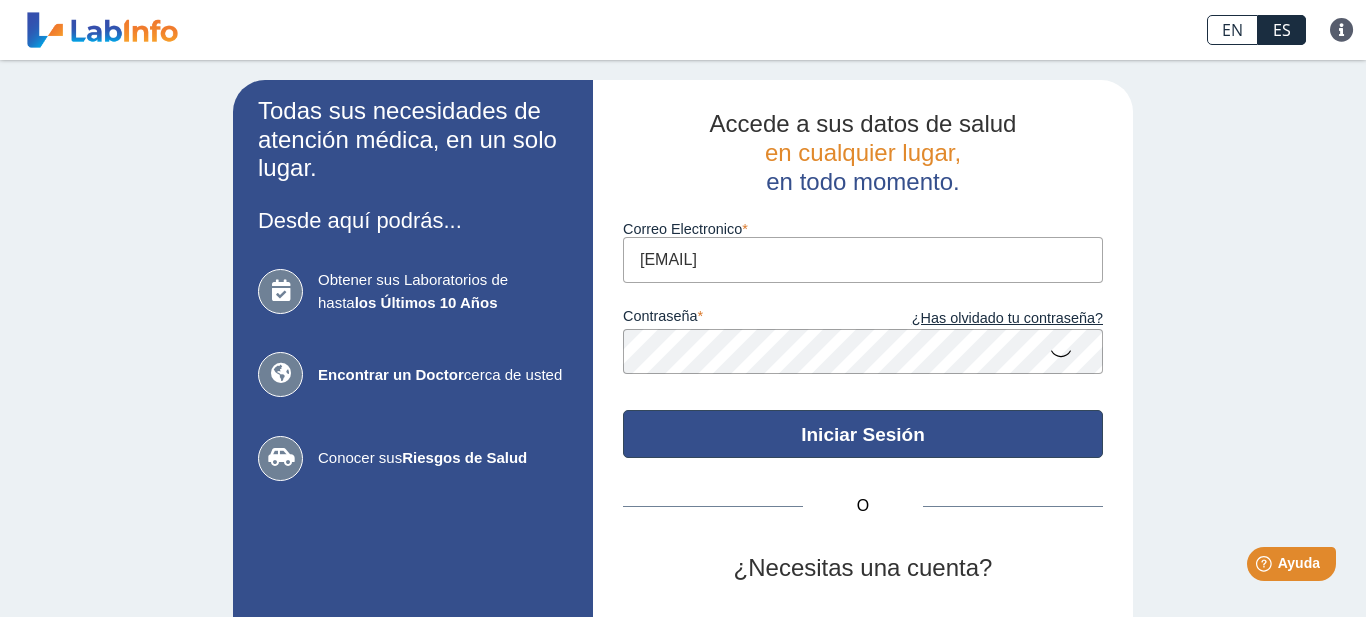 click on "Iniciar Sesión" 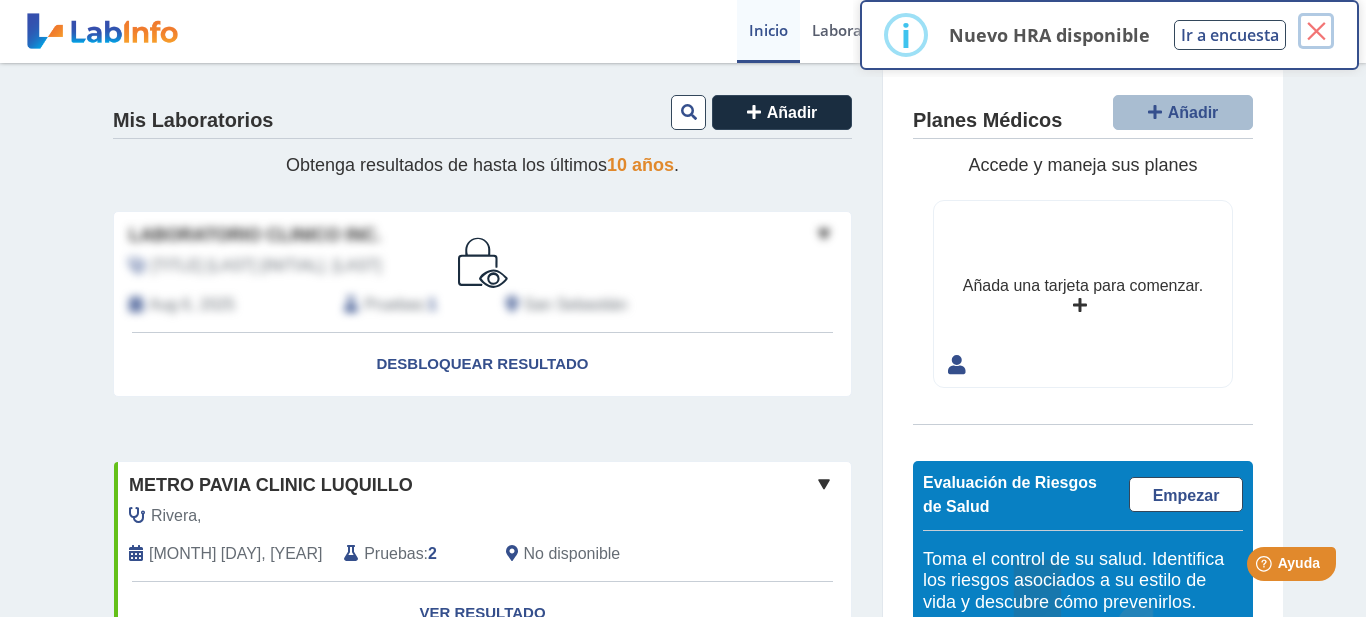 click on "×" at bounding box center (1316, 31) 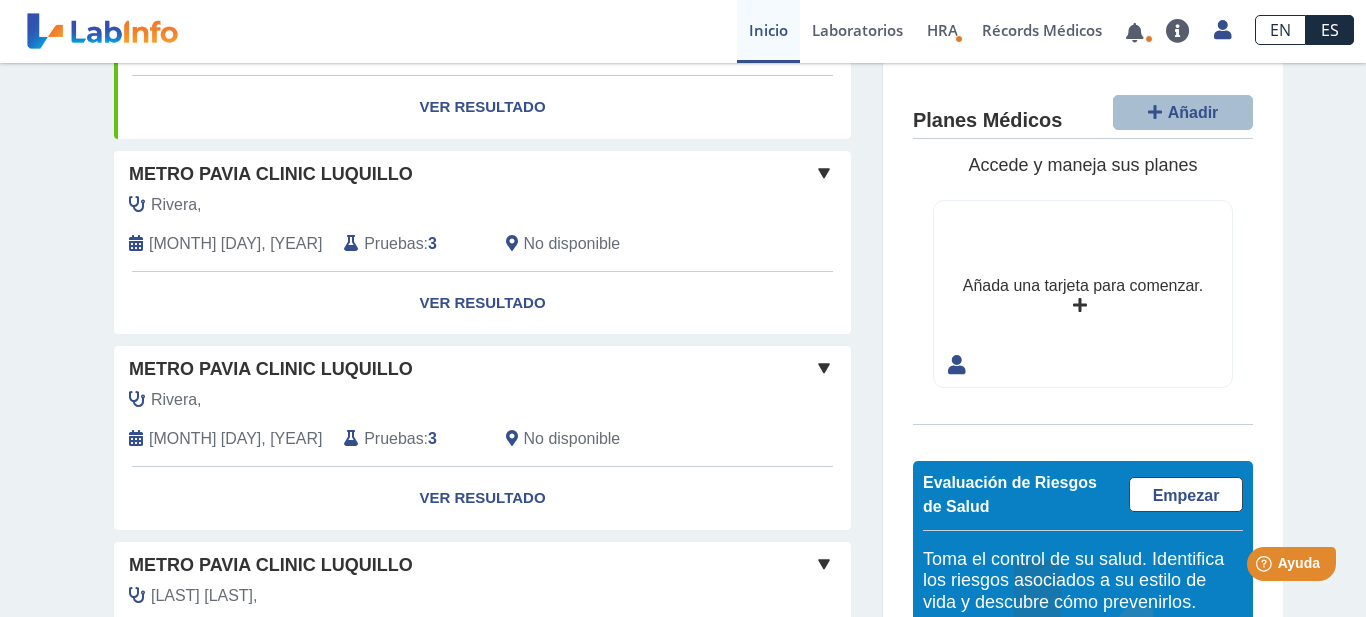 scroll, scrollTop: 1700, scrollLeft: 0, axis: vertical 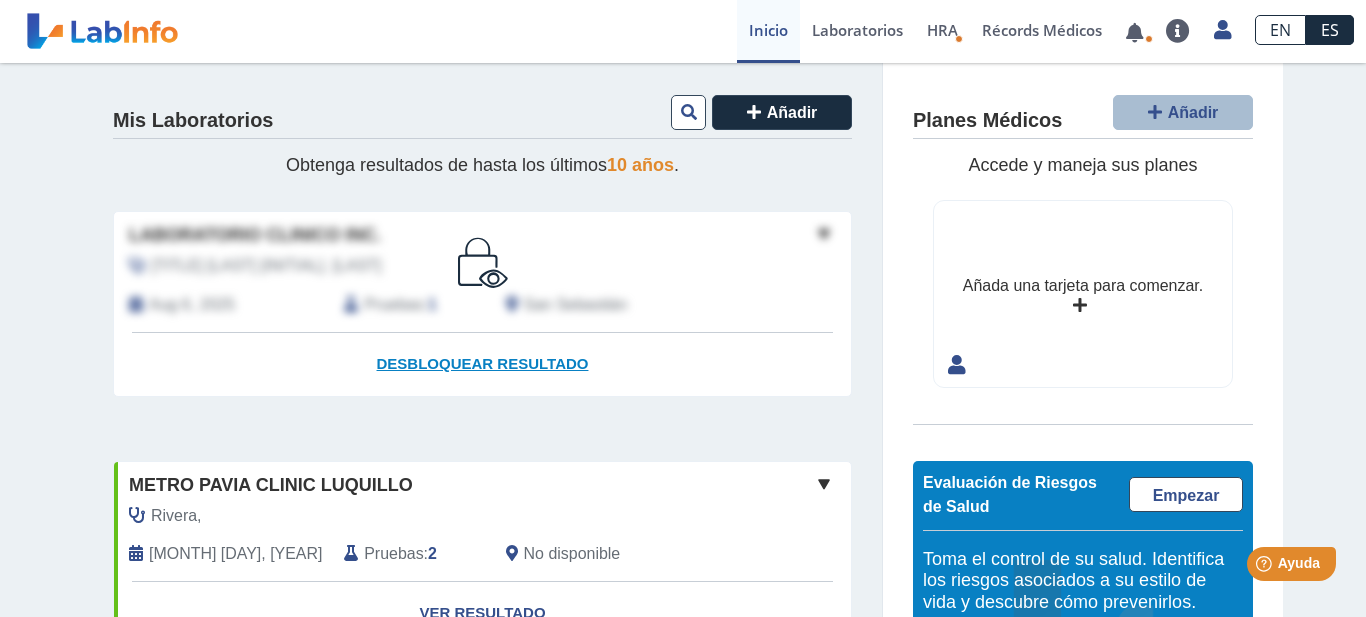 click on "Desbloquear resultado" 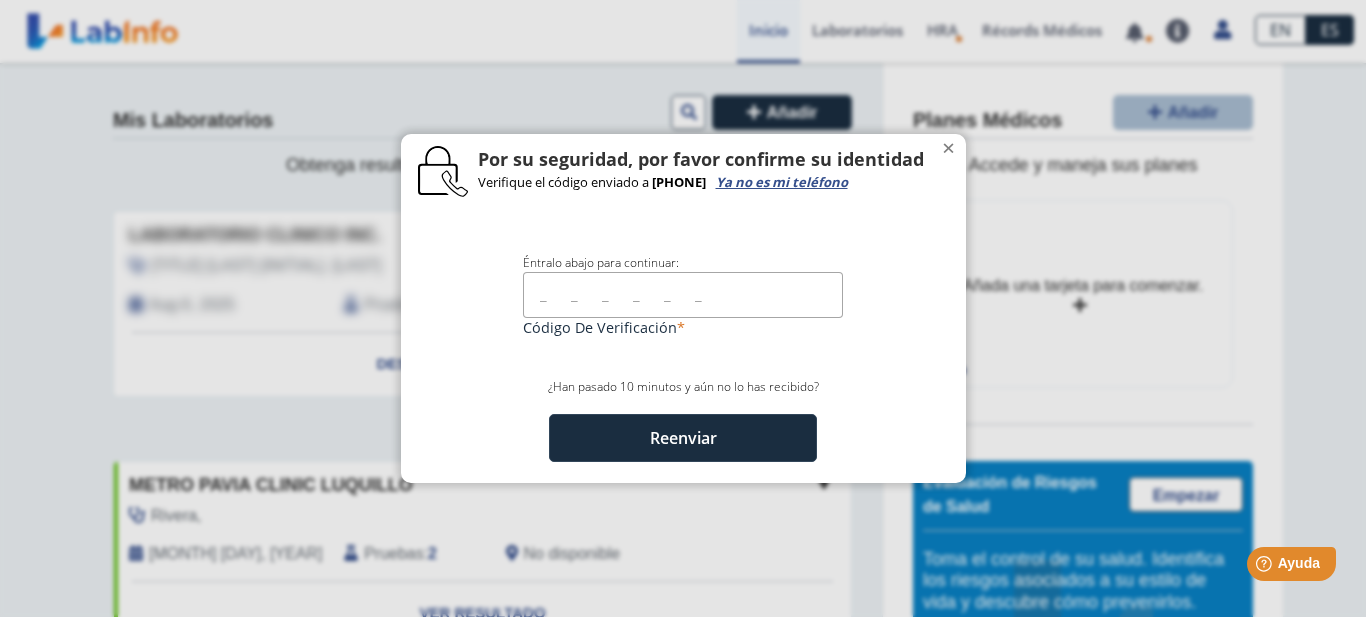 click at bounding box center [683, 294] 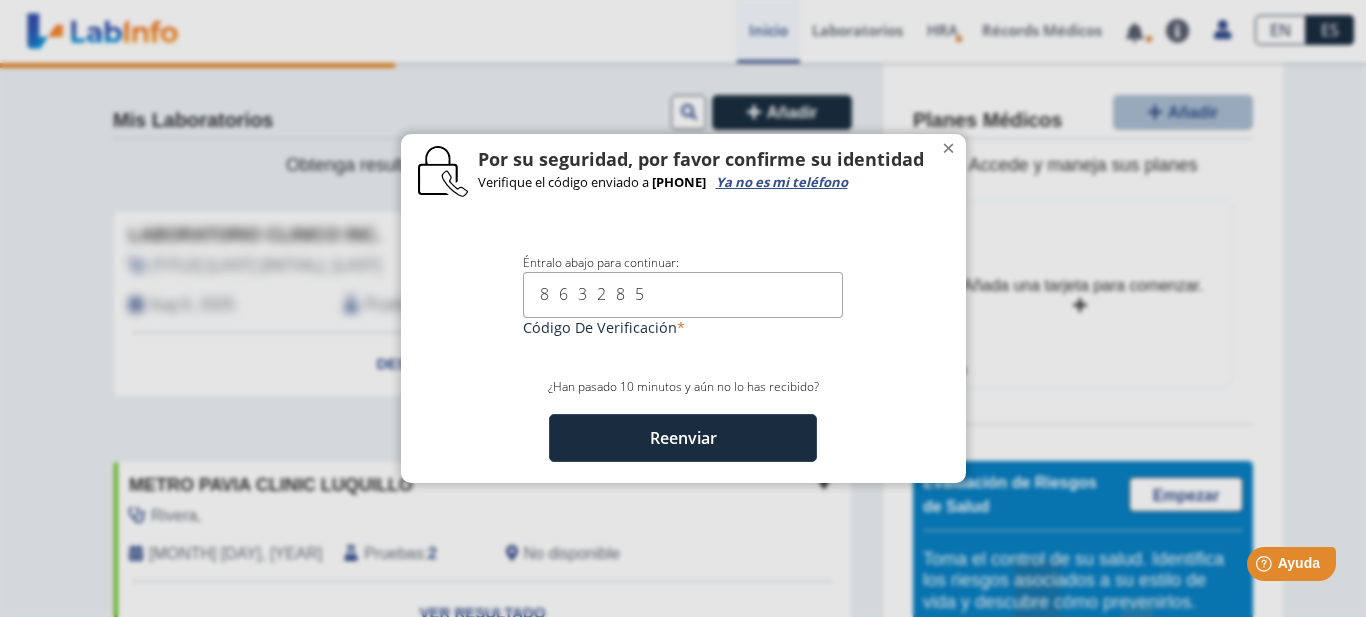 type on "863285" 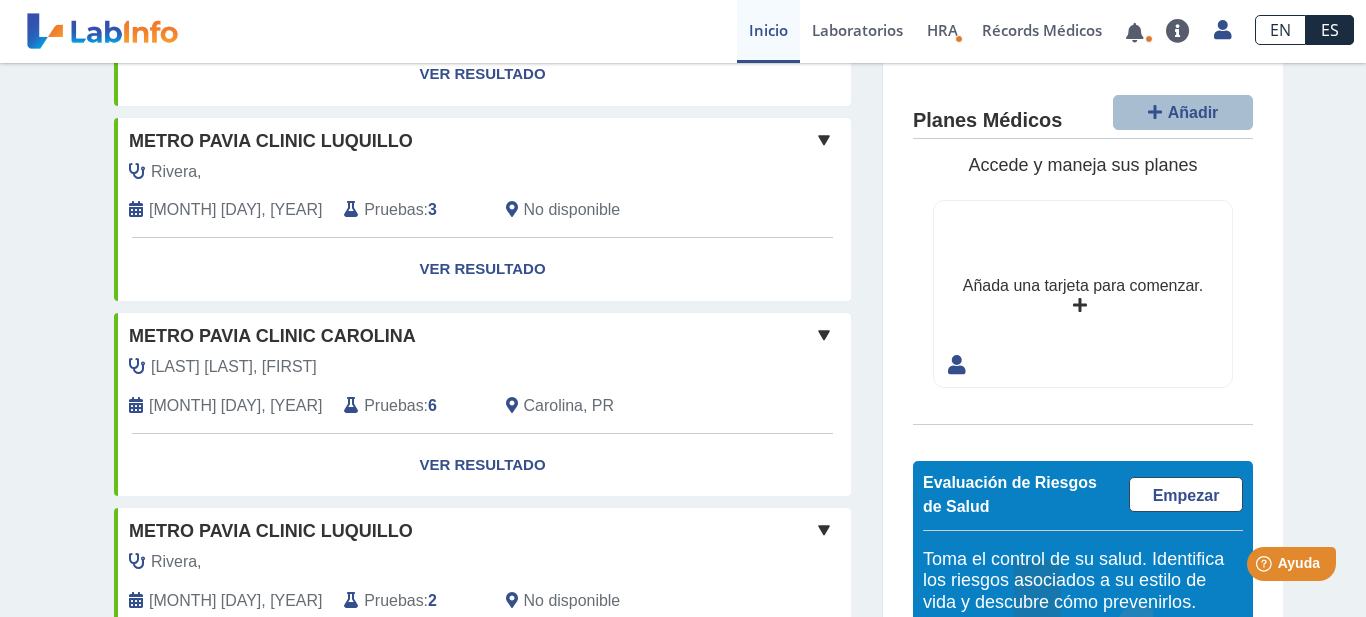 scroll, scrollTop: 308, scrollLeft: 0, axis: vertical 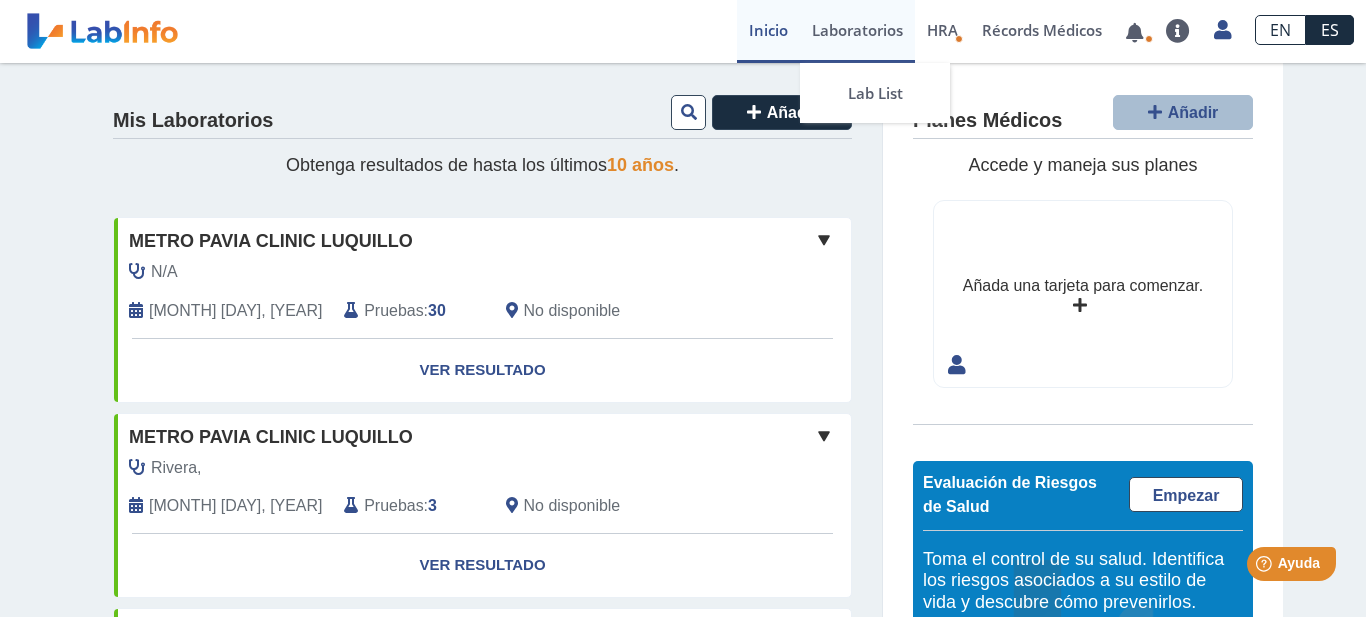 click on "Laboratorios" at bounding box center [857, 31] 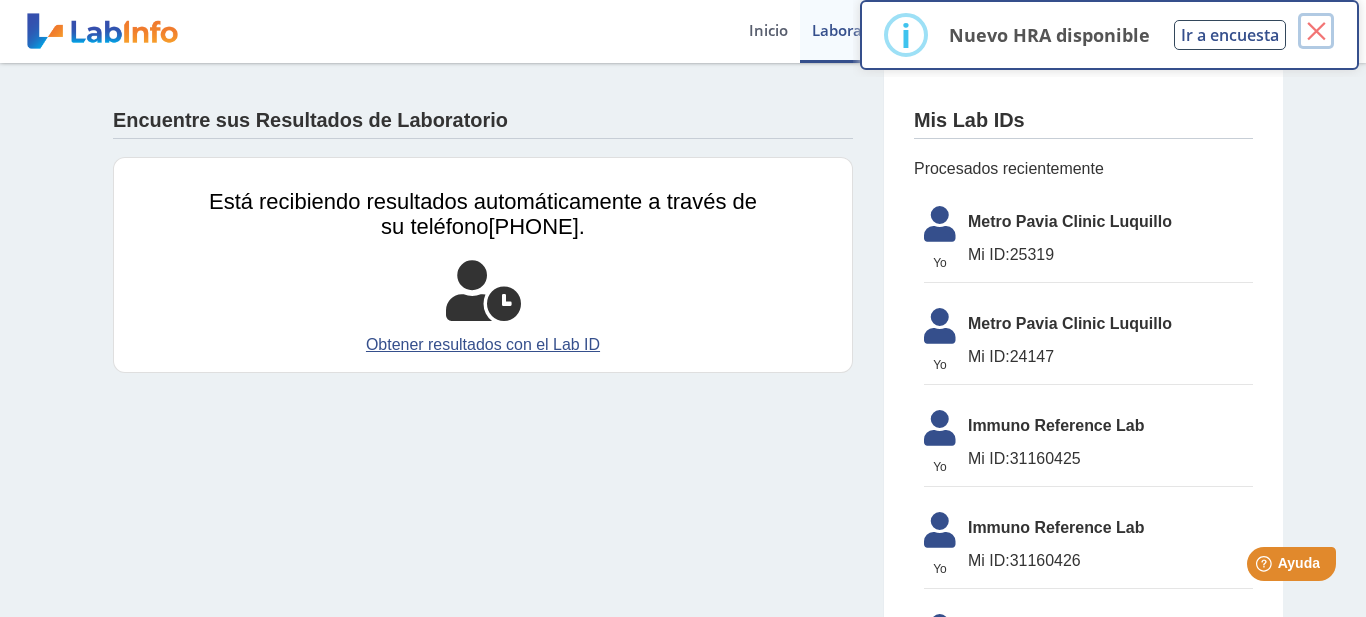 click on "×" at bounding box center (1316, 31) 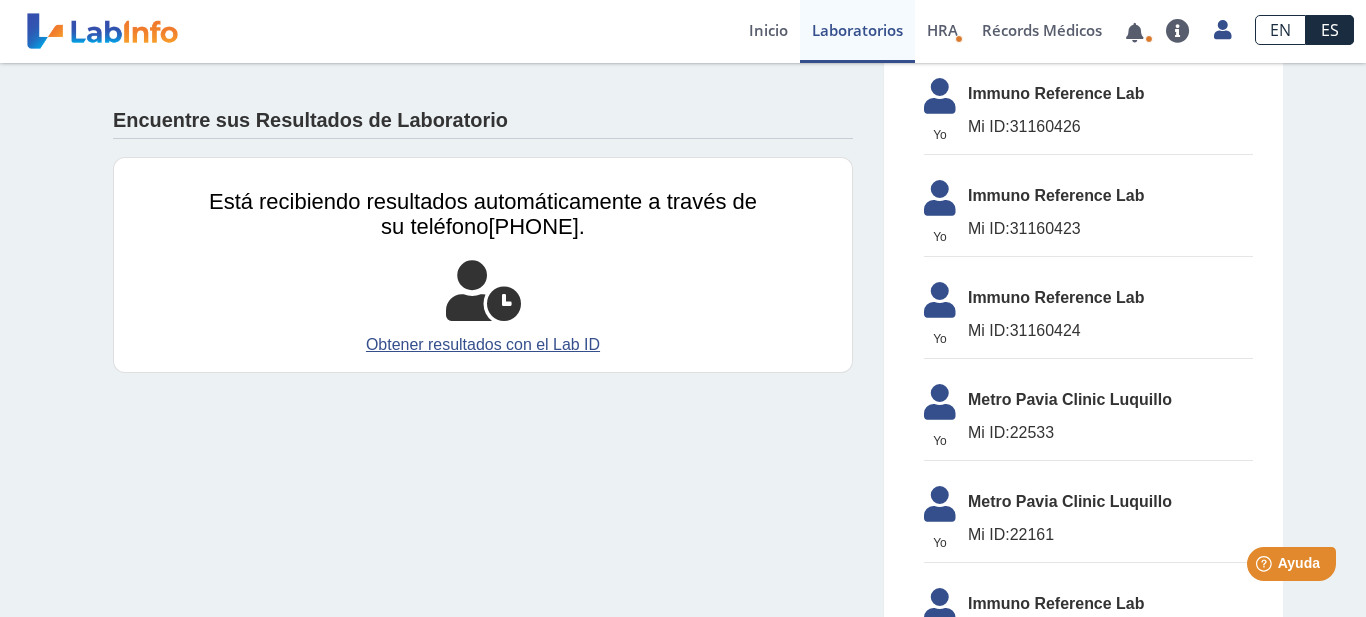 scroll, scrollTop: 0, scrollLeft: 0, axis: both 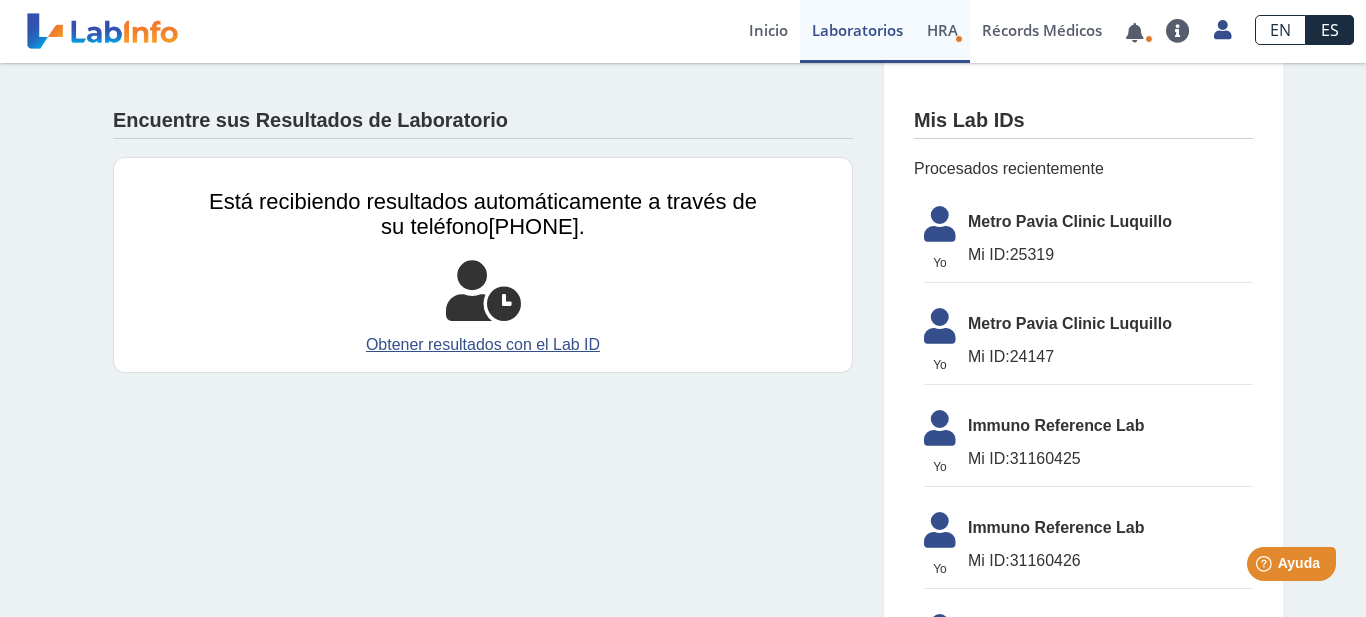 click on "HRA" at bounding box center (942, 30) 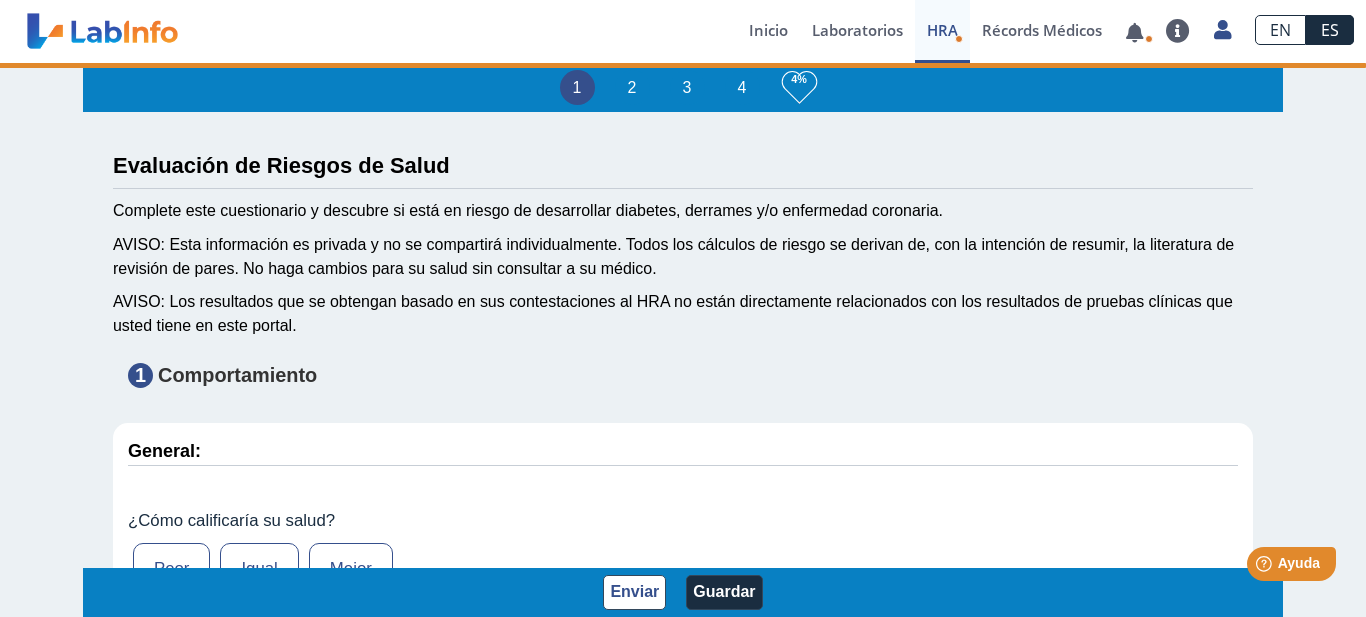type on "Denisse Belardo Rivera" 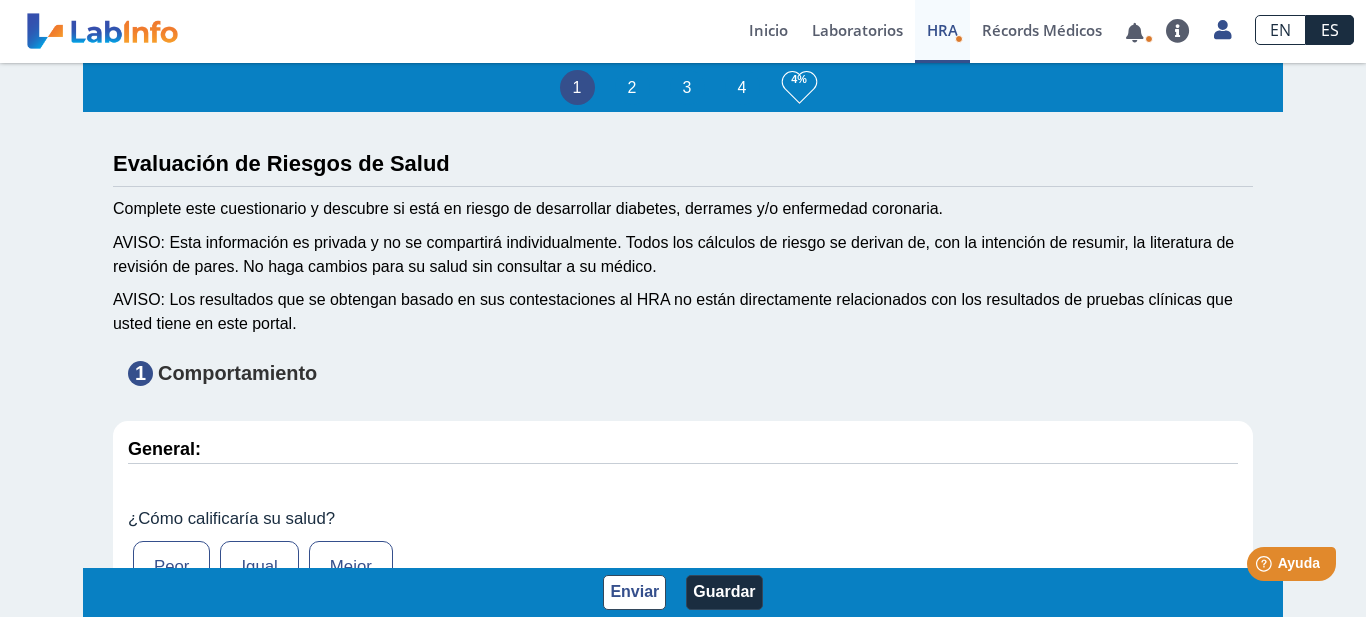scroll, scrollTop: 0, scrollLeft: 0, axis: both 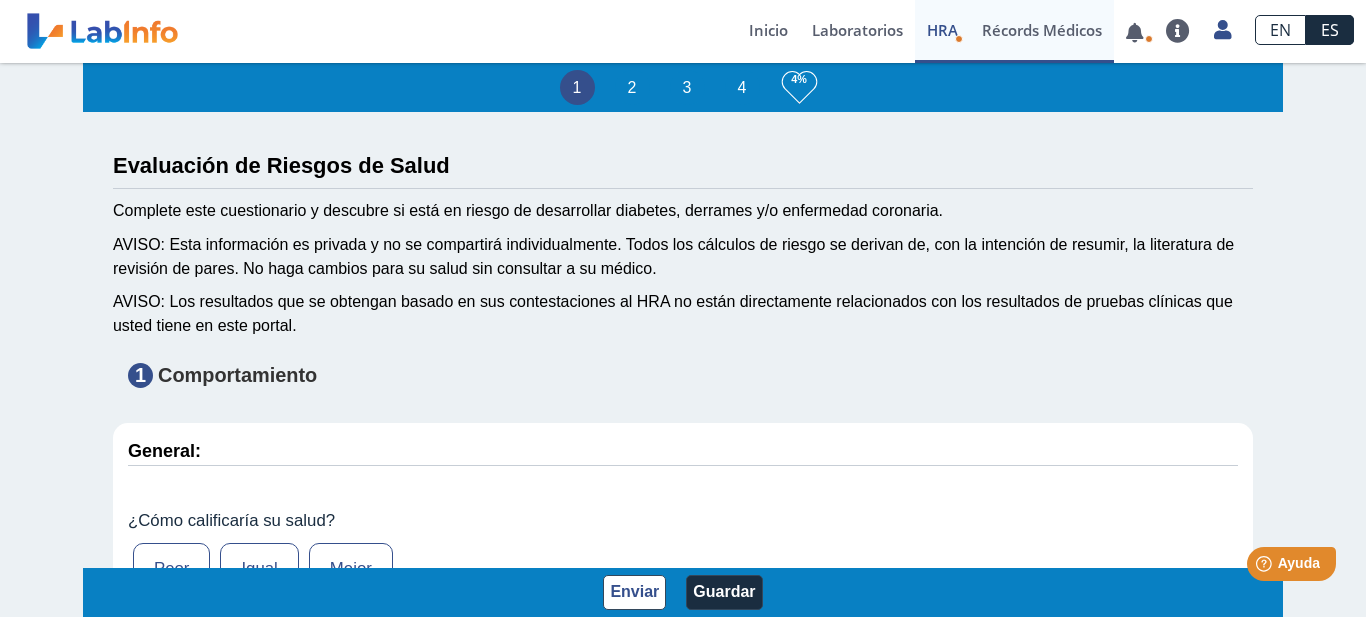 click on "Récords Médicos" at bounding box center (1042, 31) 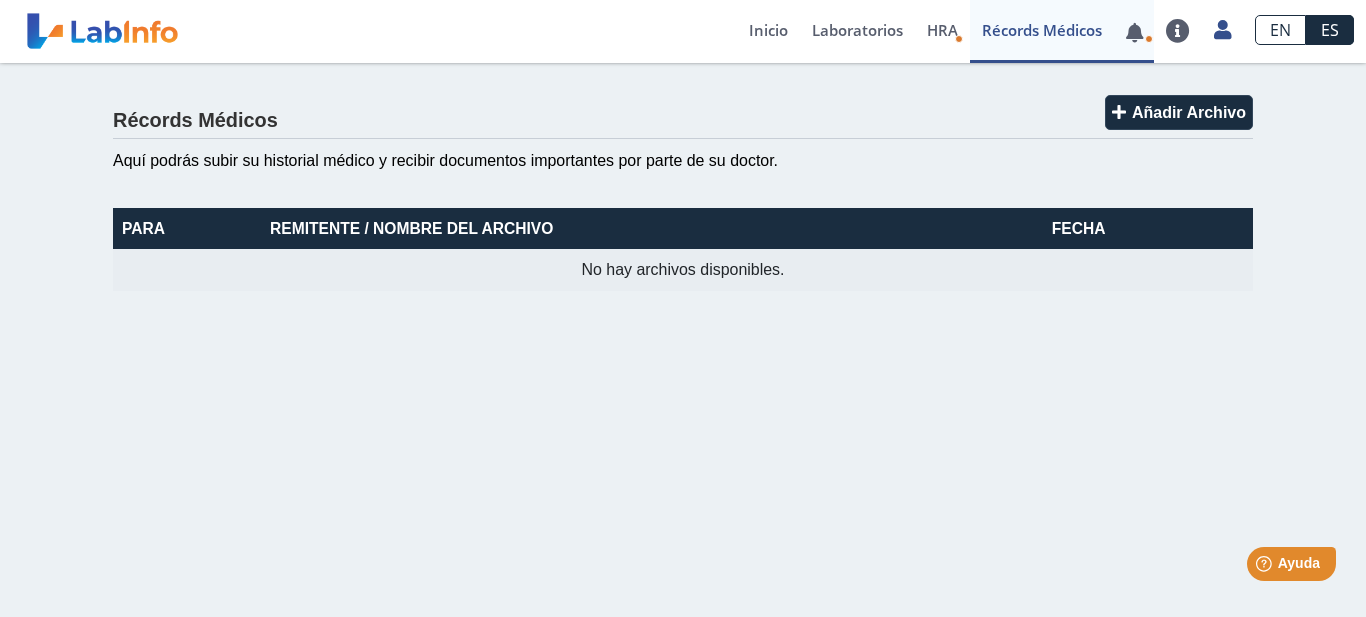 click at bounding box center (1134, 32) 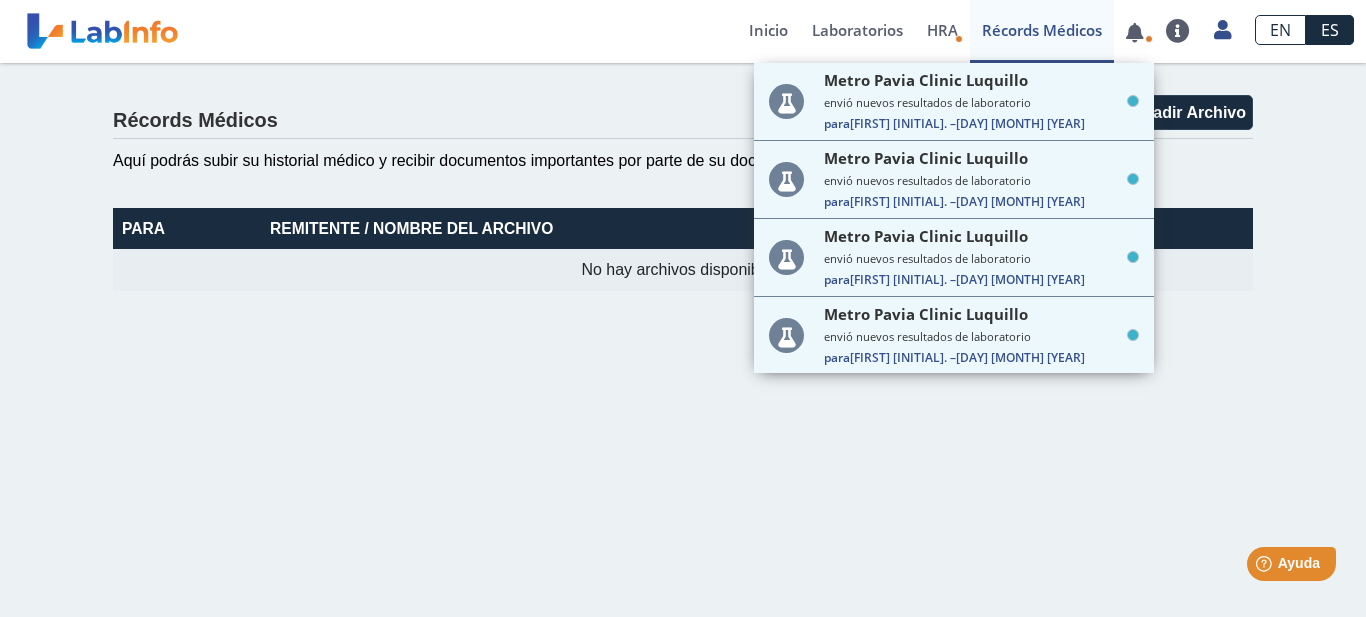 click on "Récords Médicos Añadir Archivo Aquí podrás subir su historial médico y recibir documentos importantes por parte de su doctor. Para Remitente / Nombre del Archivo Fecha No hay archivos disponibles." 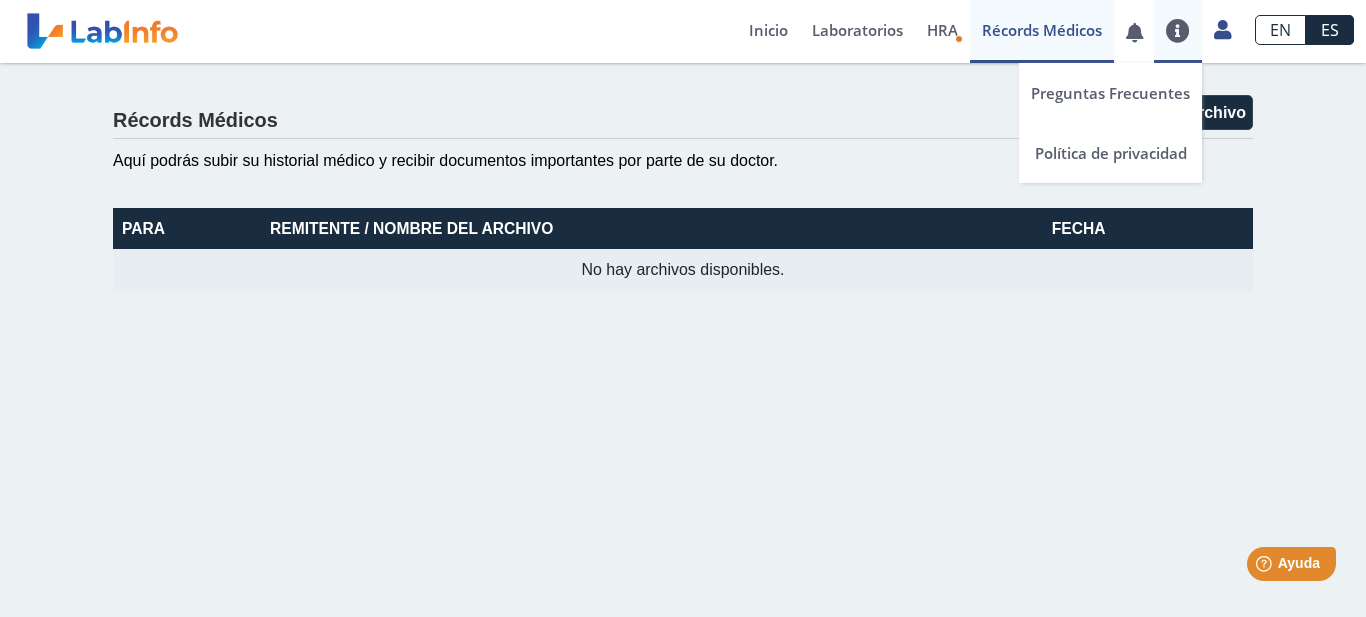 click at bounding box center [1178, 31] 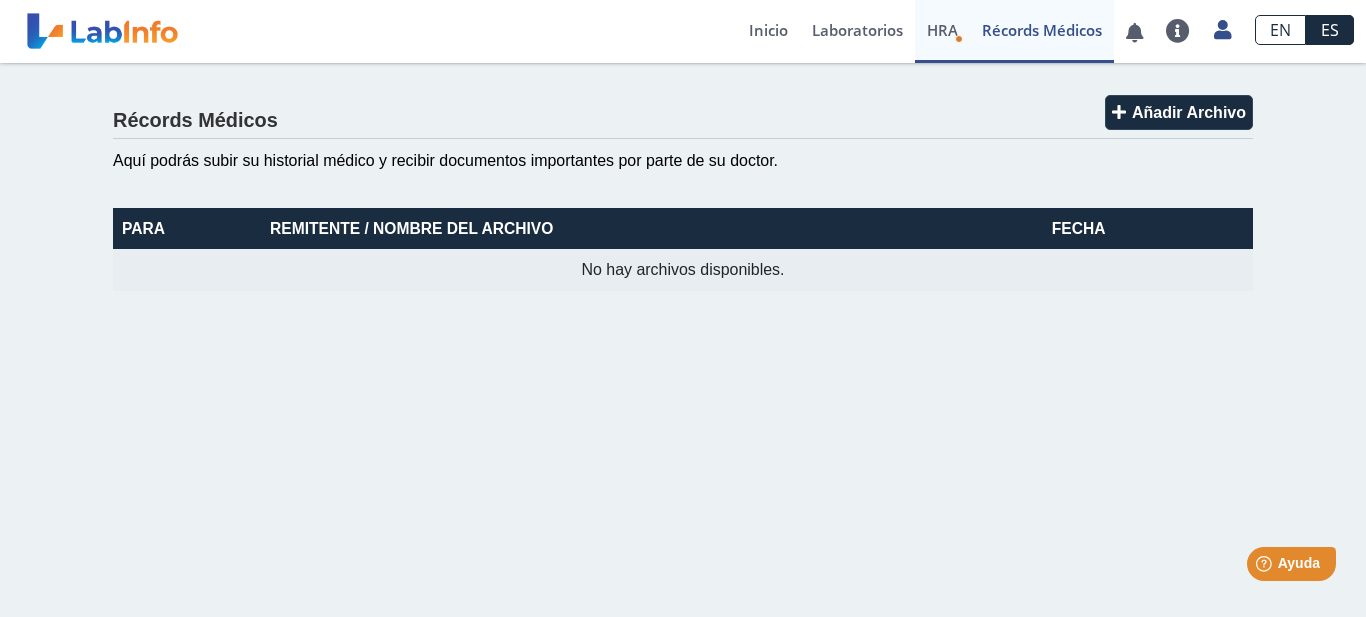click on "HRA" at bounding box center [942, 30] 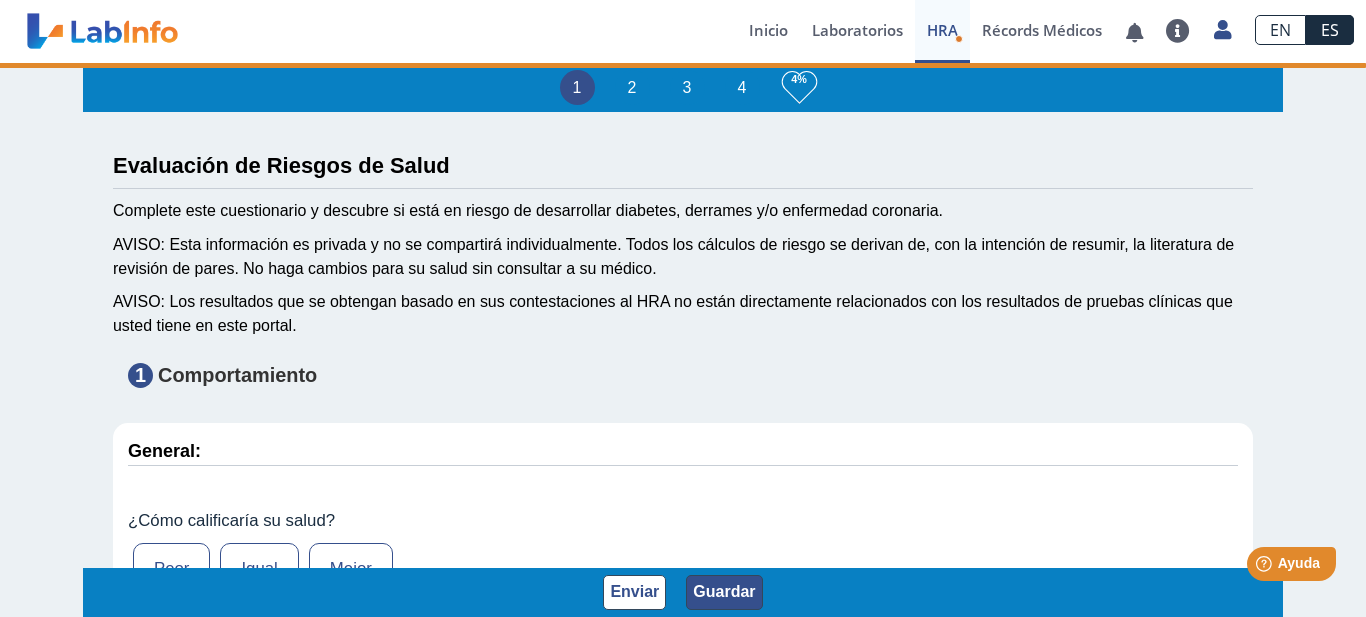 type on "Denisse Belardo Rivera" 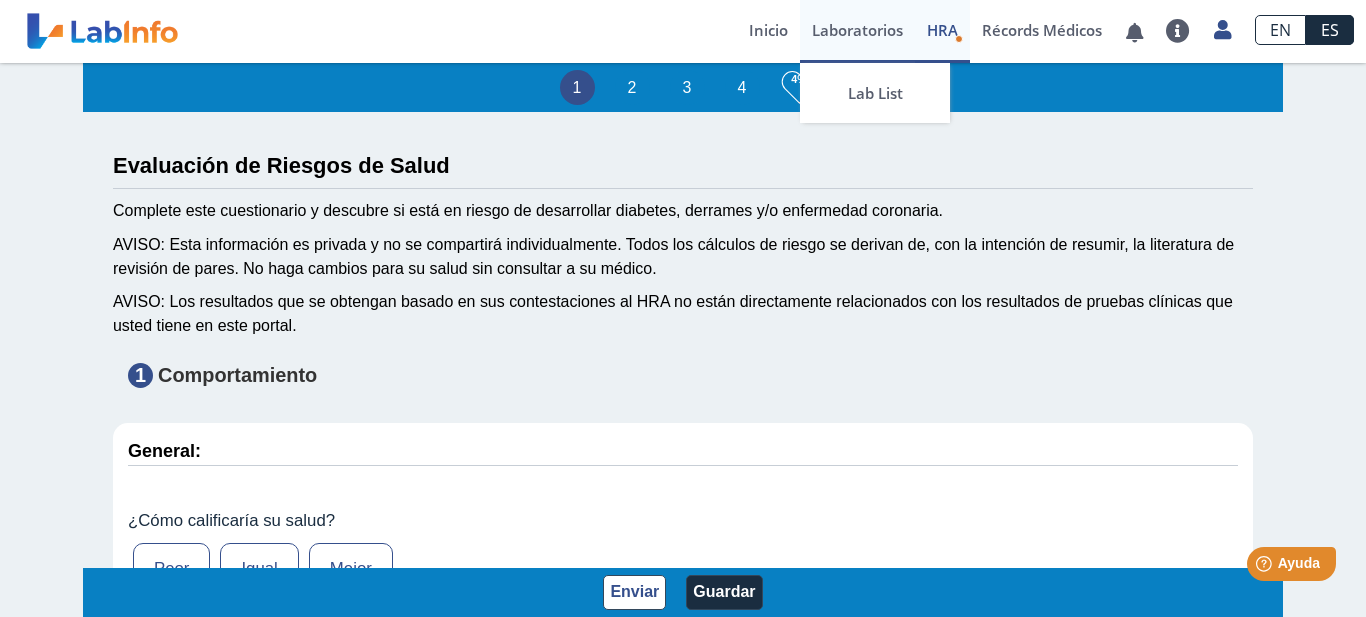 click on "Laboratorios" at bounding box center [857, 31] 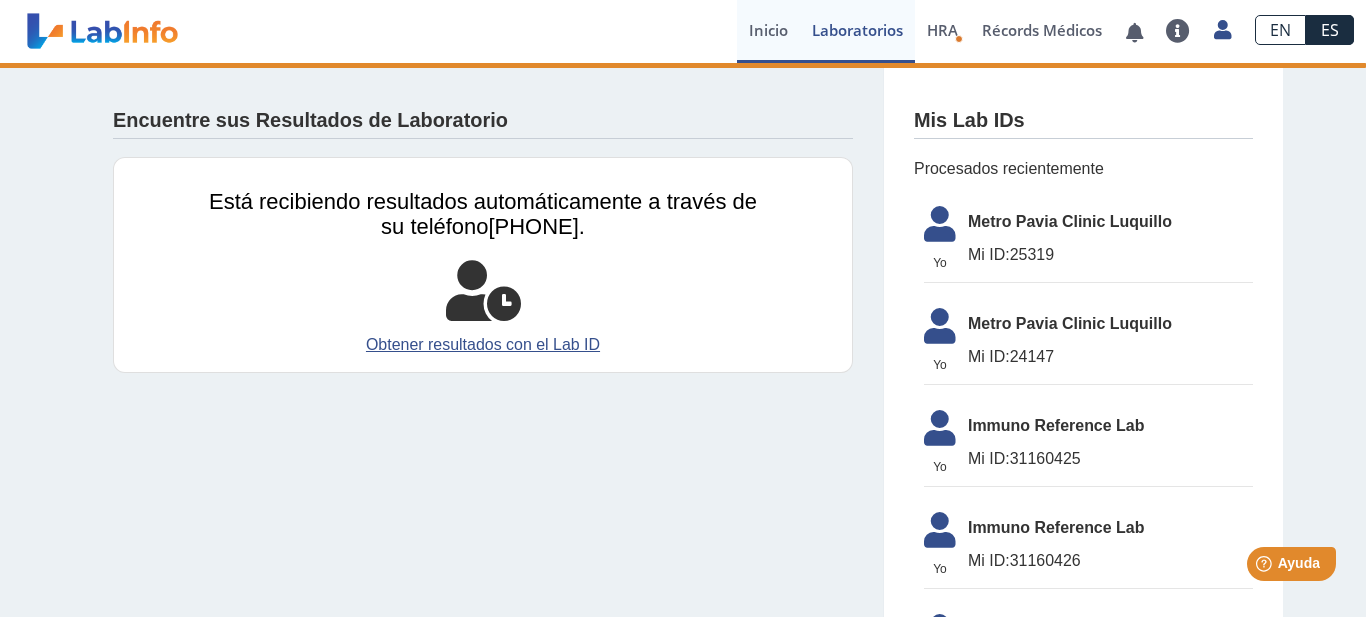 click on "Inicio" at bounding box center (768, 31) 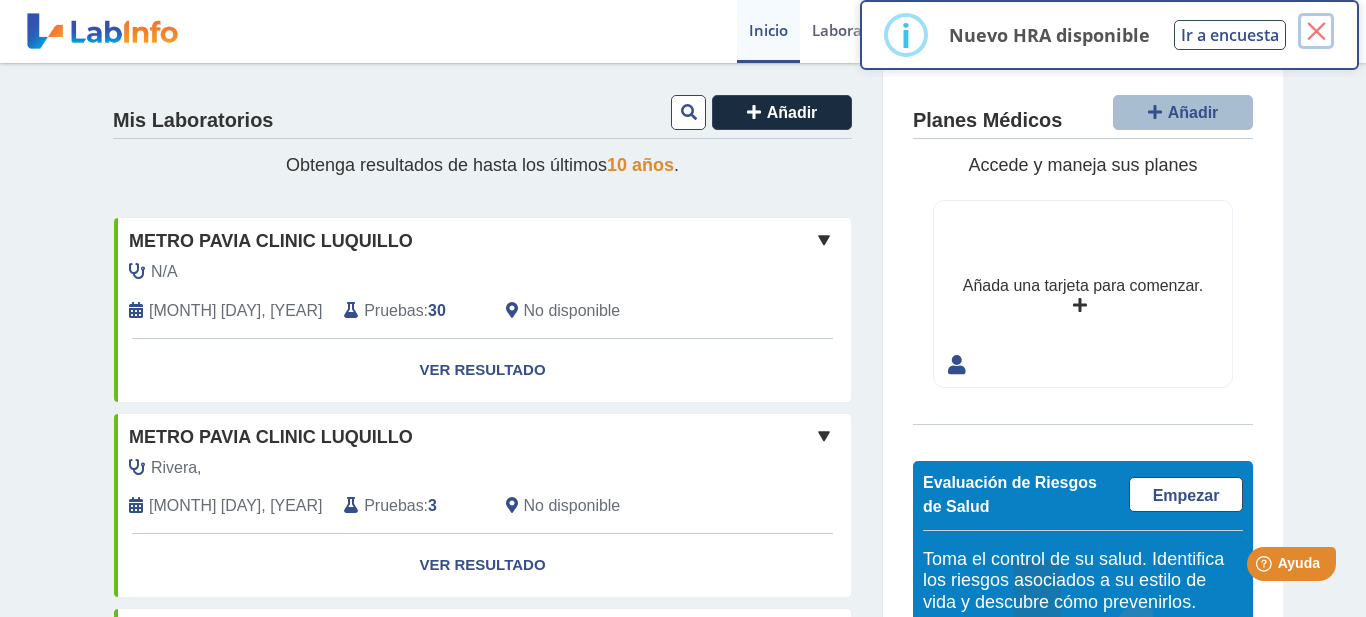 click on "×" at bounding box center [1316, 31] 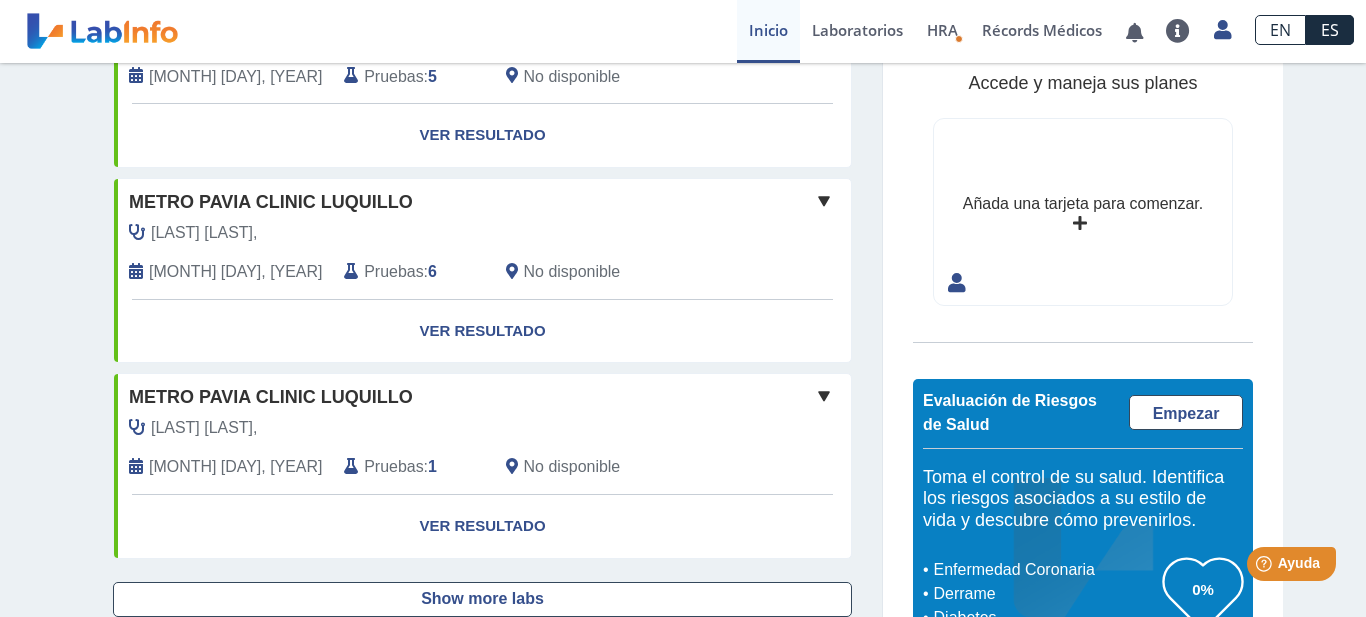 scroll, scrollTop: 1640, scrollLeft: 0, axis: vertical 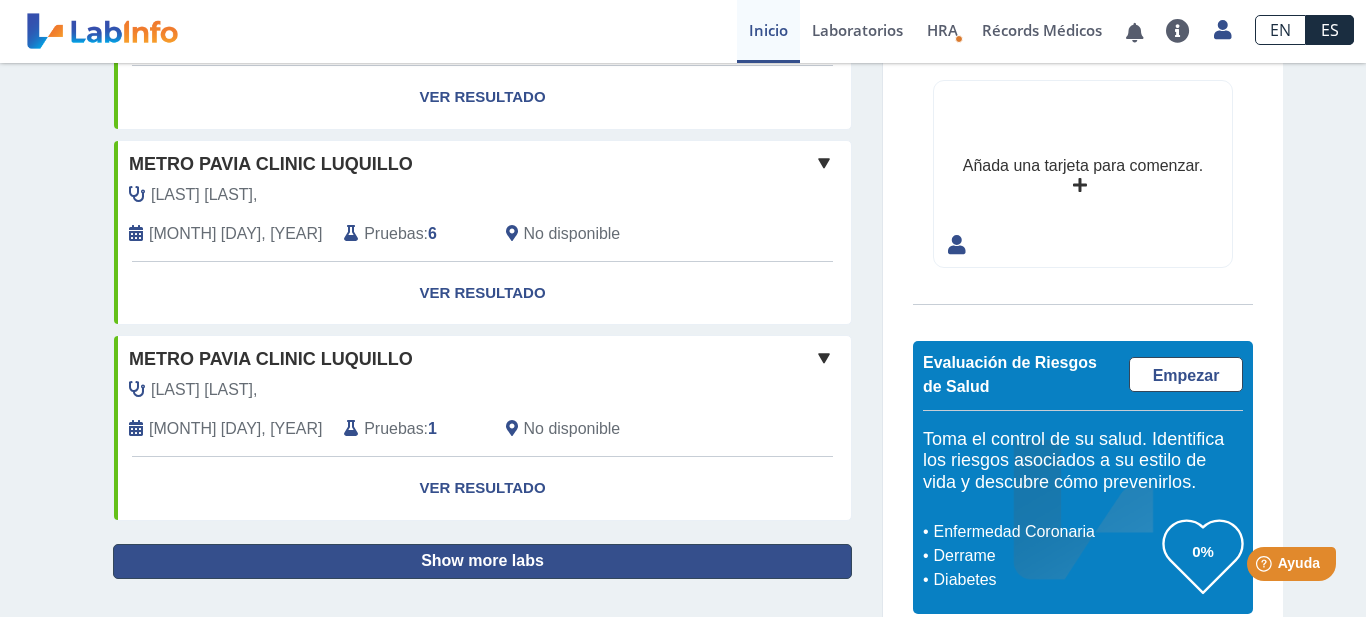 click on "Show more labs" 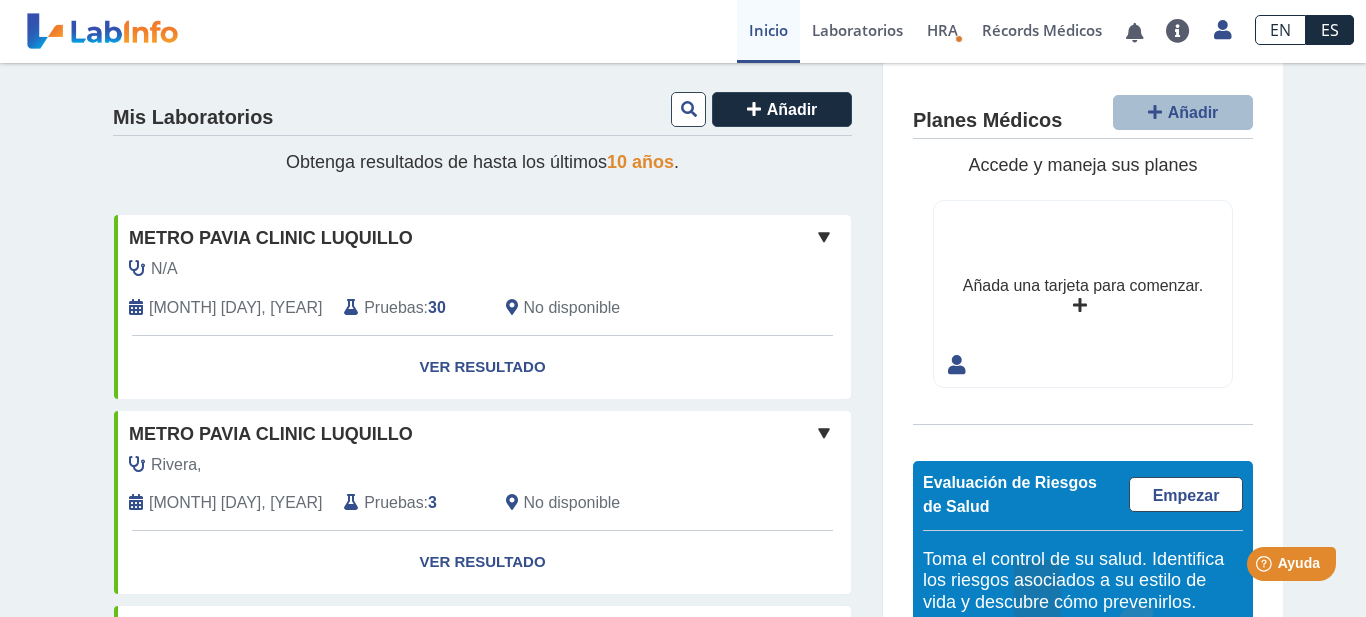 scroll, scrollTop: 0, scrollLeft: 0, axis: both 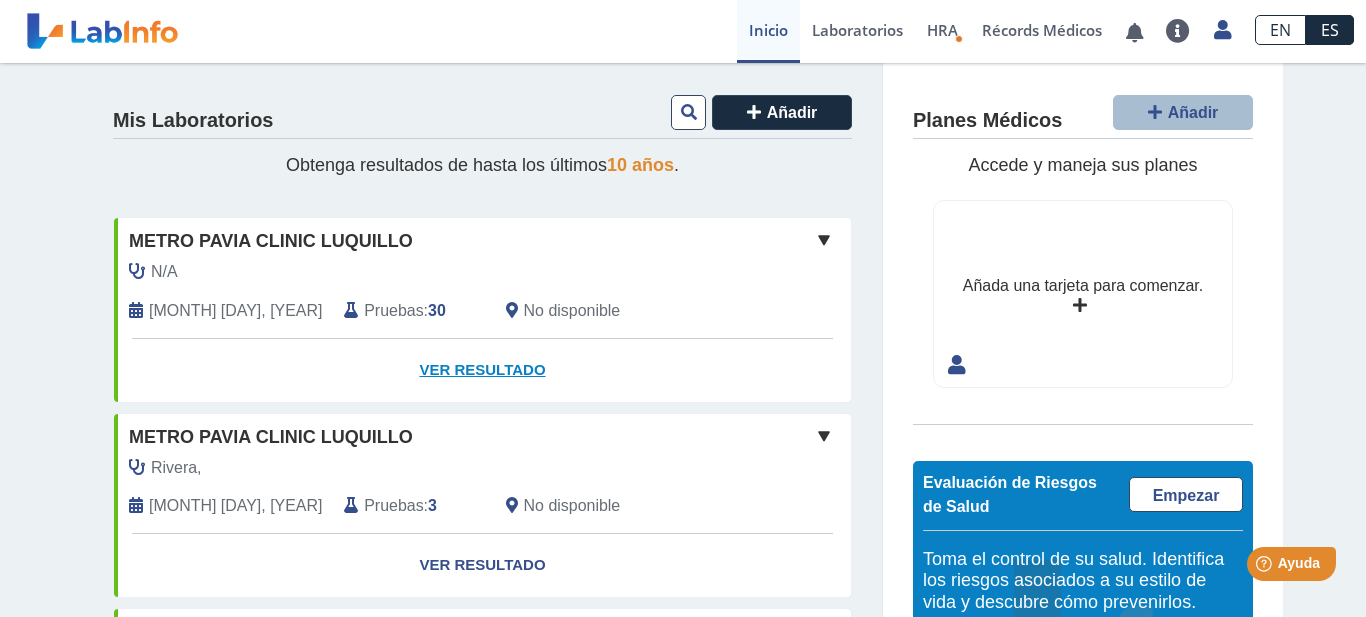 click on "Ver Resultado" 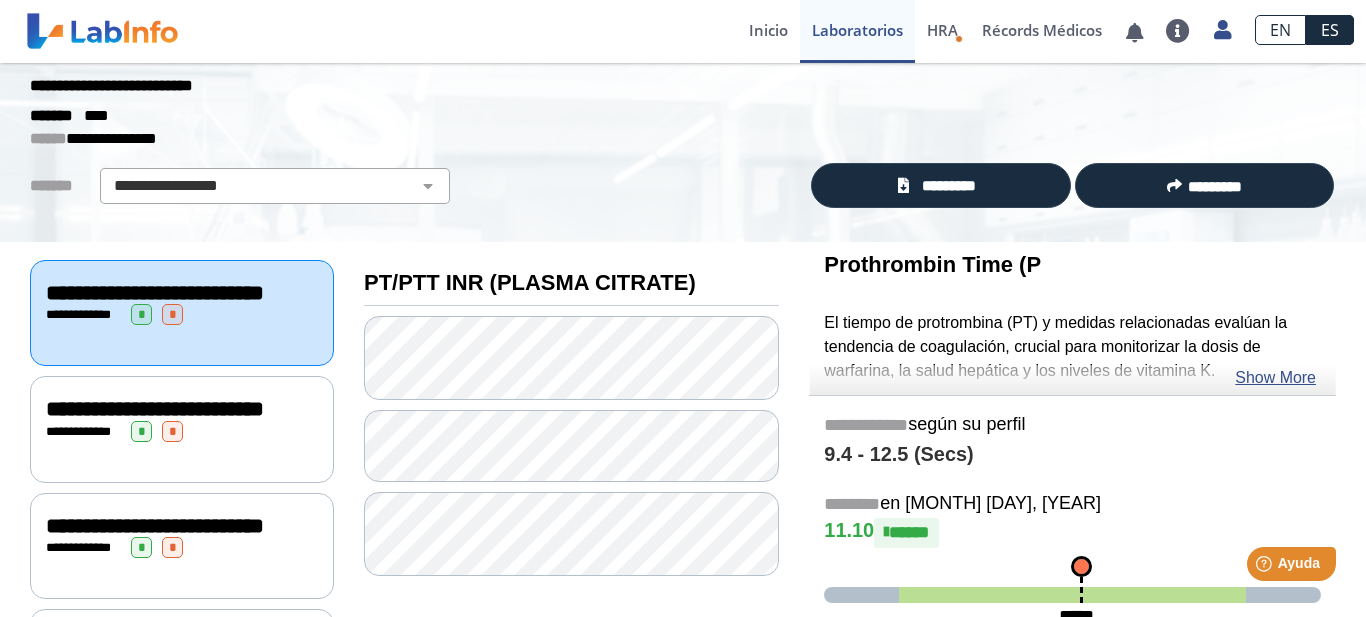 scroll, scrollTop: 0, scrollLeft: 0, axis: both 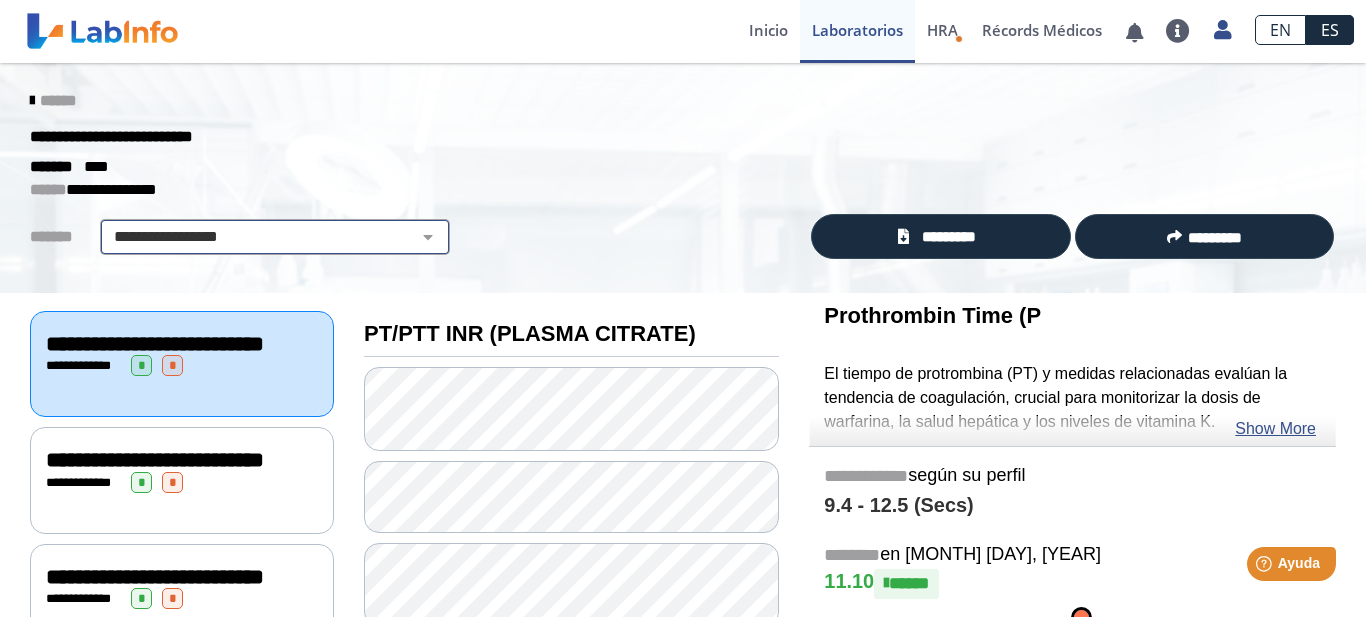 click on "**********" 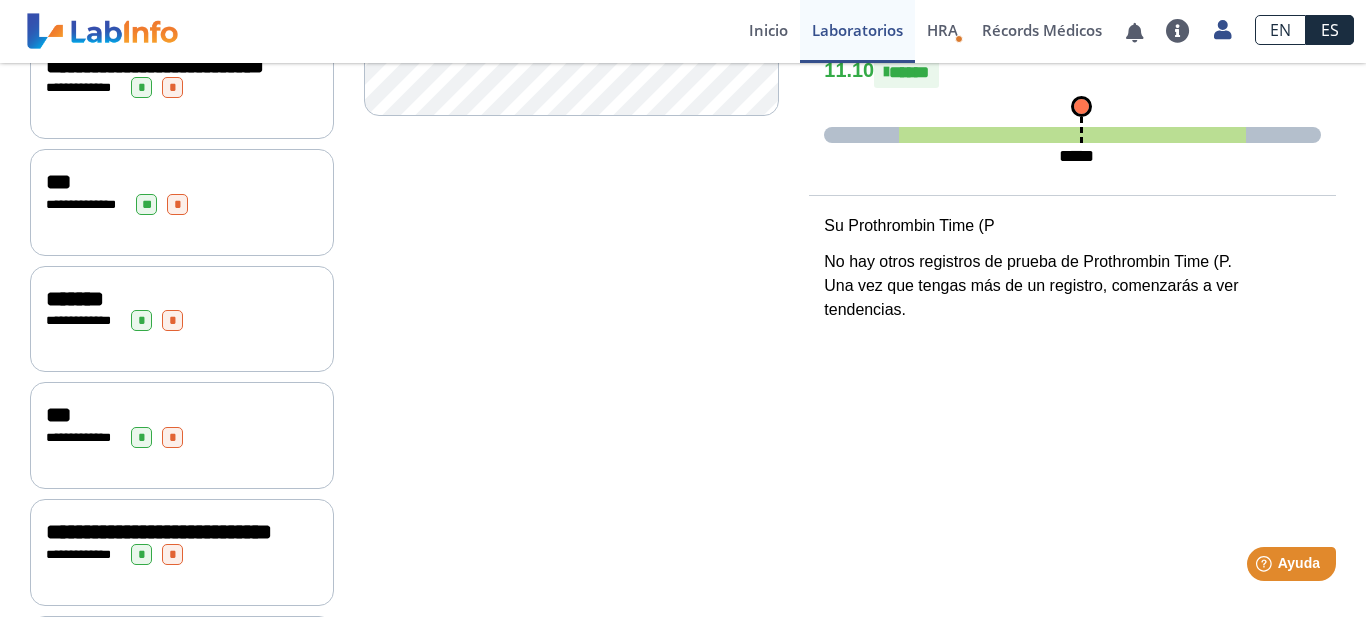 scroll, scrollTop: 490, scrollLeft: 0, axis: vertical 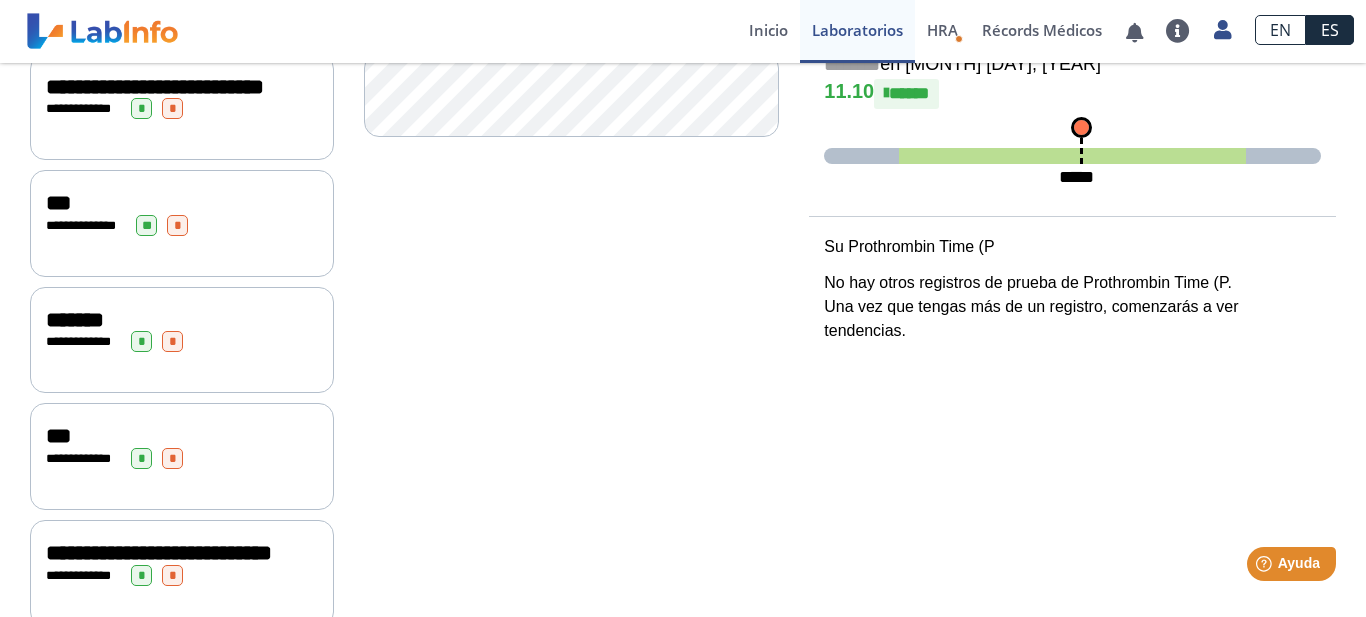 click on "*******" 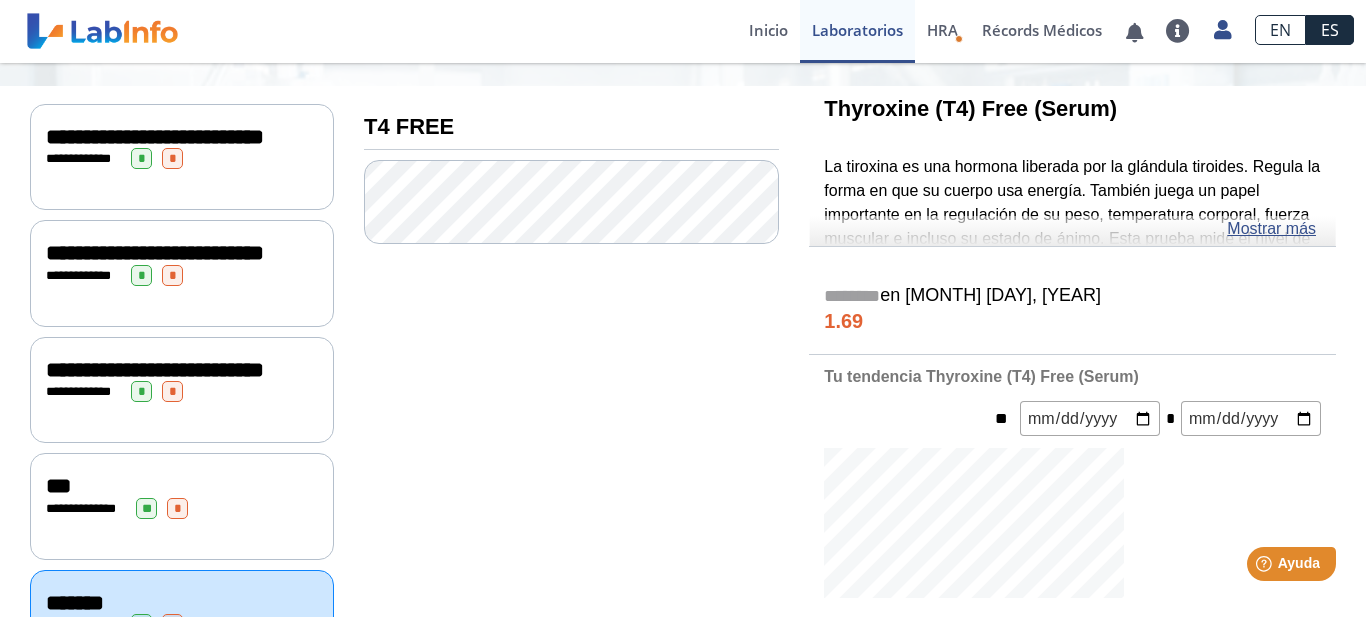 scroll, scrollTop: 144, scrollLeft: 0, axis: vertical 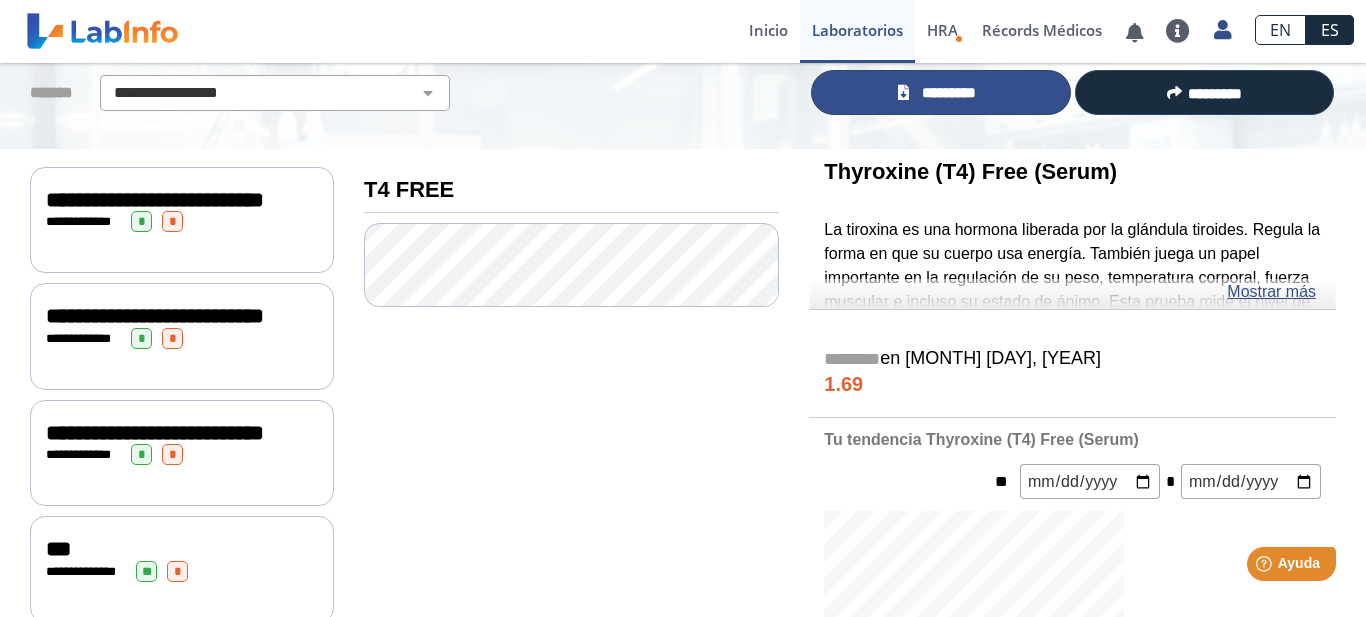 click on "*********" 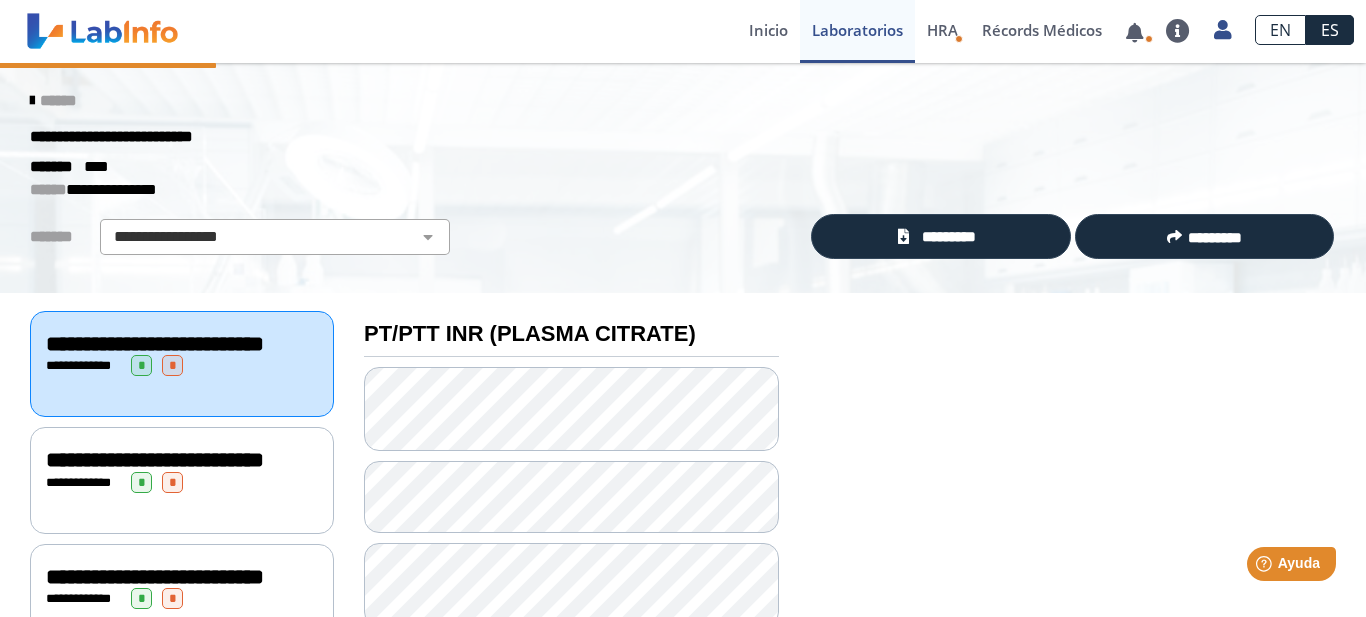 scroll, scrollTop: 0, scrollLeft: 0, axis: both 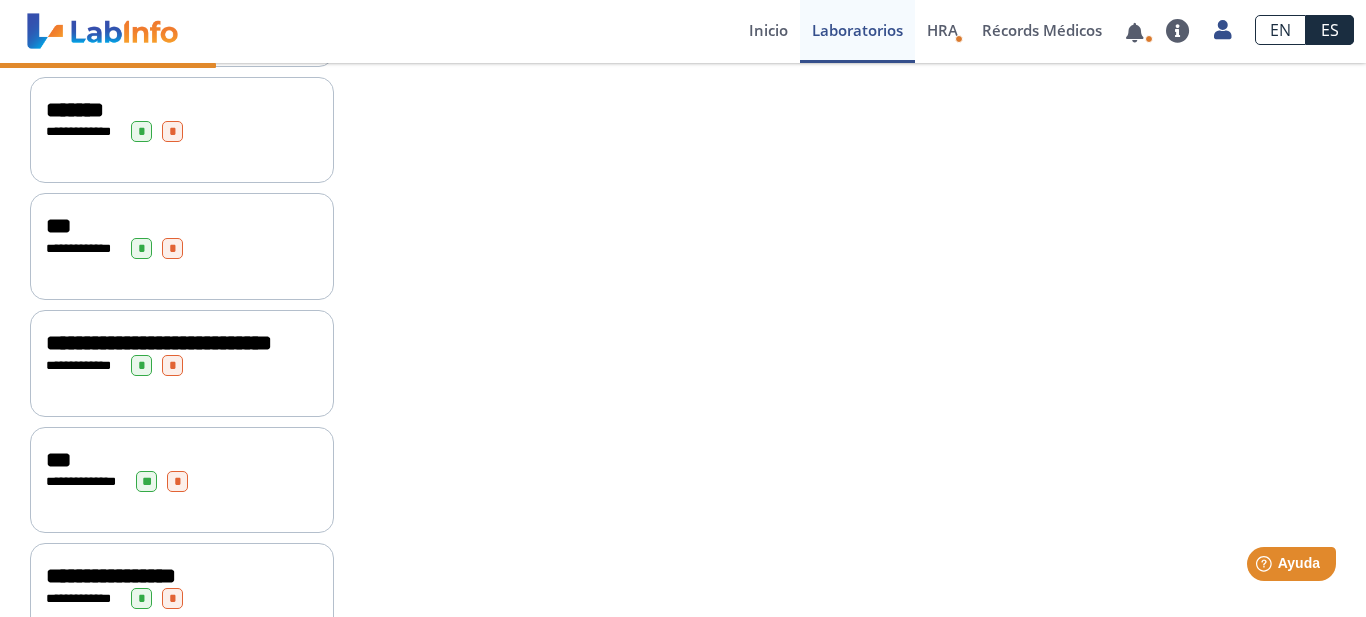 click on "***" 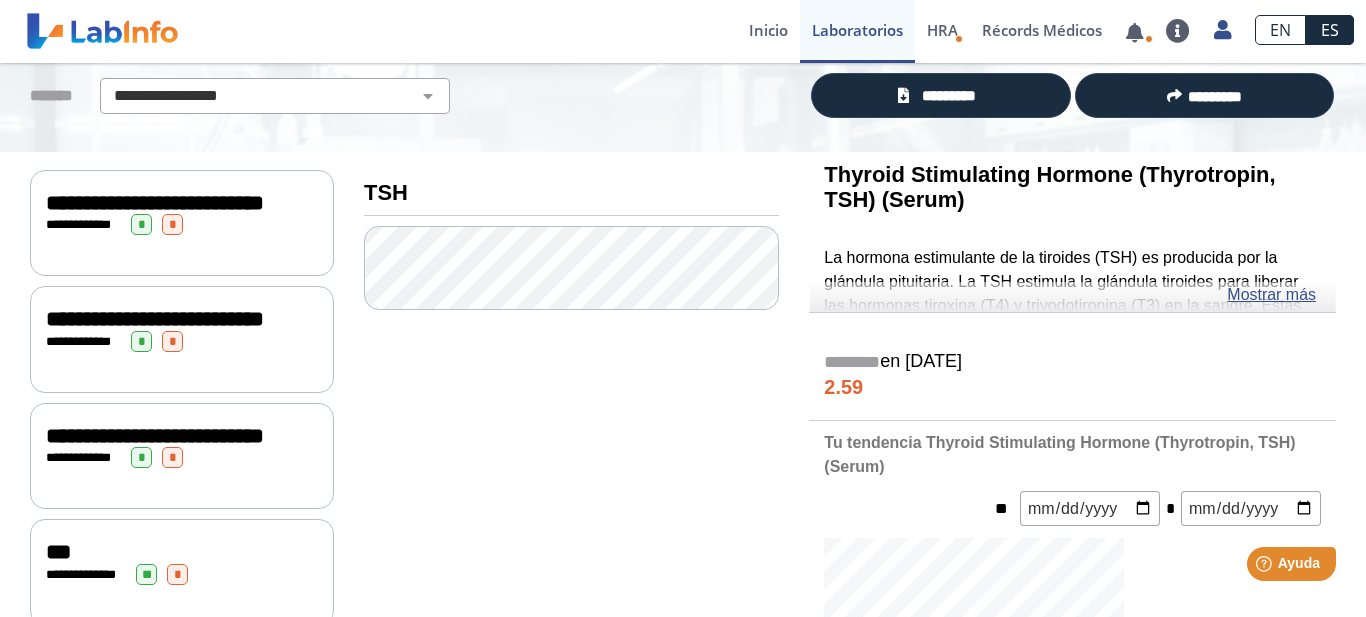scroll, scrollTop: 134, scrollLeft: 0, axis: vertical 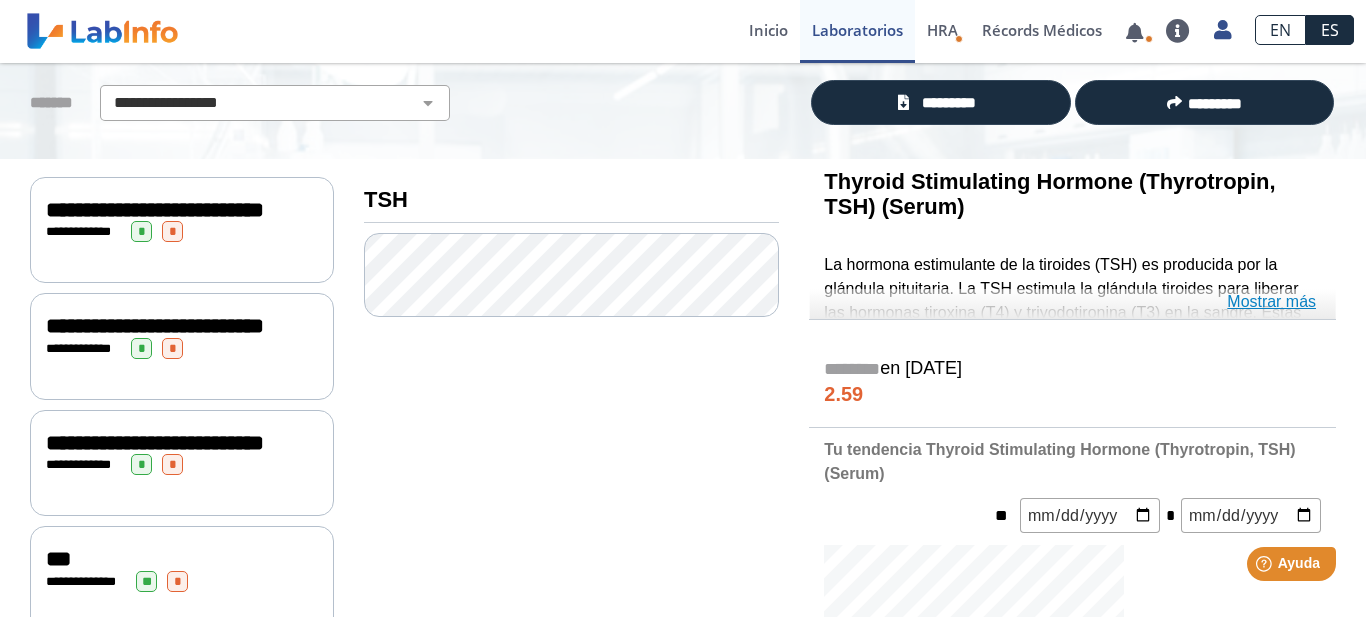 click on "Mostrar más" 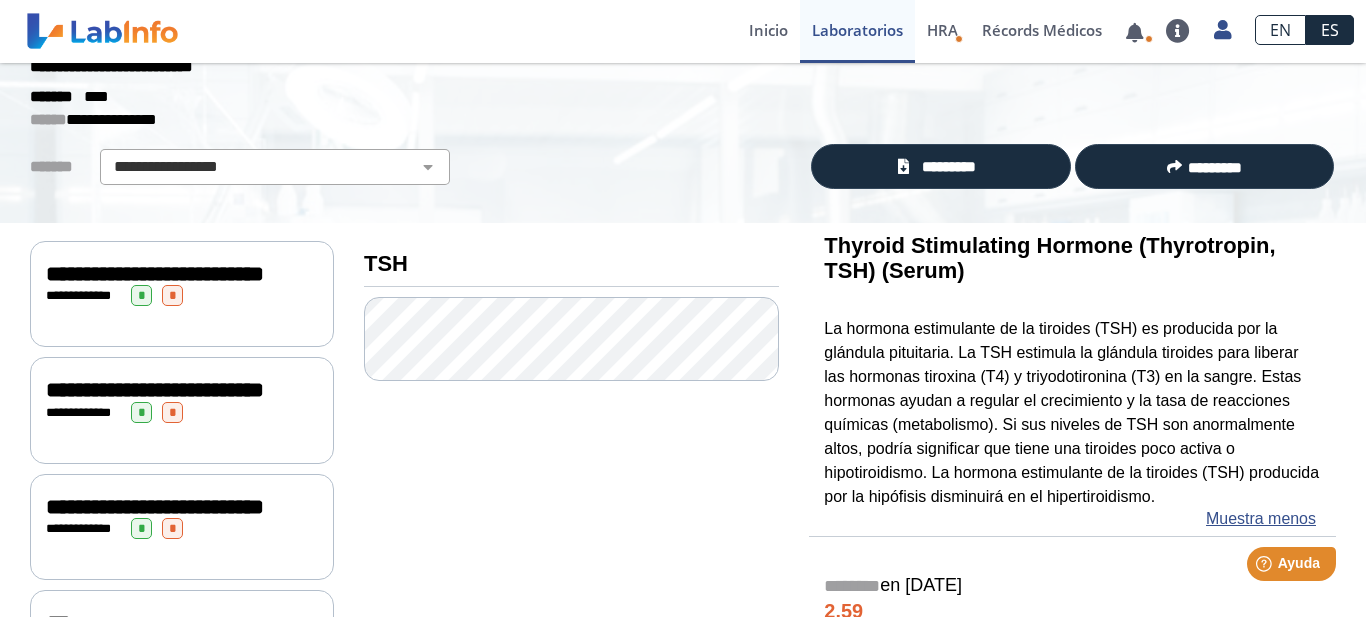 scroll, scrollTop: 56, scrollLeft: 0, axis: vertical 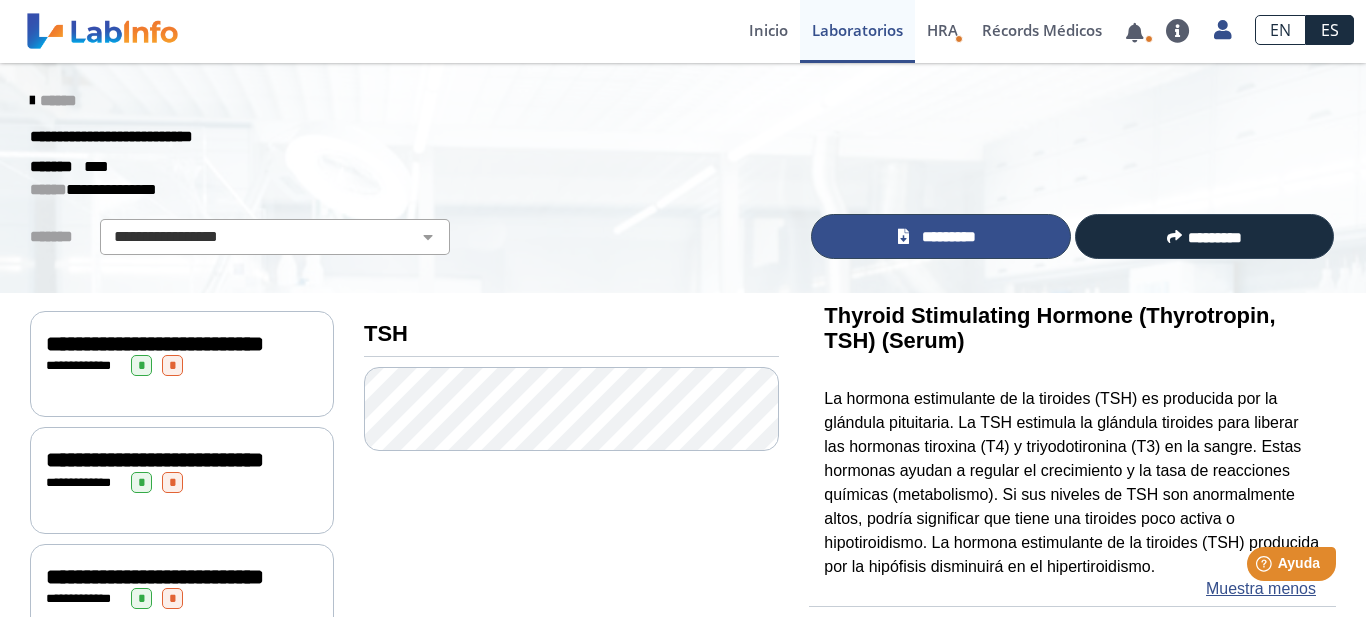 click on "*********" 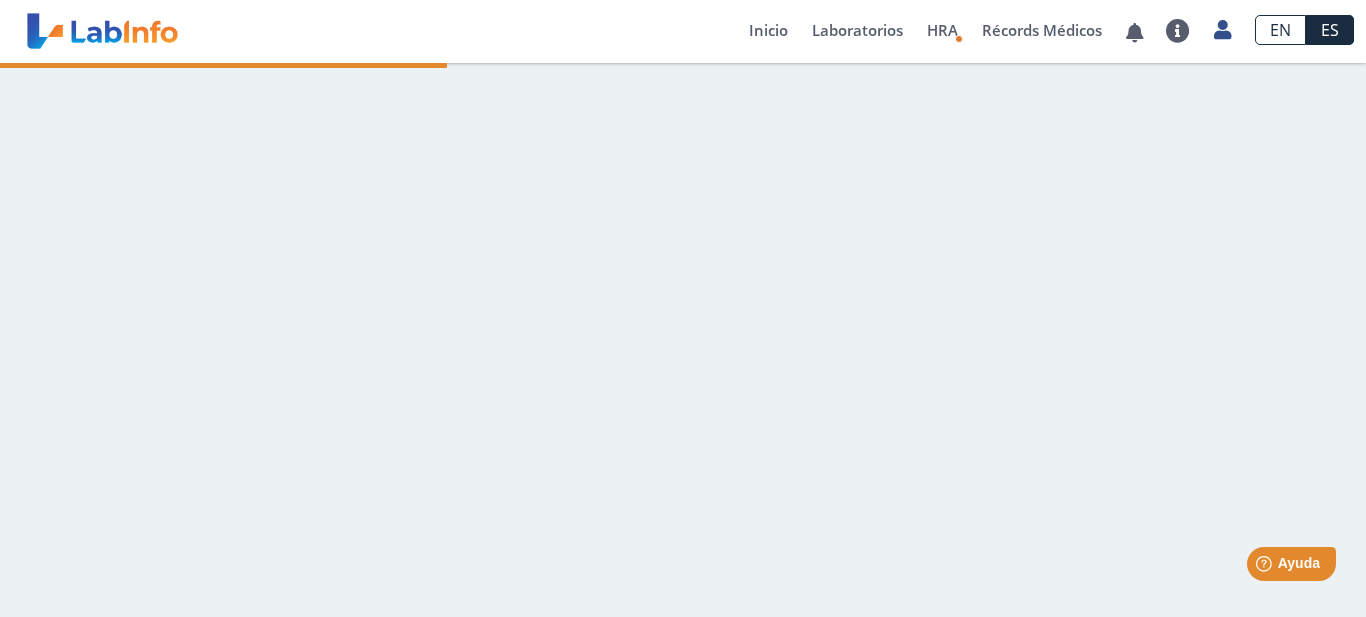 scroll, scrollTop: 0, scrollLeft: 0, axis: both 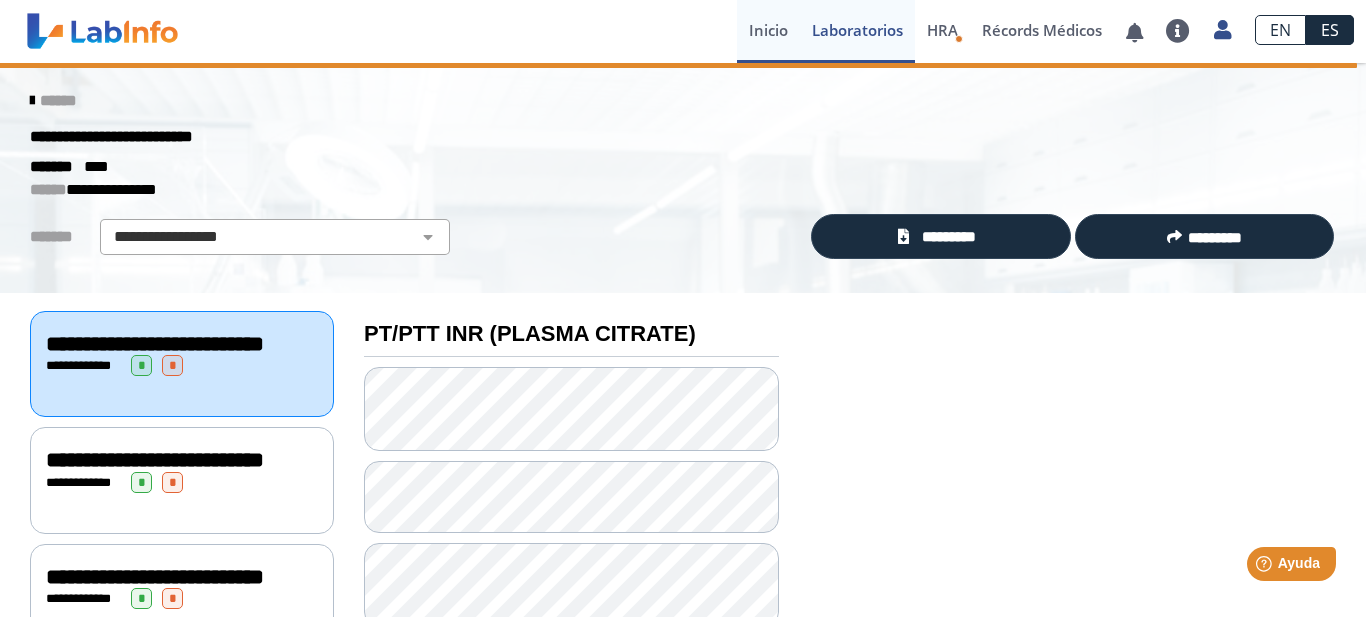 click on "Inicio" at bounding box center (768, 31) 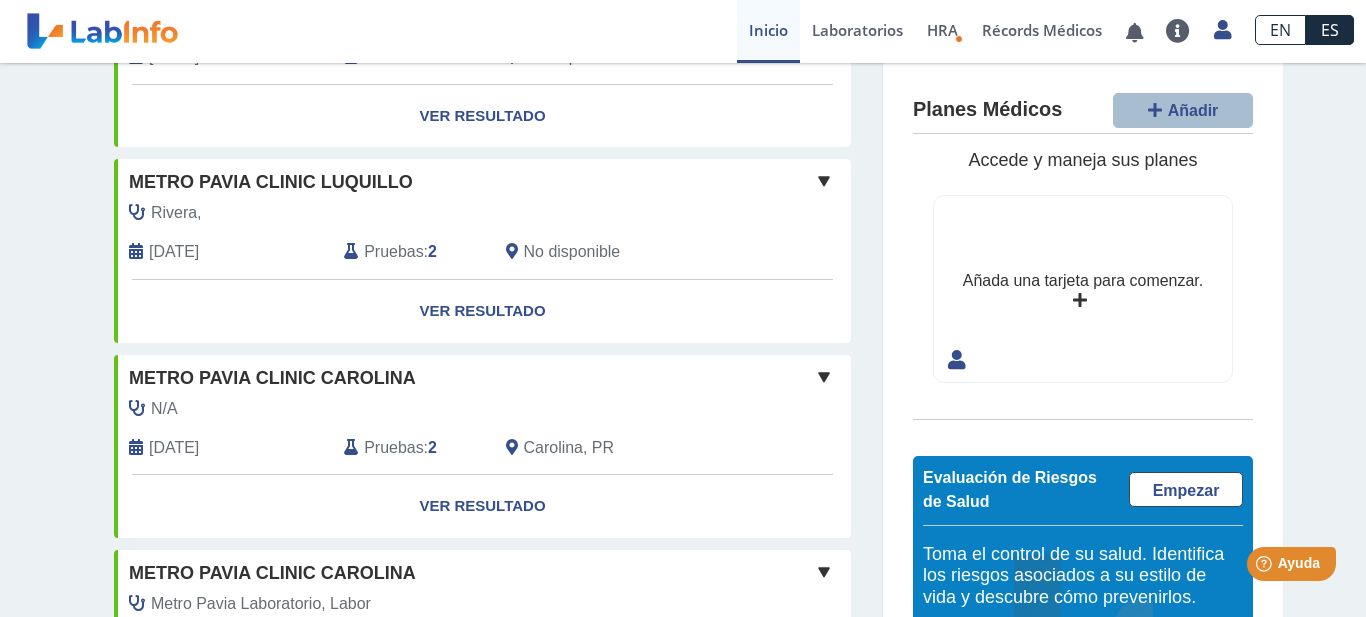 scroll, scrollTop: 1636, scrollLeft: 0, axis: vertical 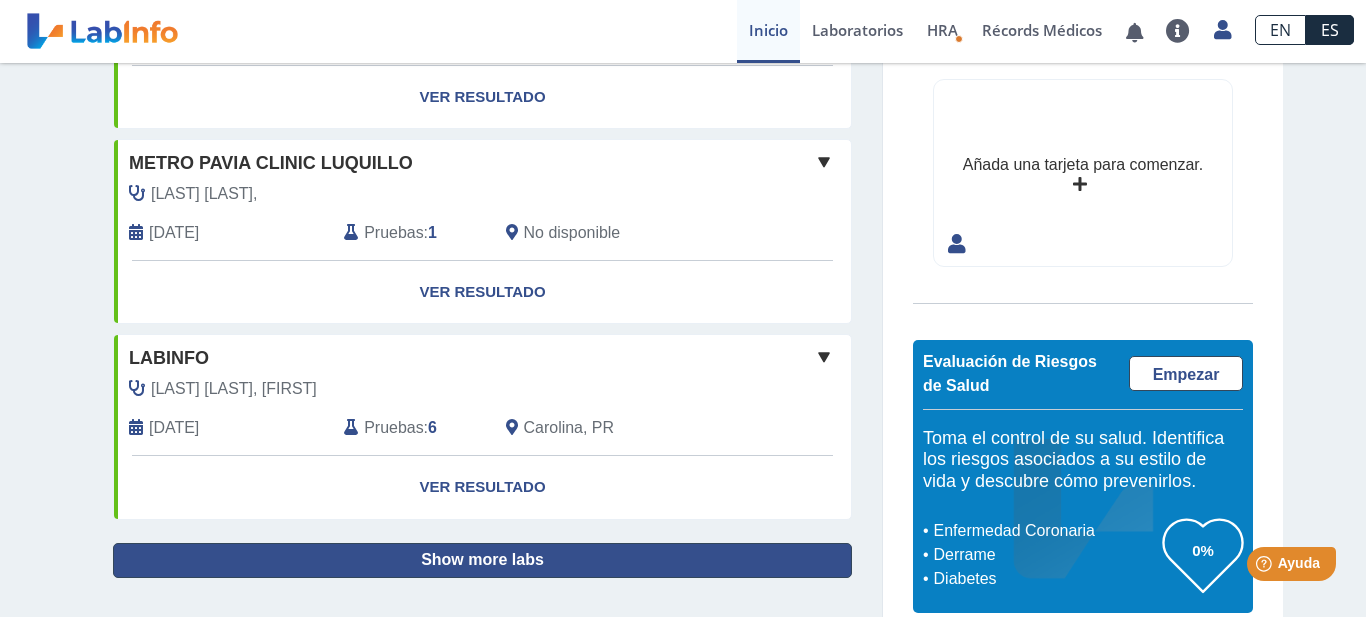 click on "Show more labs" 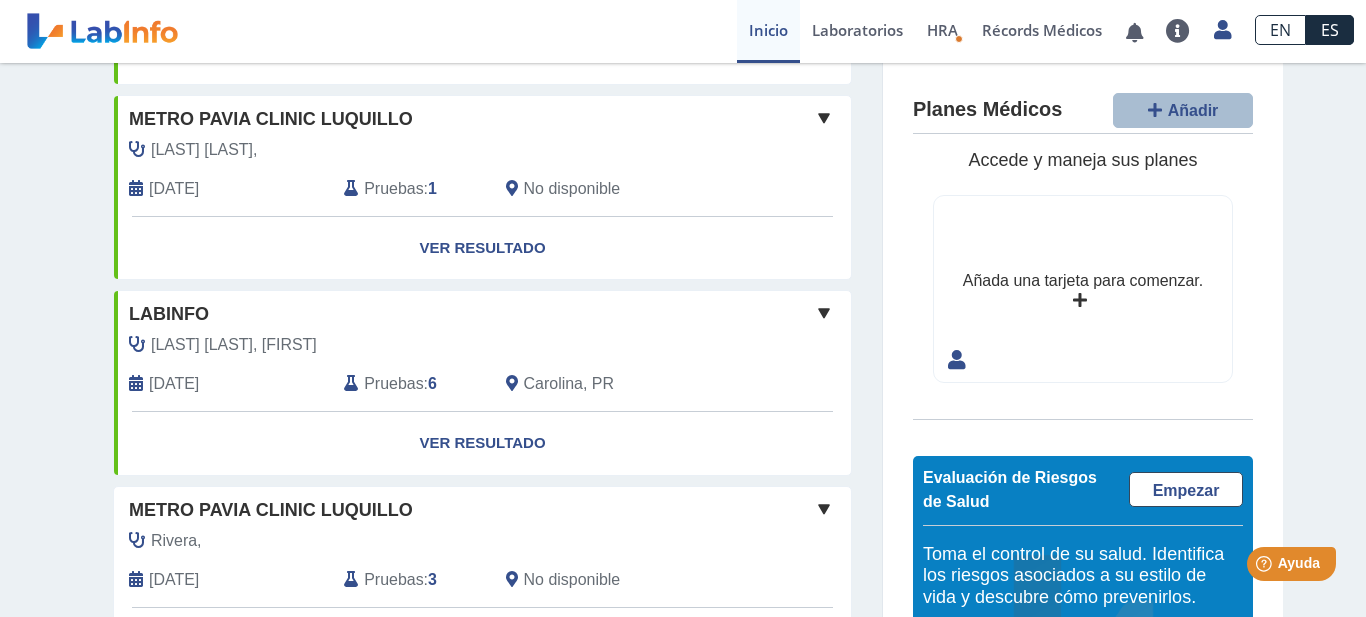 scroll, scrollTop: 1669, scrollLeft: 0, axis: vertical 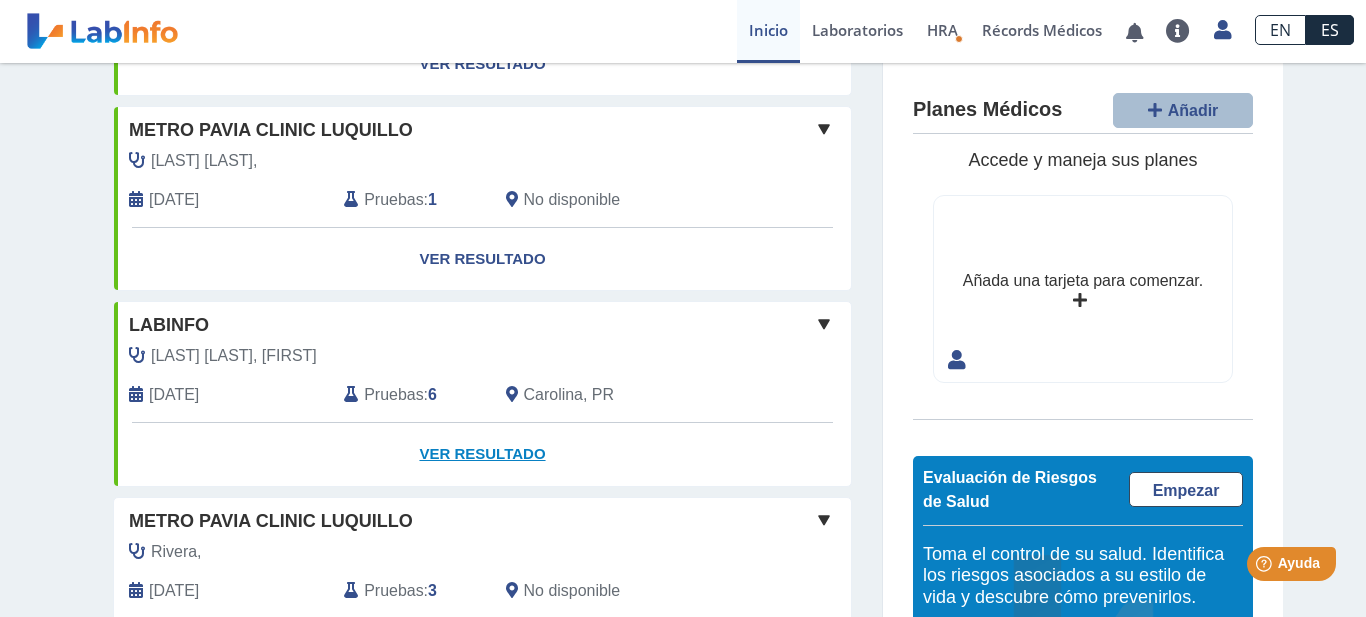 click on "Ver Resultado" 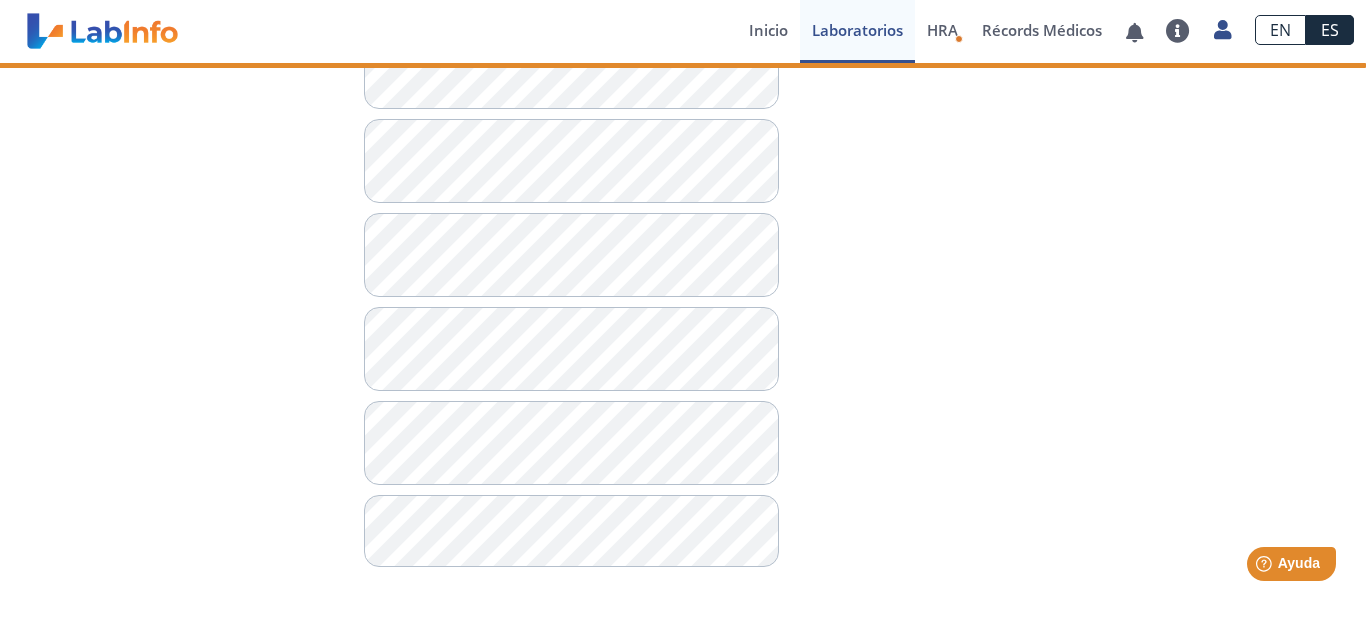 scroll, scrollTop: 1579, scrollLeft: 0, axis: vertical 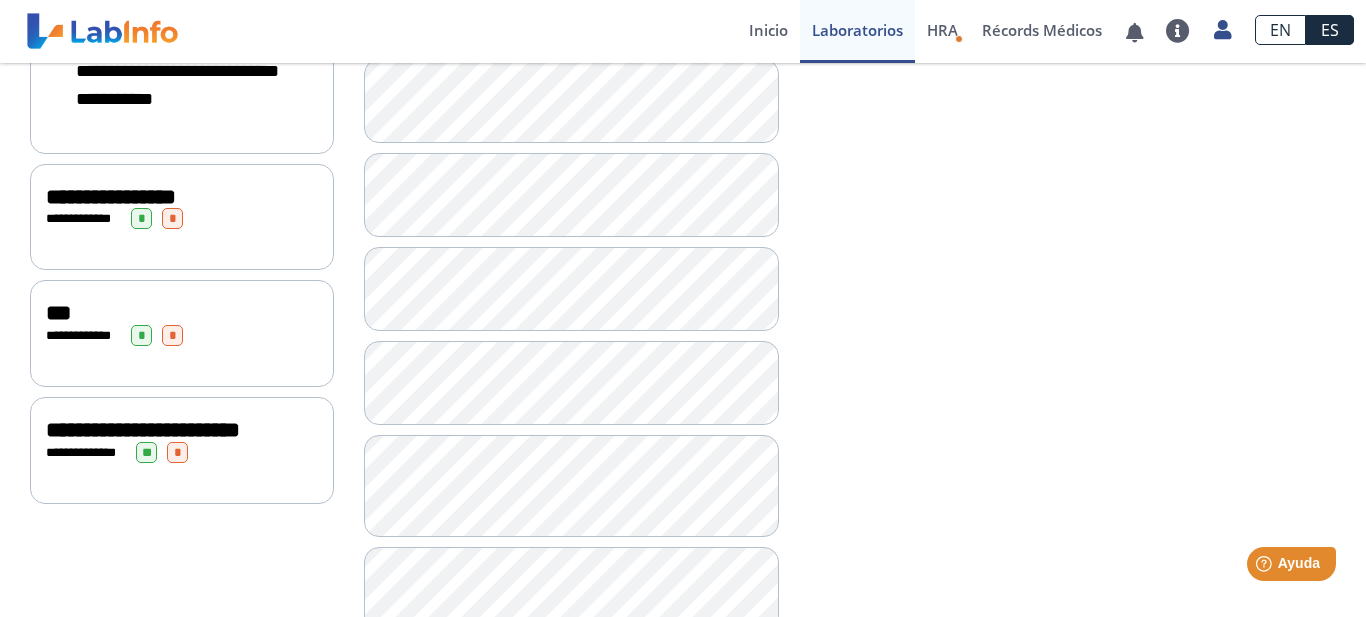 click on "***" 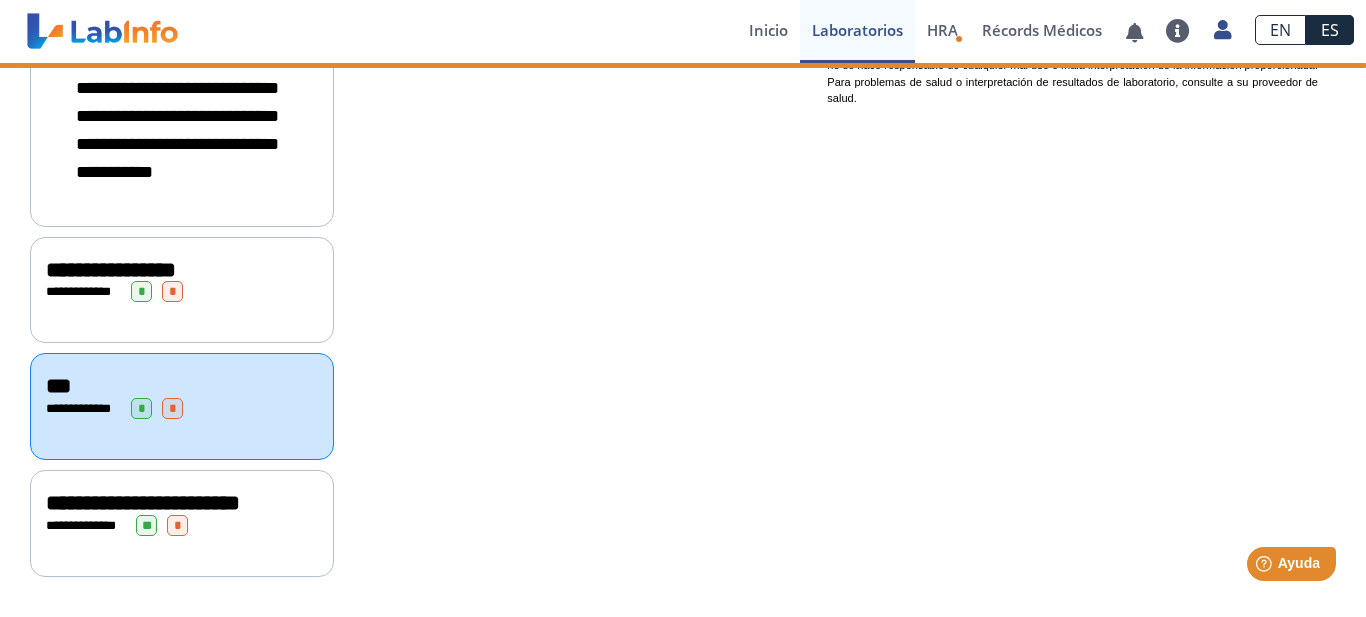 scroll, scrollTop: 1053, scrollLeft: 0, axis: vertical 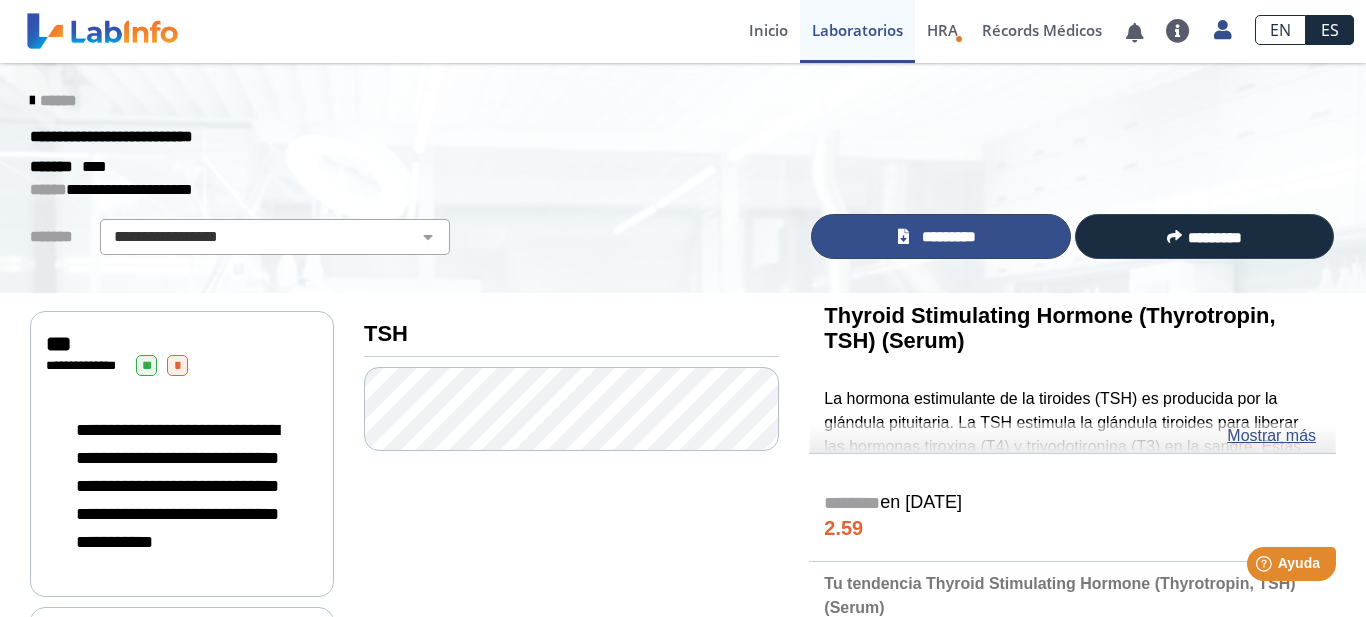 click on "*********" 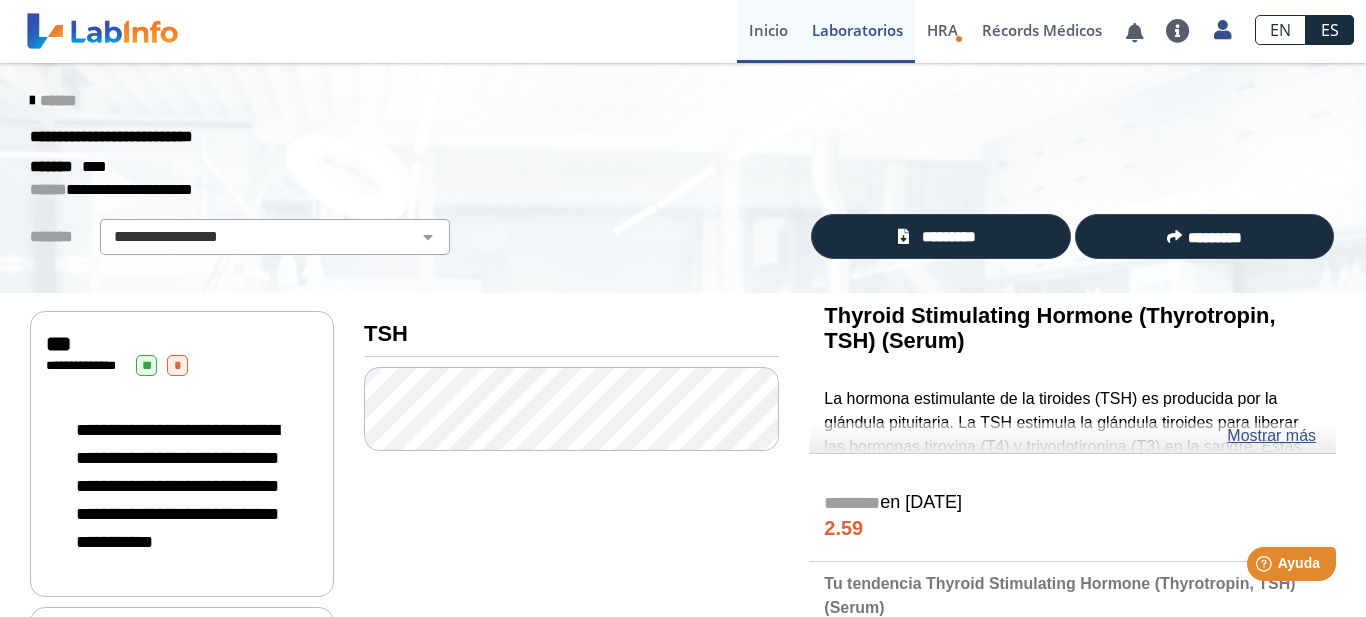 click on "Inicio" at bounding box center (768, 31) 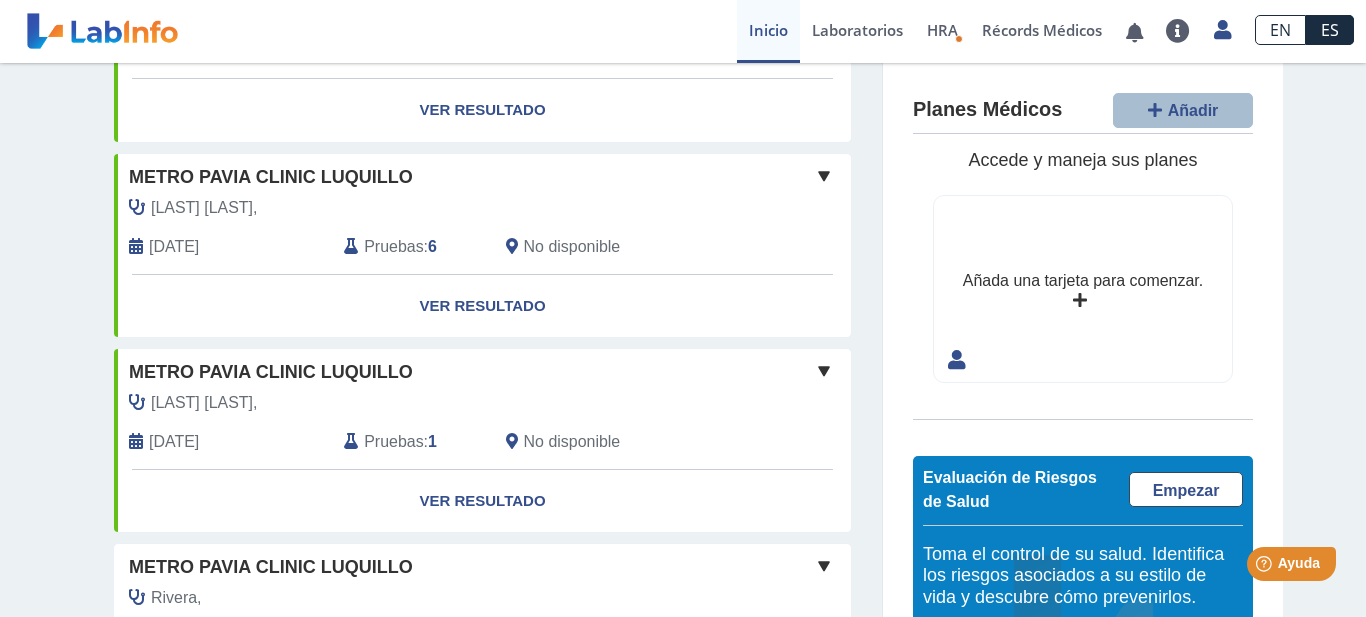 scroll, scrollTop: 1636, scrollLeft: 0, axis: vertical 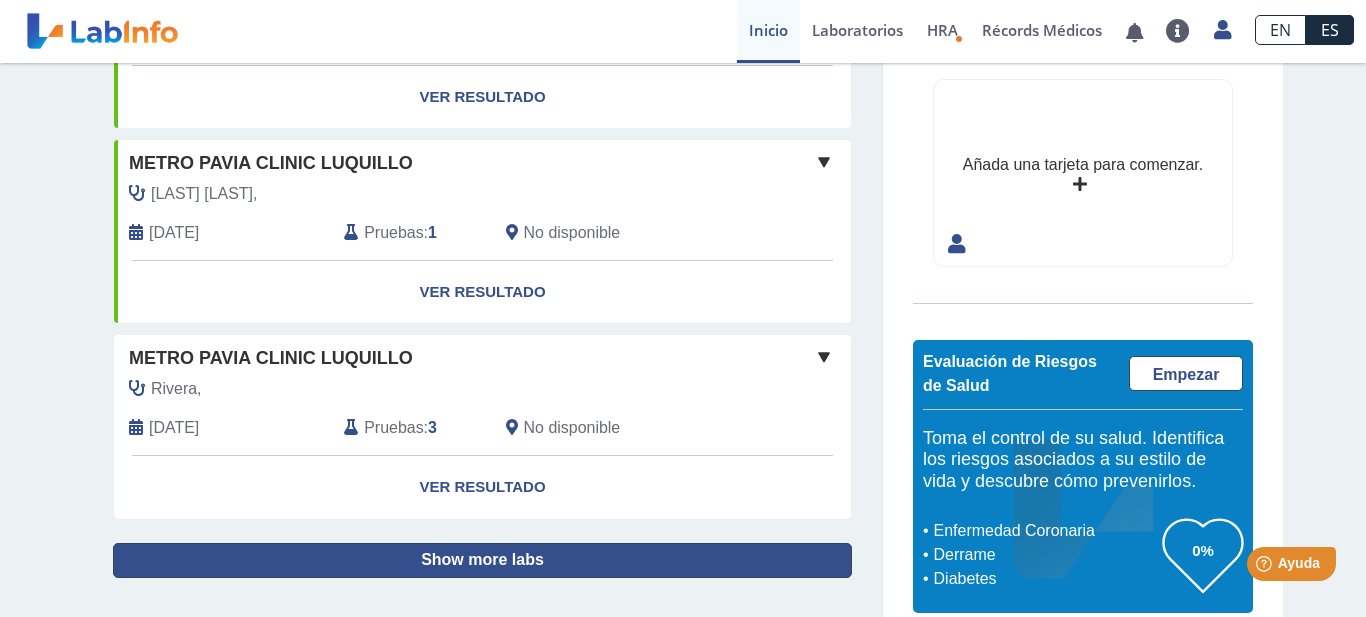 click on "Show more labs" 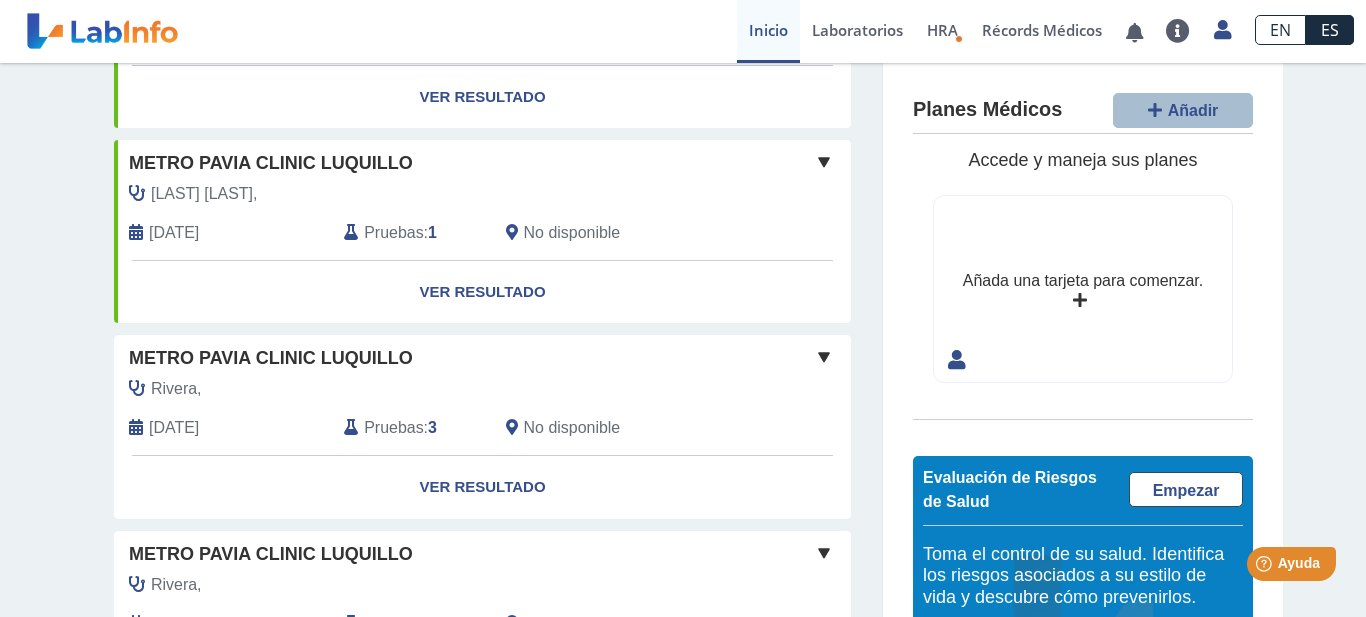 scroll, scrollTop: 2355, scrollLeft: 0, axis: vertical 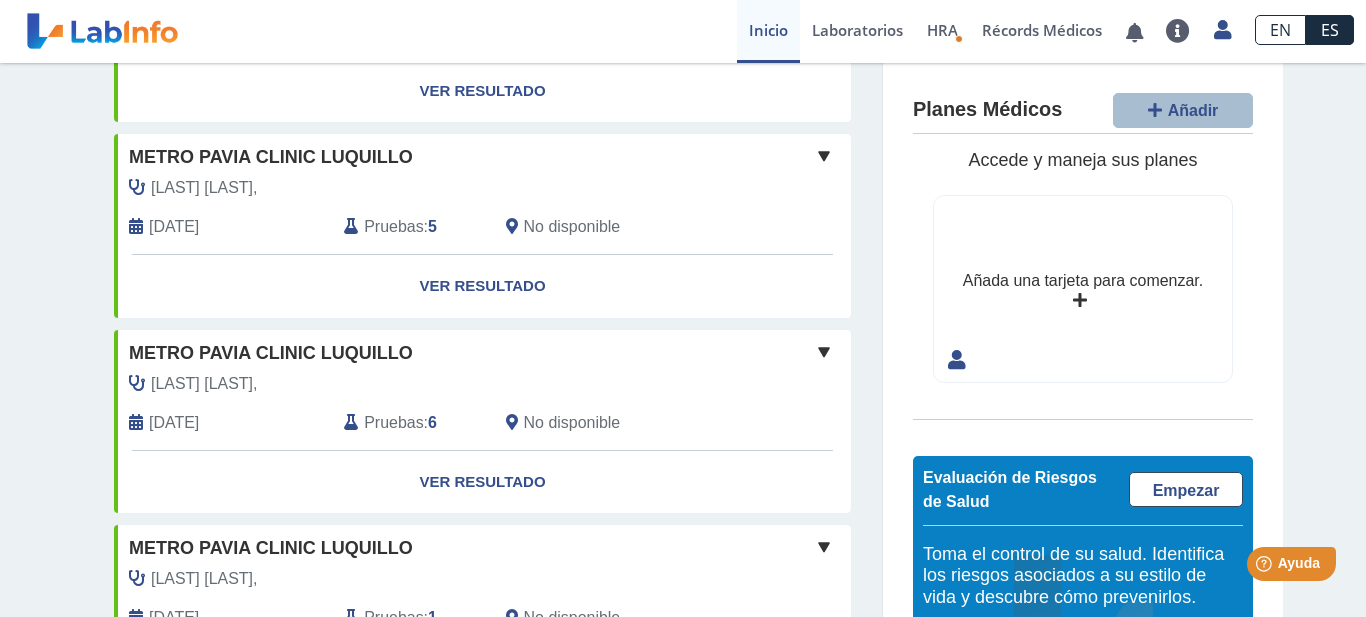 click 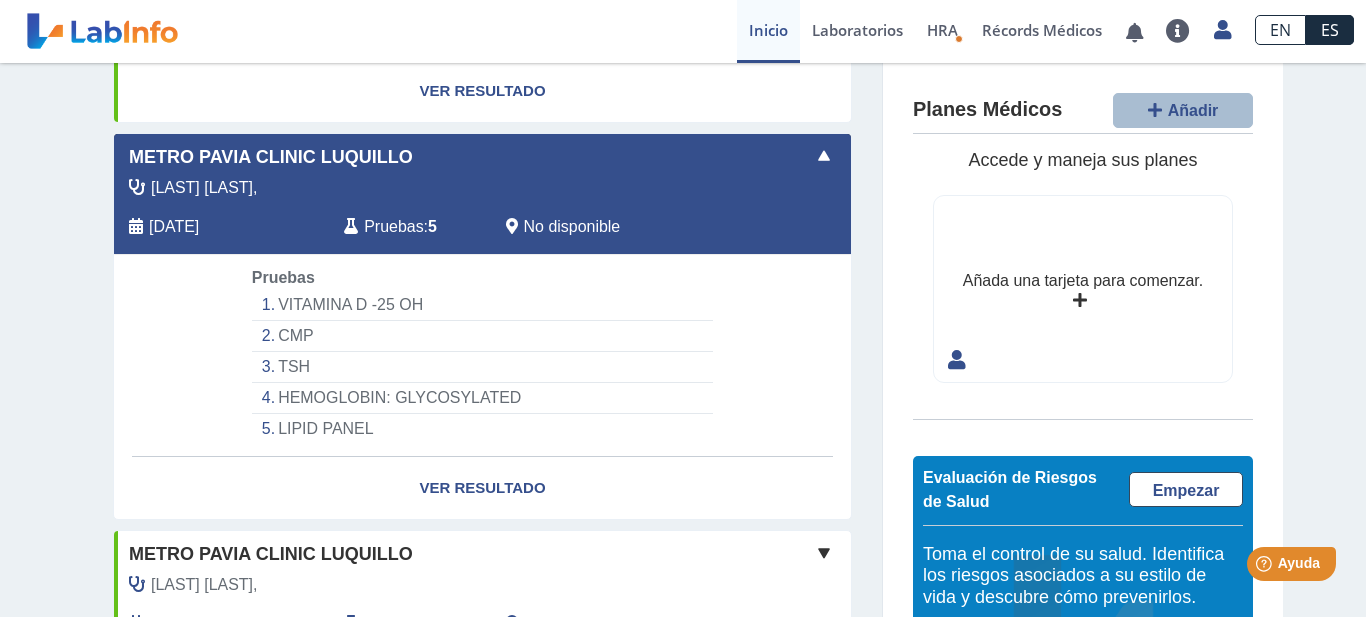 click on "TSH" 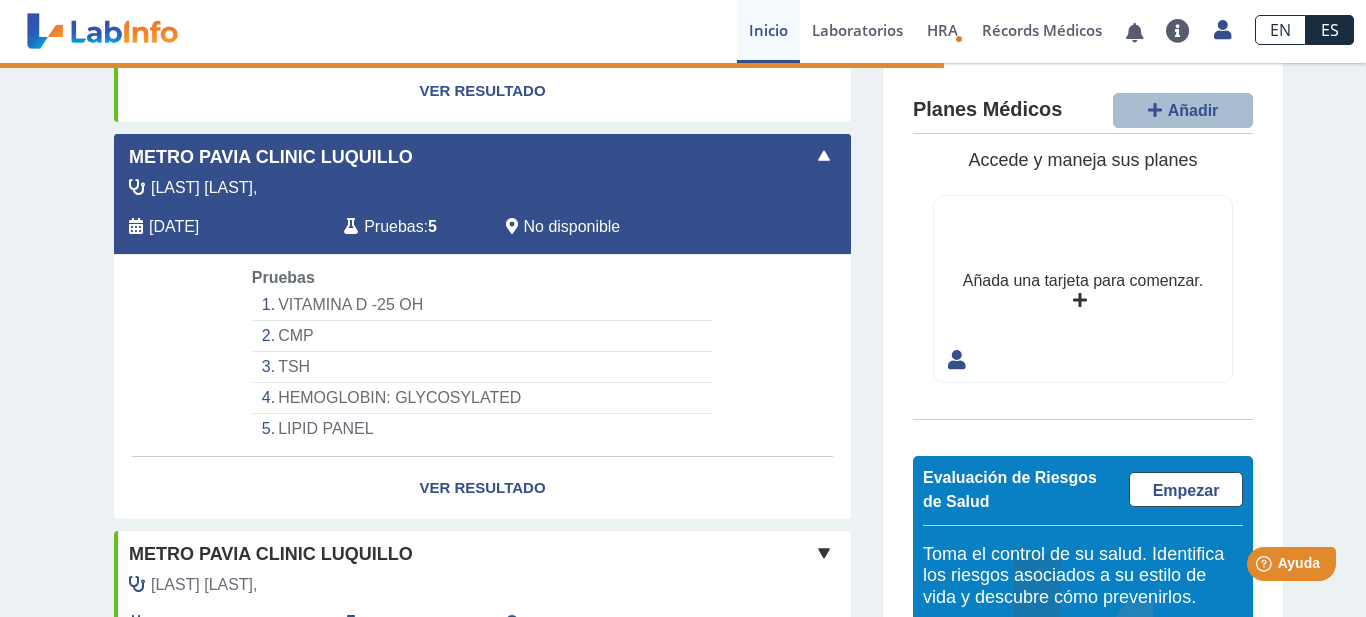select on "***" 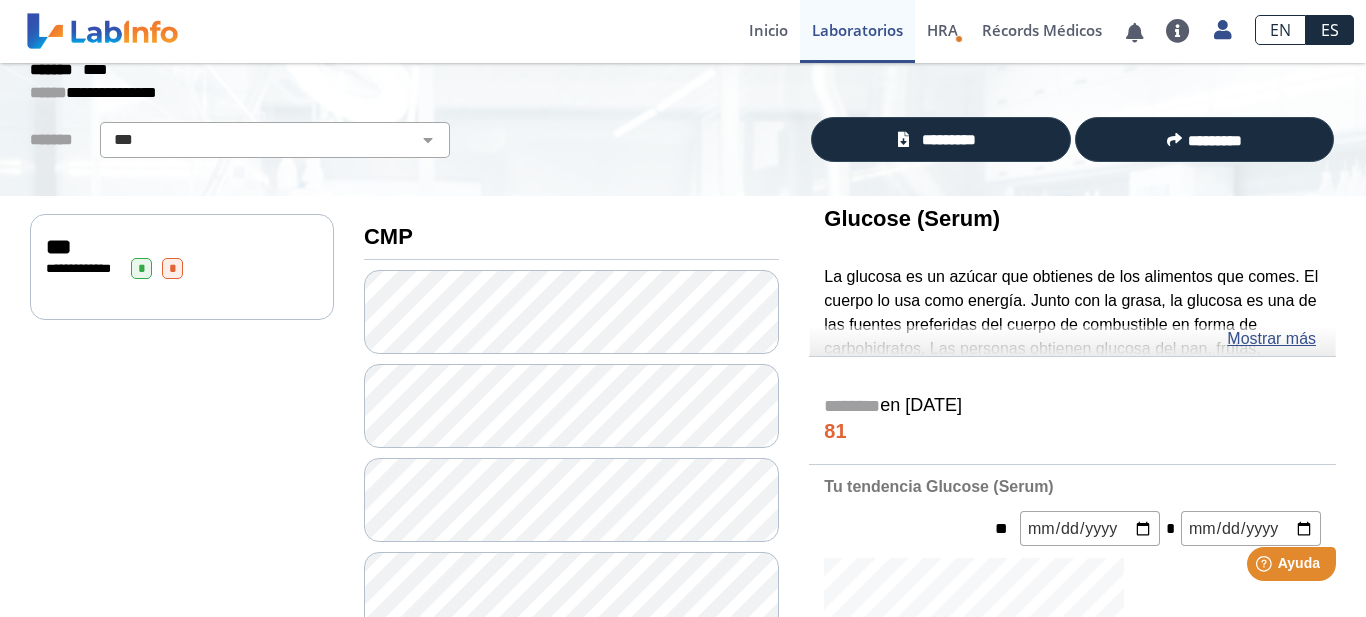 scroll, scrollTop: 82, scrollLeft: 0, axis: vertical 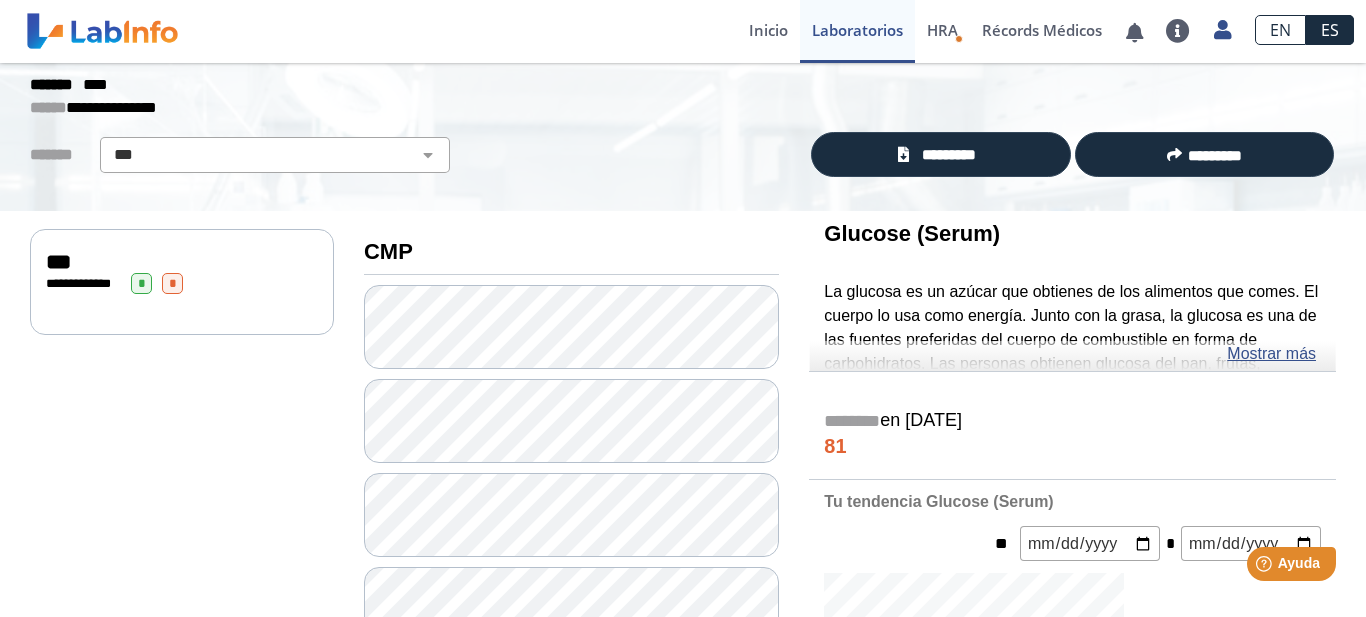 click on "***" 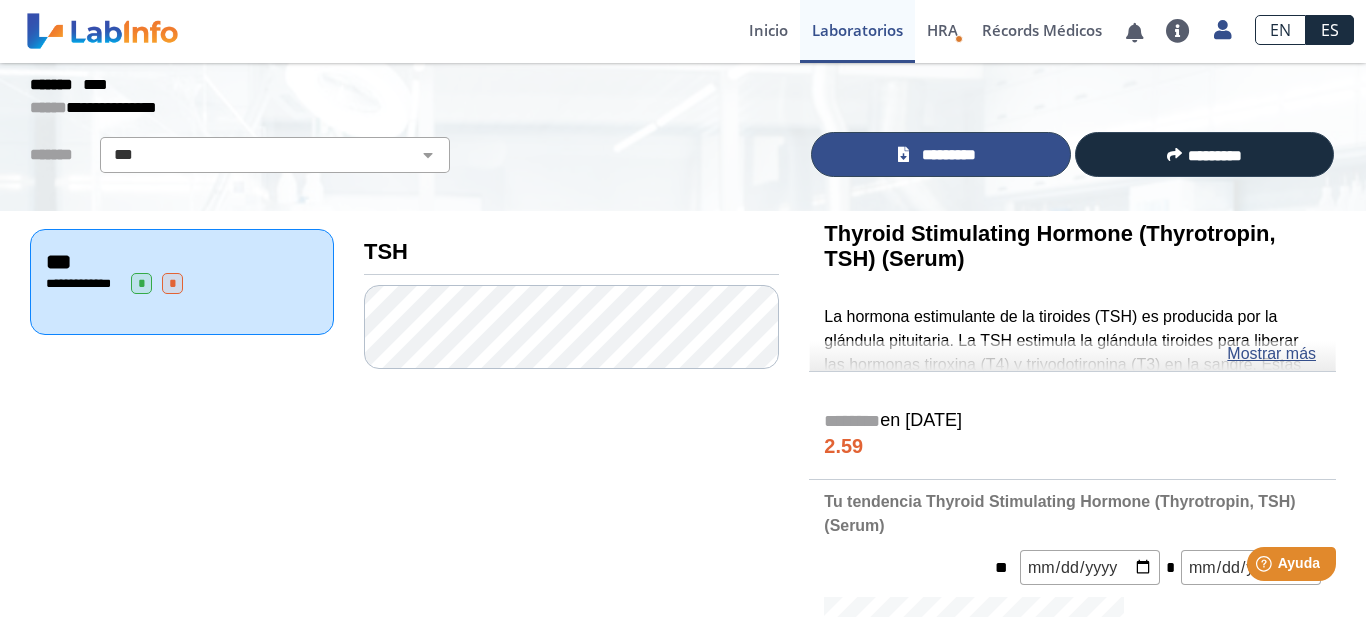 click on "*********" 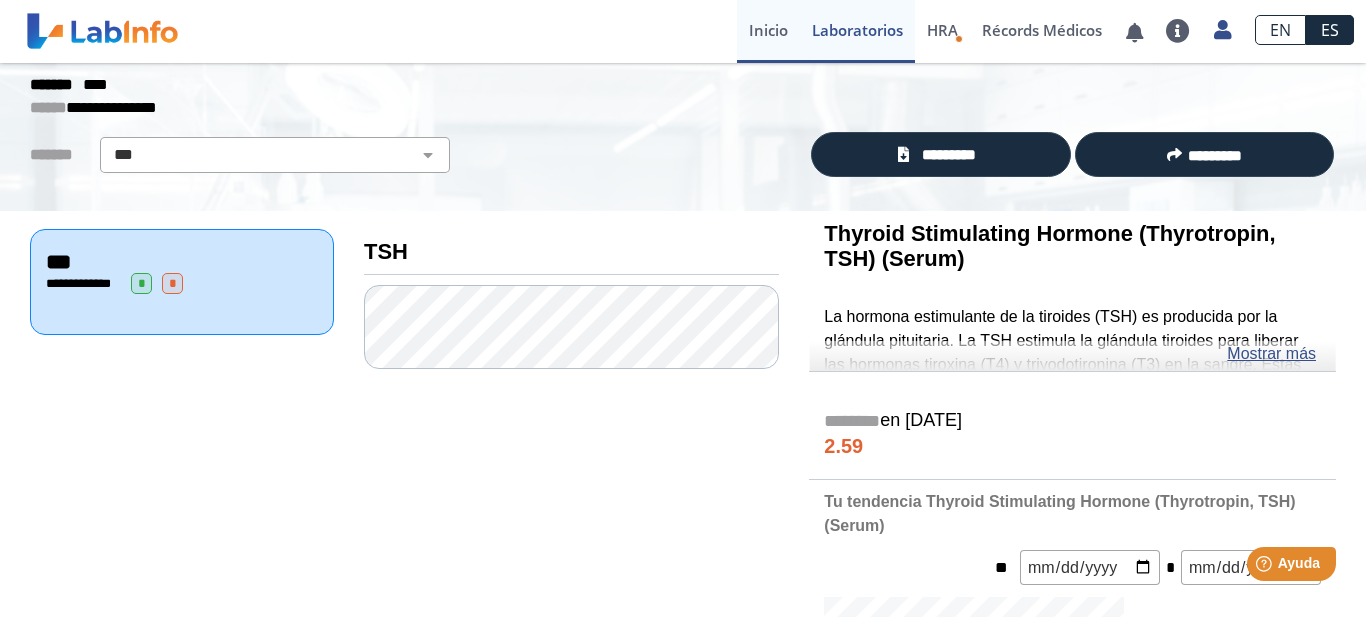 click on "Inicio" at bounding box center [768, 31] 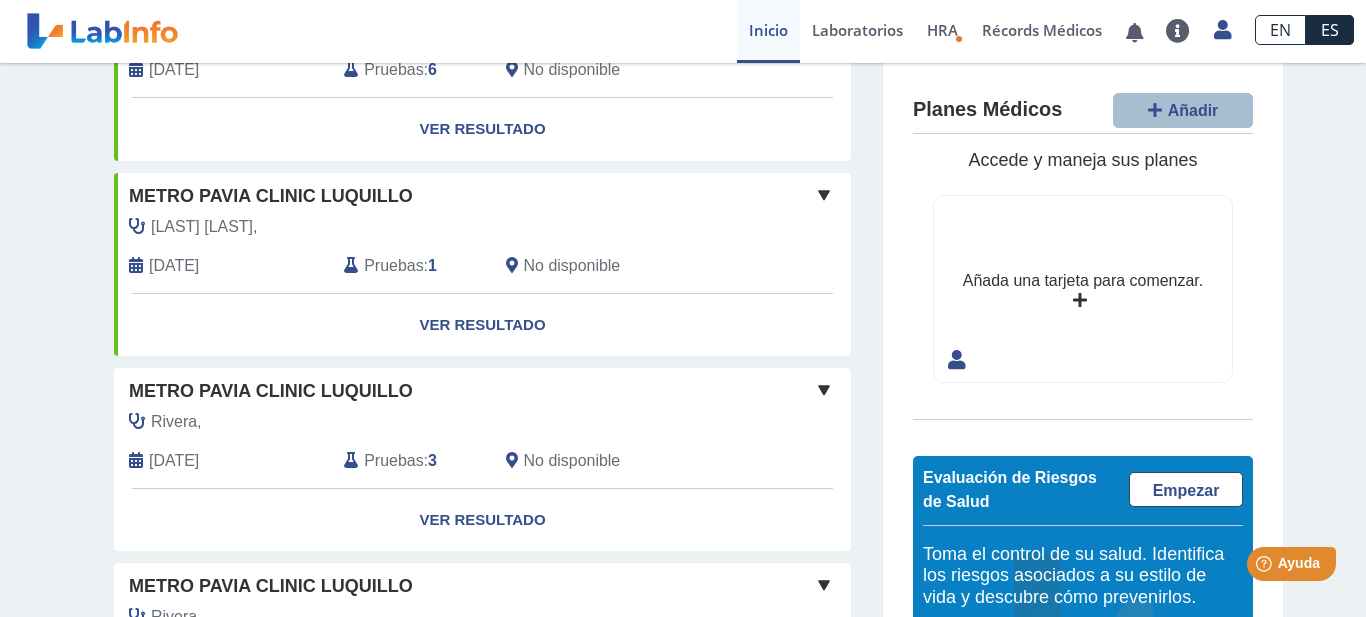 scroll, scrollTop: 1636, scrollLeft: 0, axis: vertical 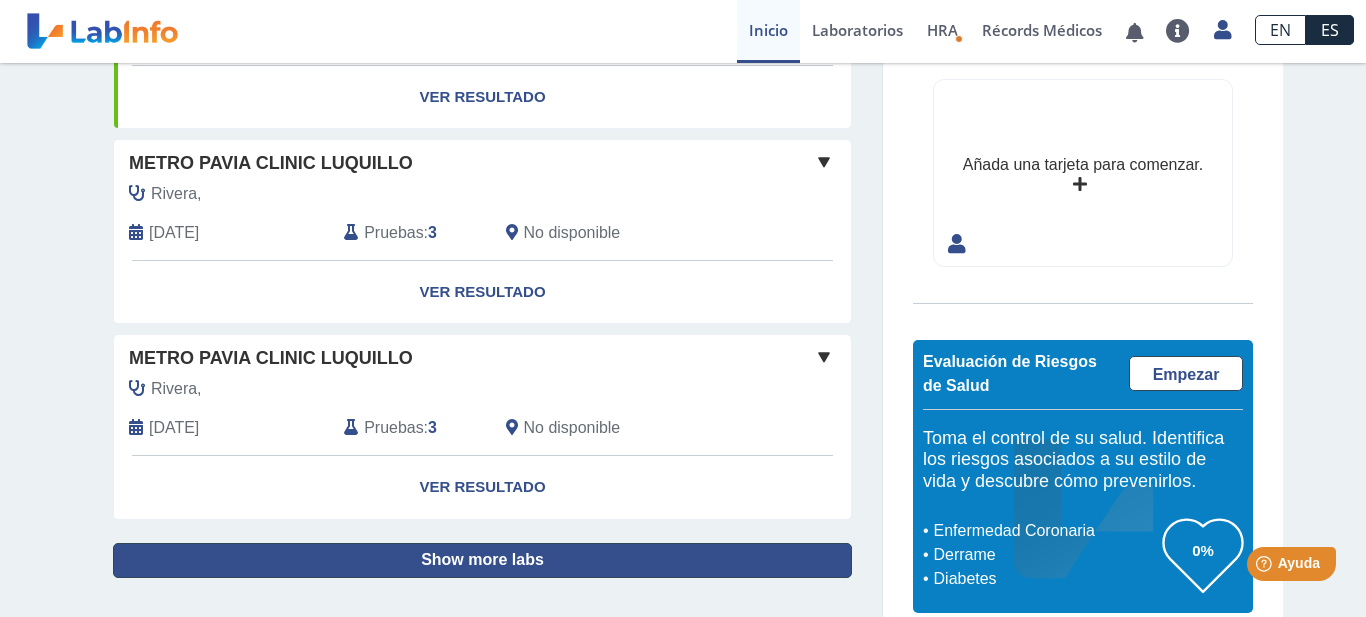 click on "Show more labs" 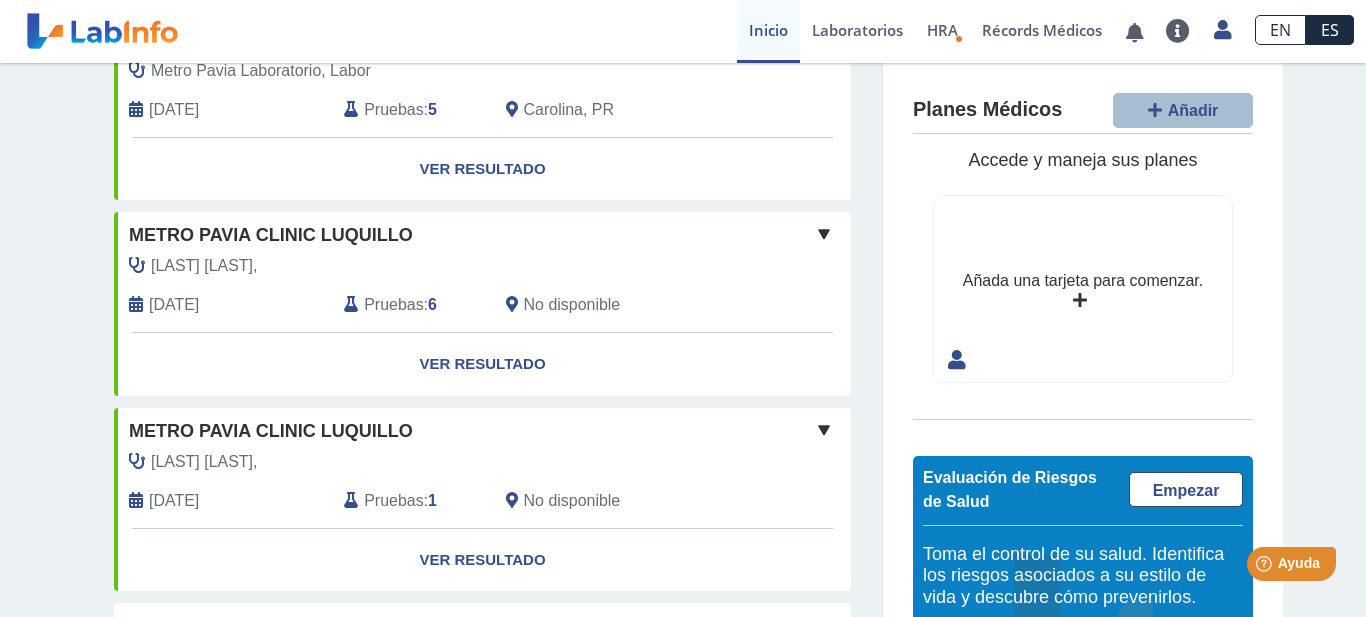 scroll, scrollTop: 1158, scrollLeft: 0, axis: vertical 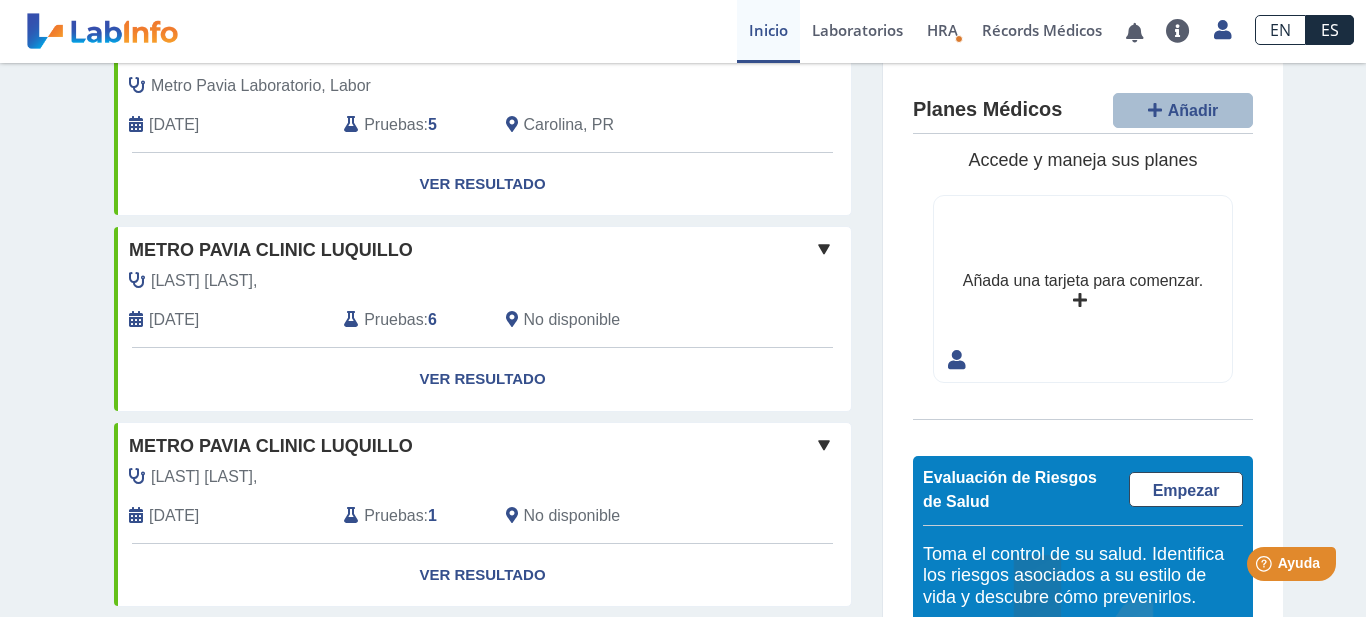 click on "Pruebas" 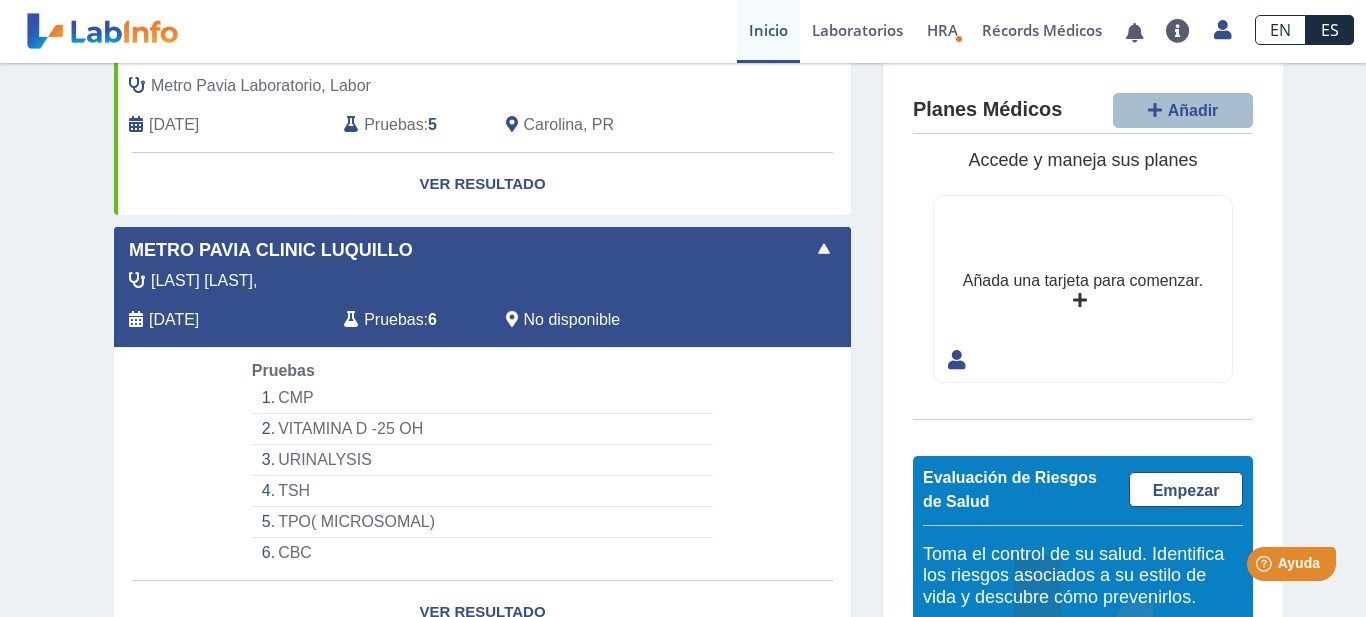 click on "TSH" 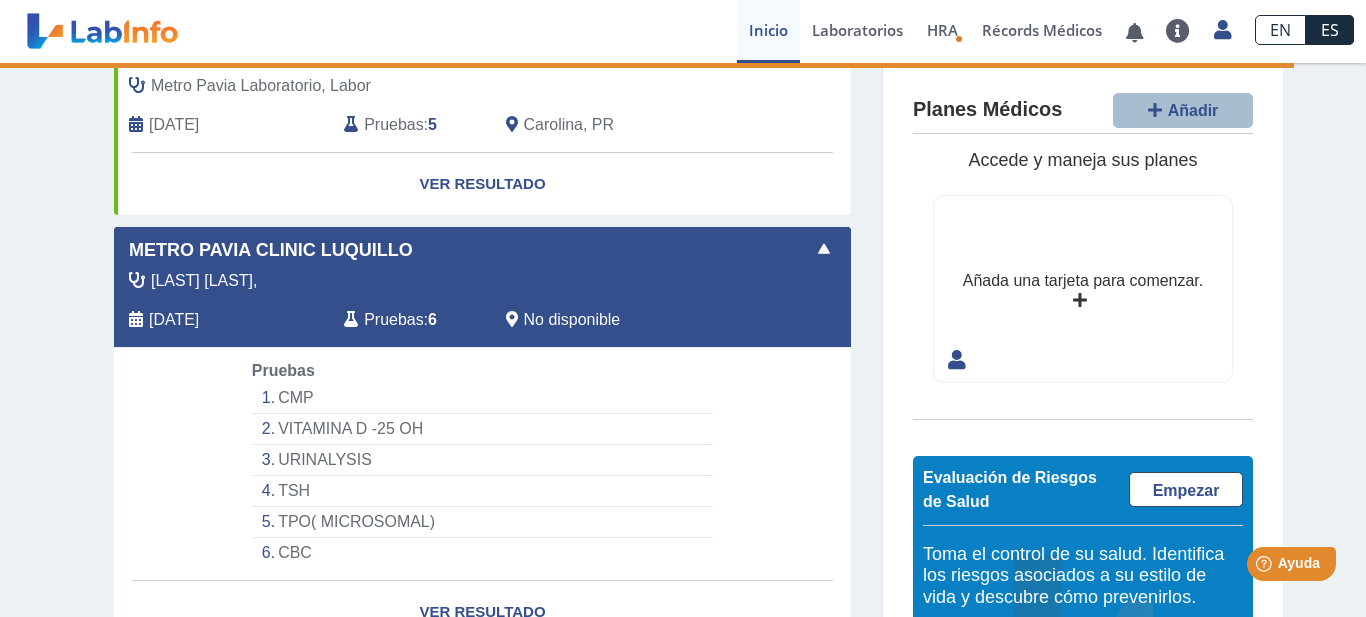 select on "***" 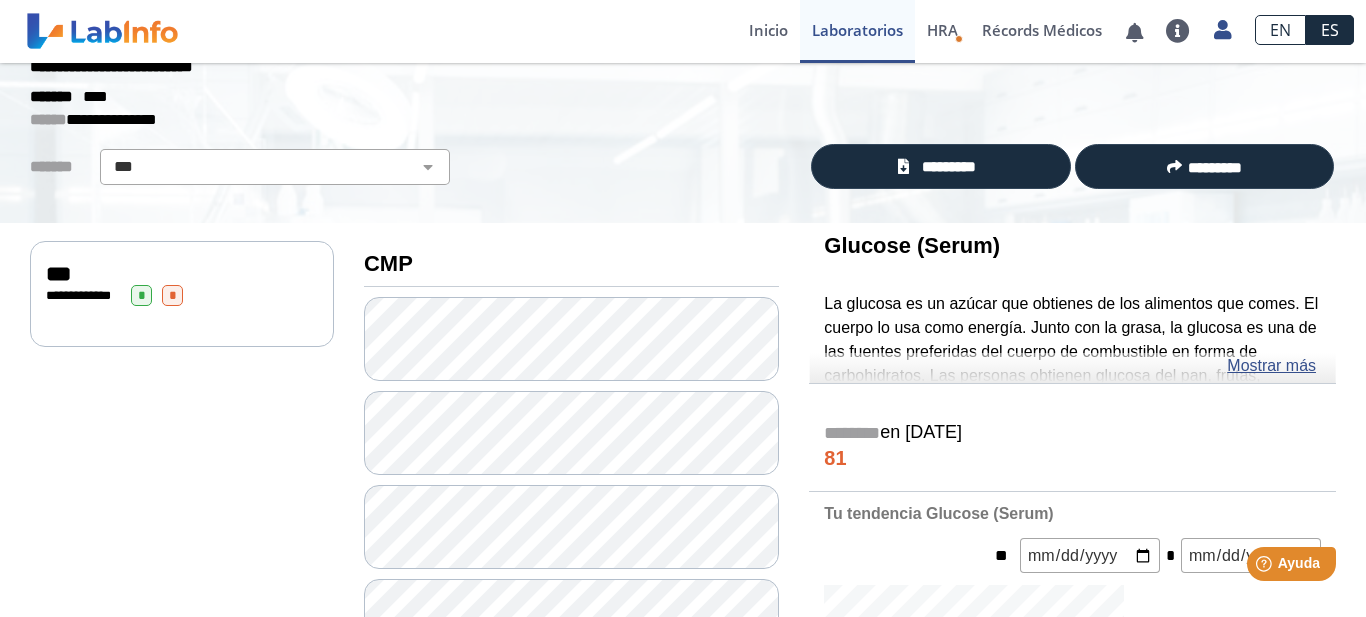 scroll, scrollTop: 66, scrollLeft: 0, axis: vertical 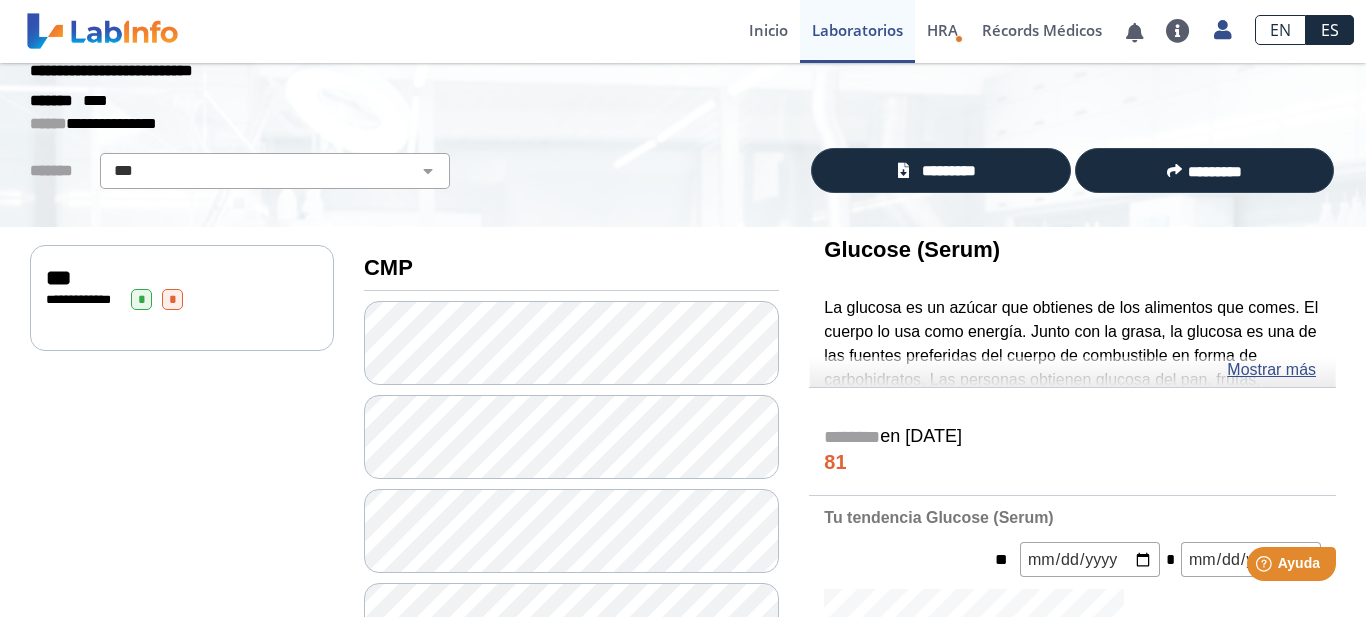 click on "***" 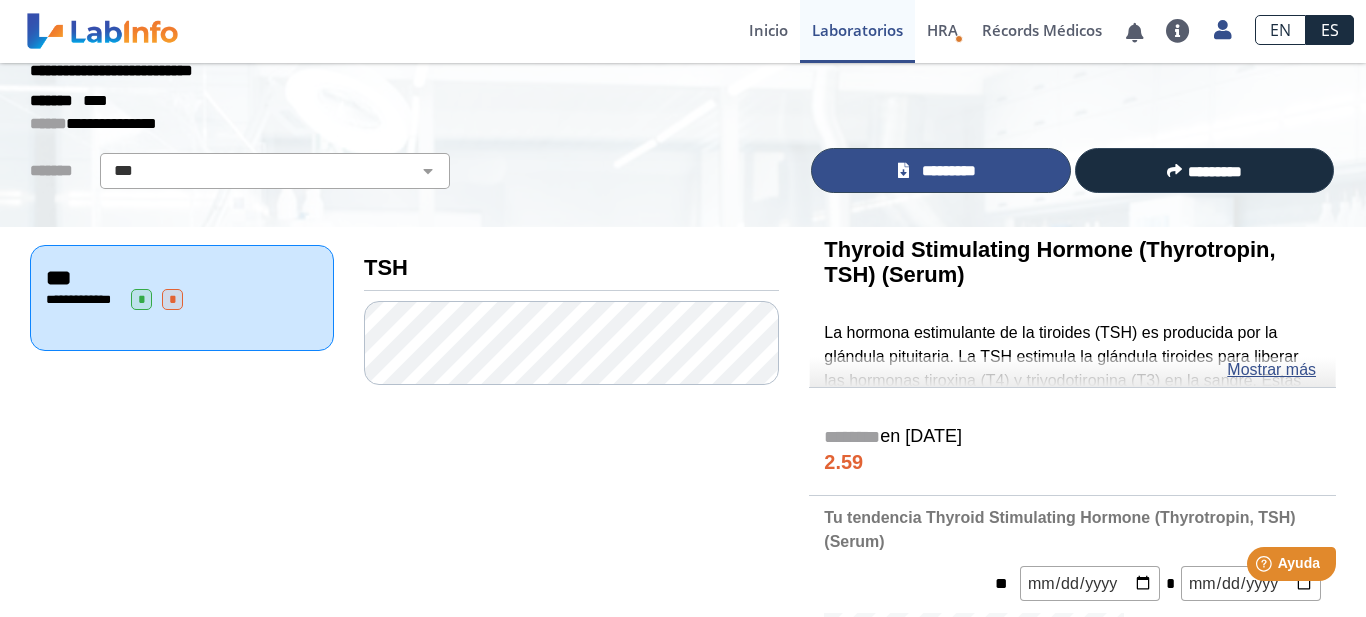 click on "*********" 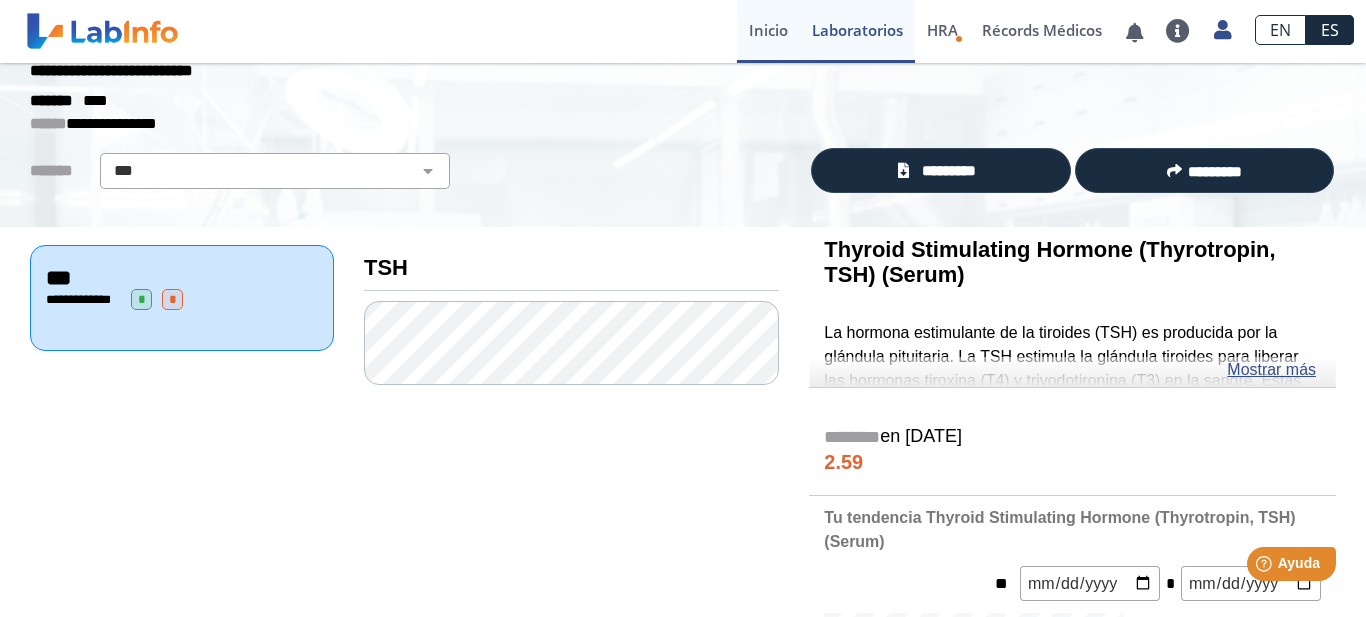 click on "Inicio" at bounding box center (768, 31) 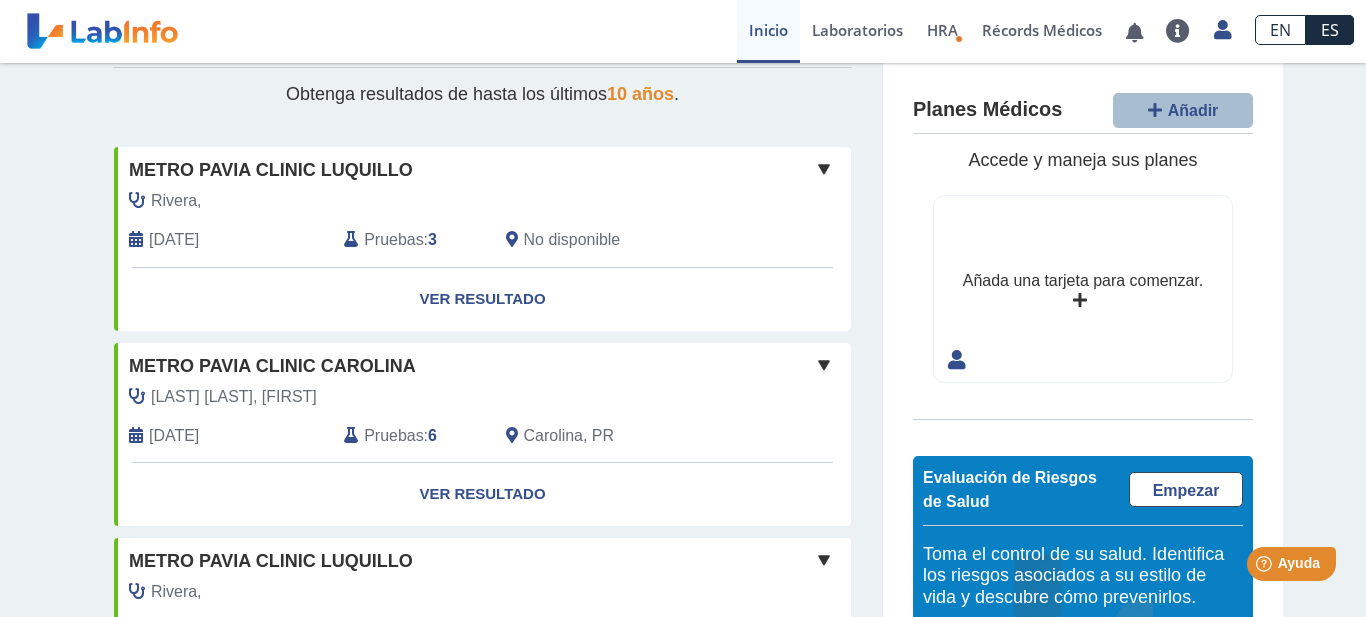 scroll, scrollTop: 1636, scrollLeft: 0, axis: vertical 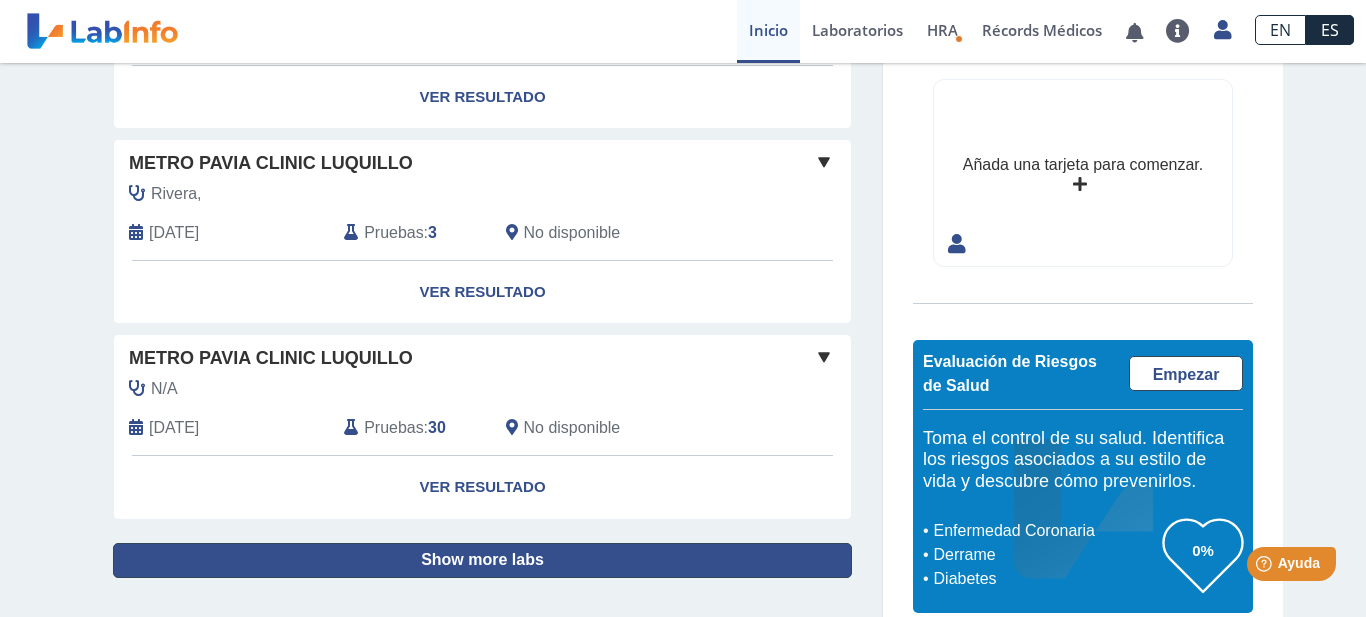 click on "Show more labs" 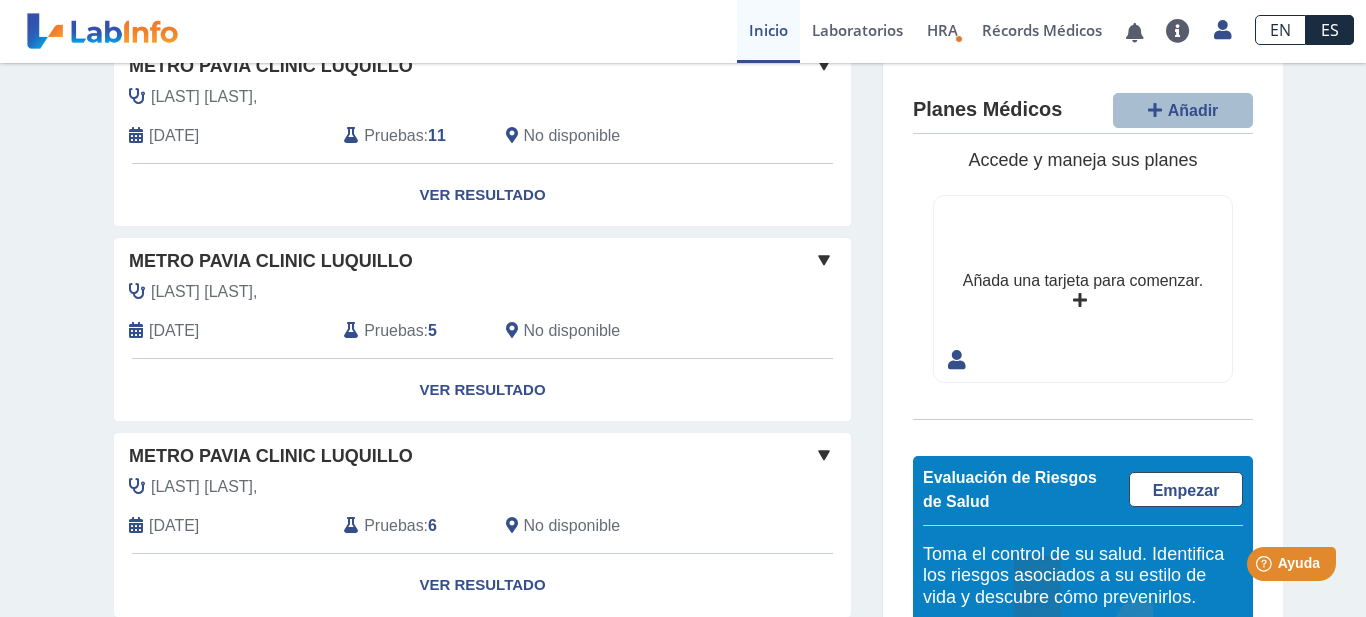 scroll, scrollTop: 2134, scrollLeft: 0, axis: vertical 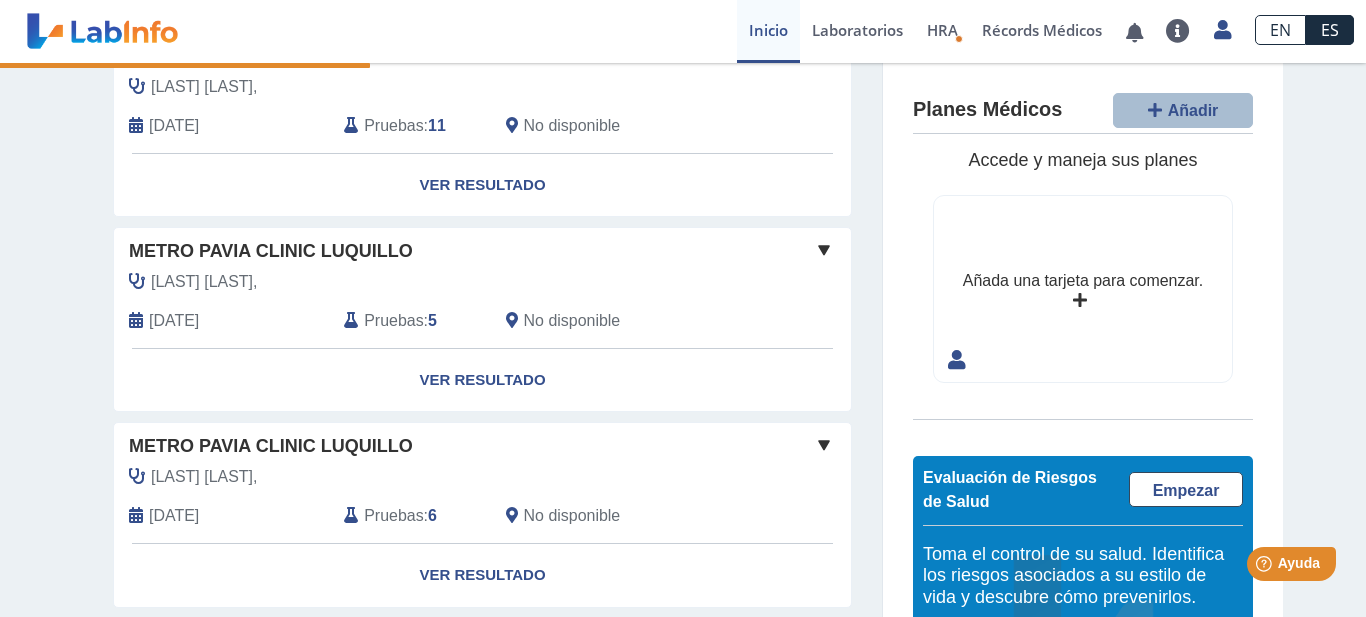 click on "Pruebas" 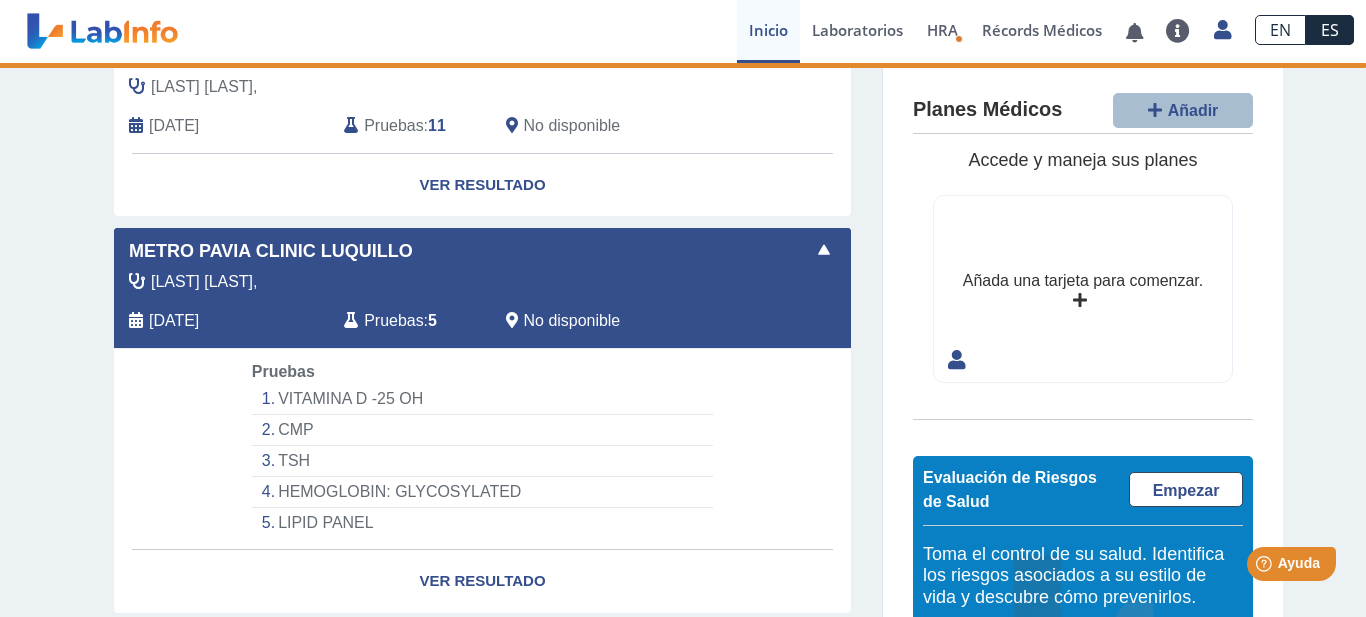 click on "TSH" 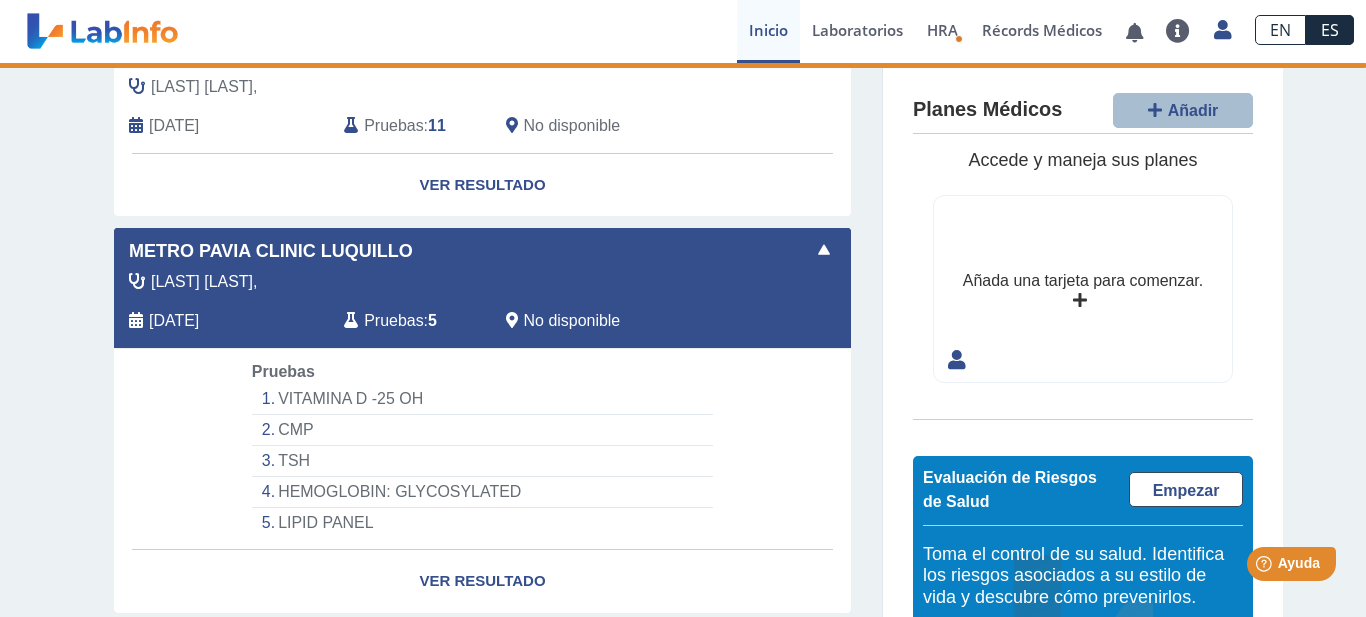 click on "TSH" 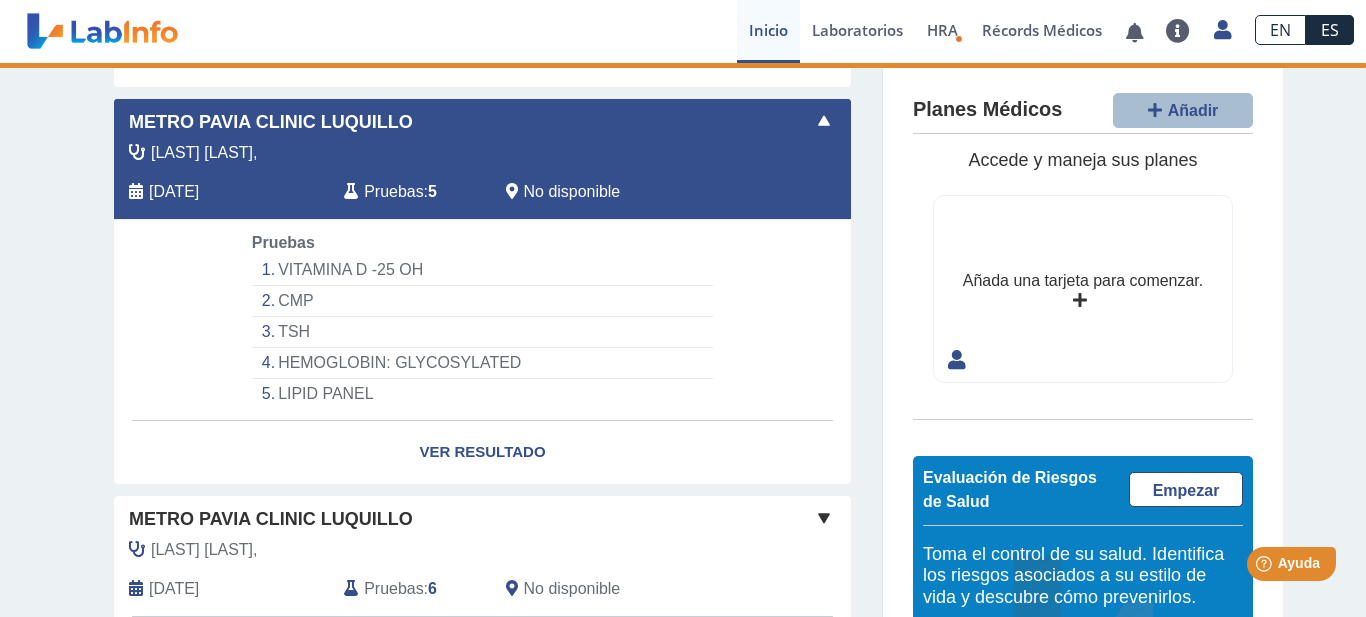 scroll, scrollTop: 2252, scrollLeft: 0, axis: vertical 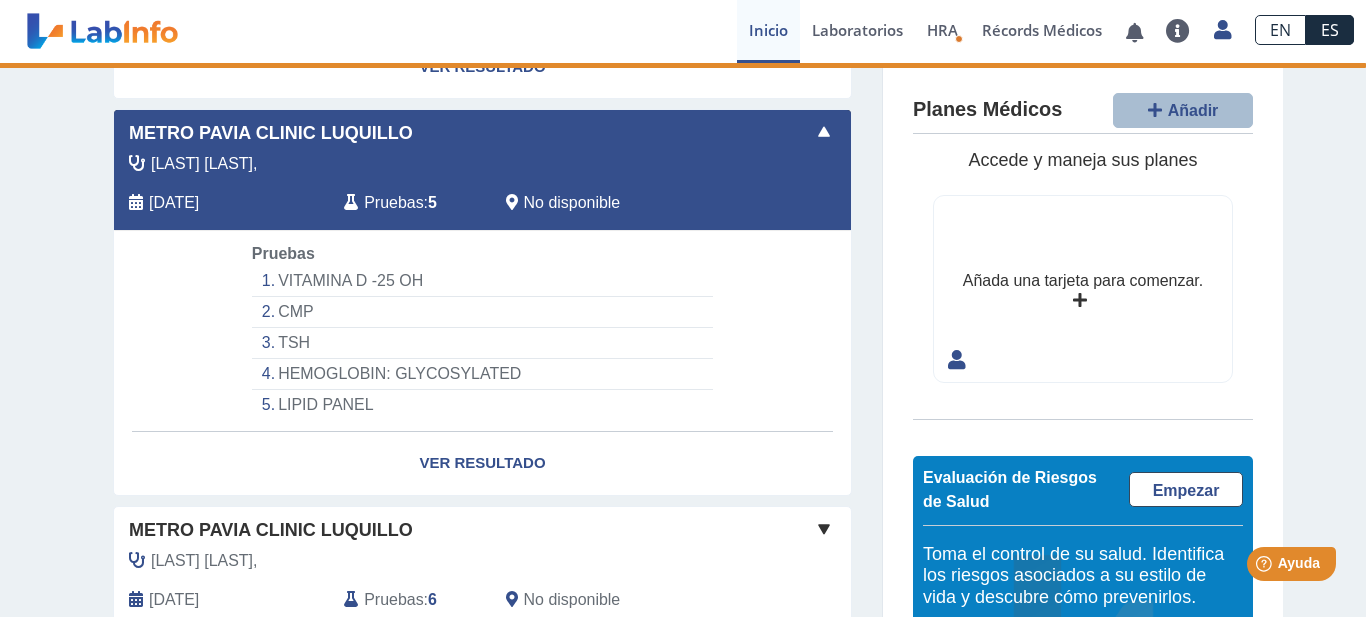 click on "TSH" 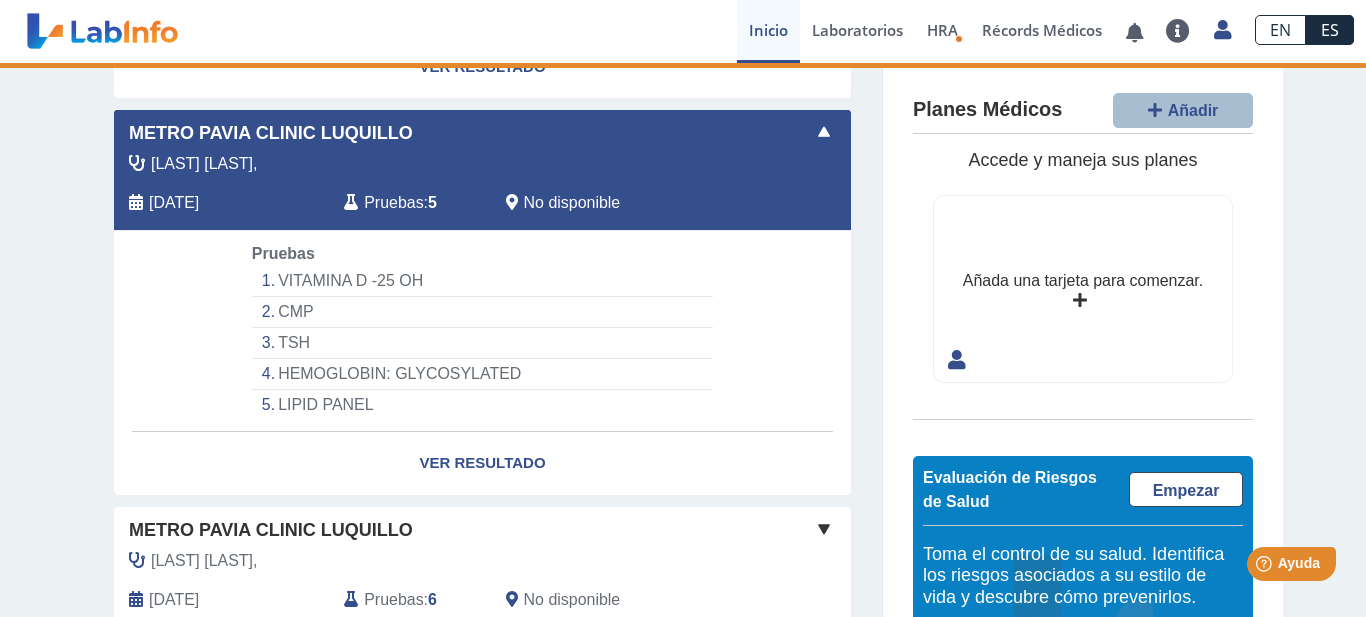 click on "Inicio" at bounding box center (768, 31) 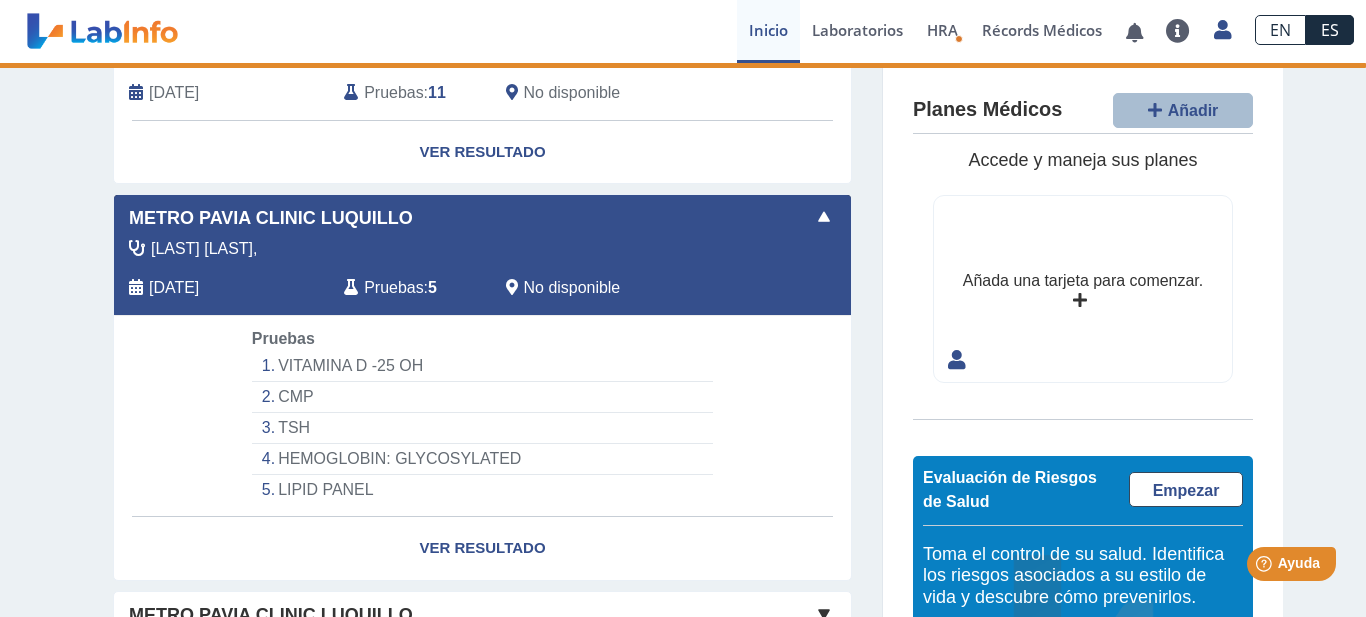 scroll, scrollTop: 2178, scrollLeft: 0, axis: vertical 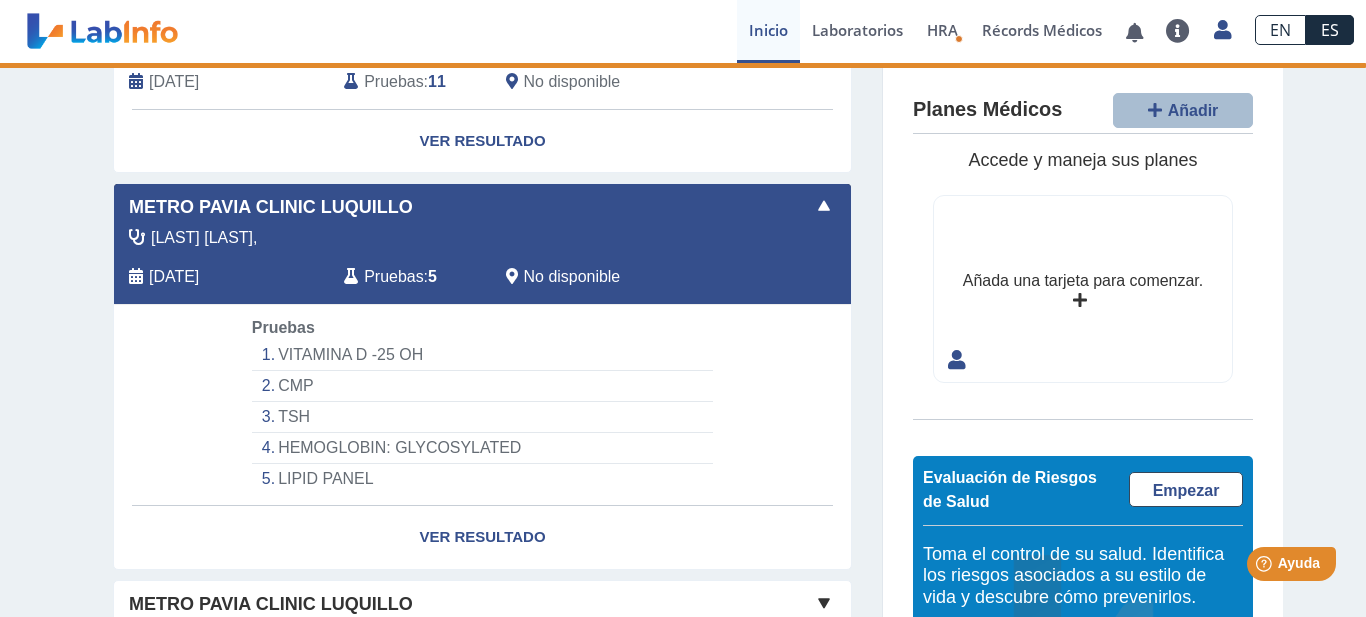 select on "***" 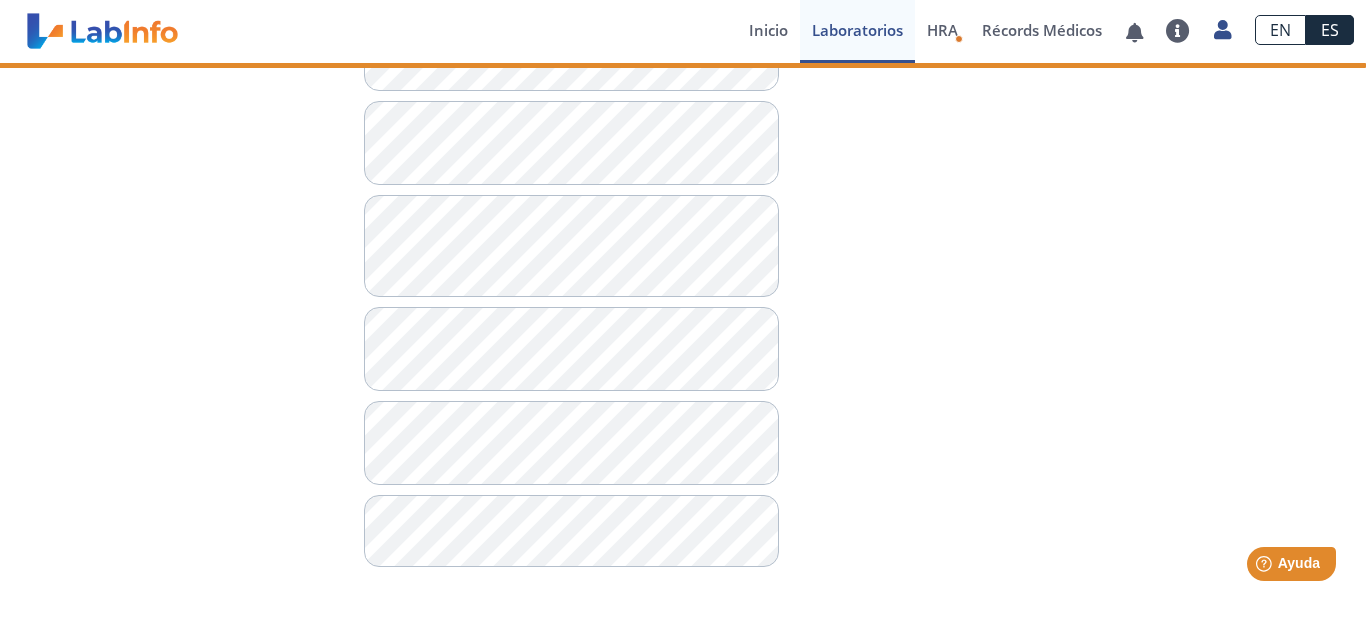 scroll, scrollTop: 1579, scrollLeft: 0, axis: vertical 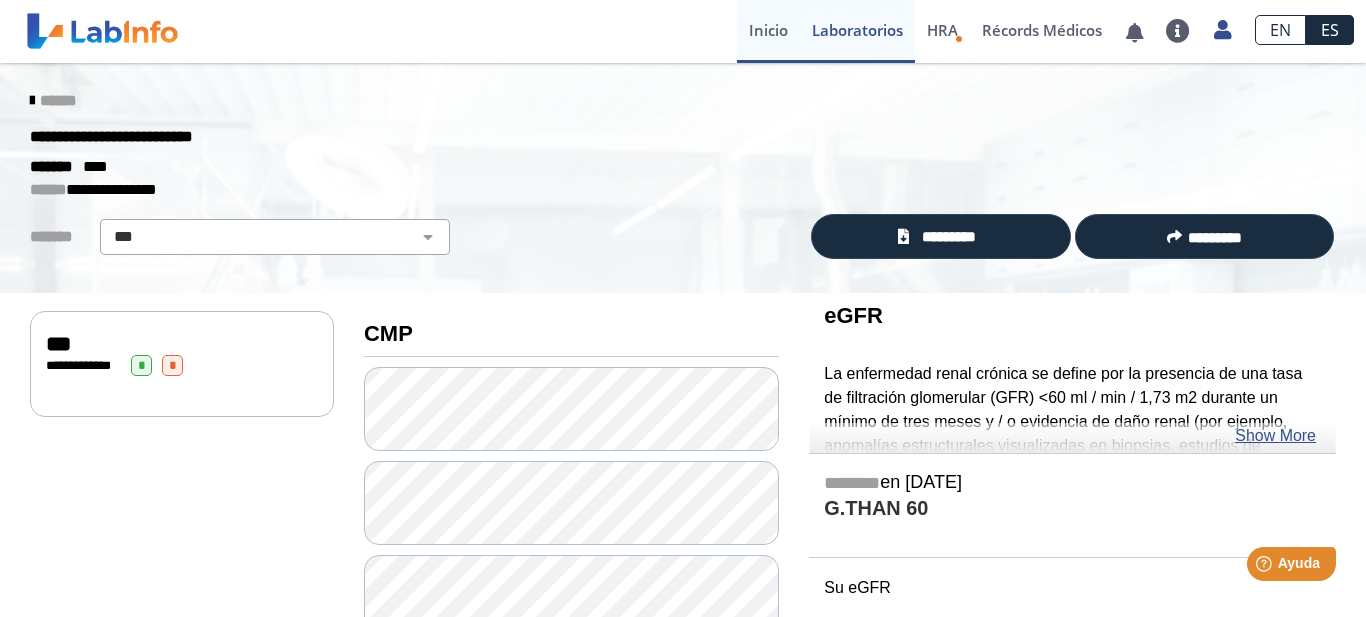 click on "Inicio" at bounding box center [768, 31] 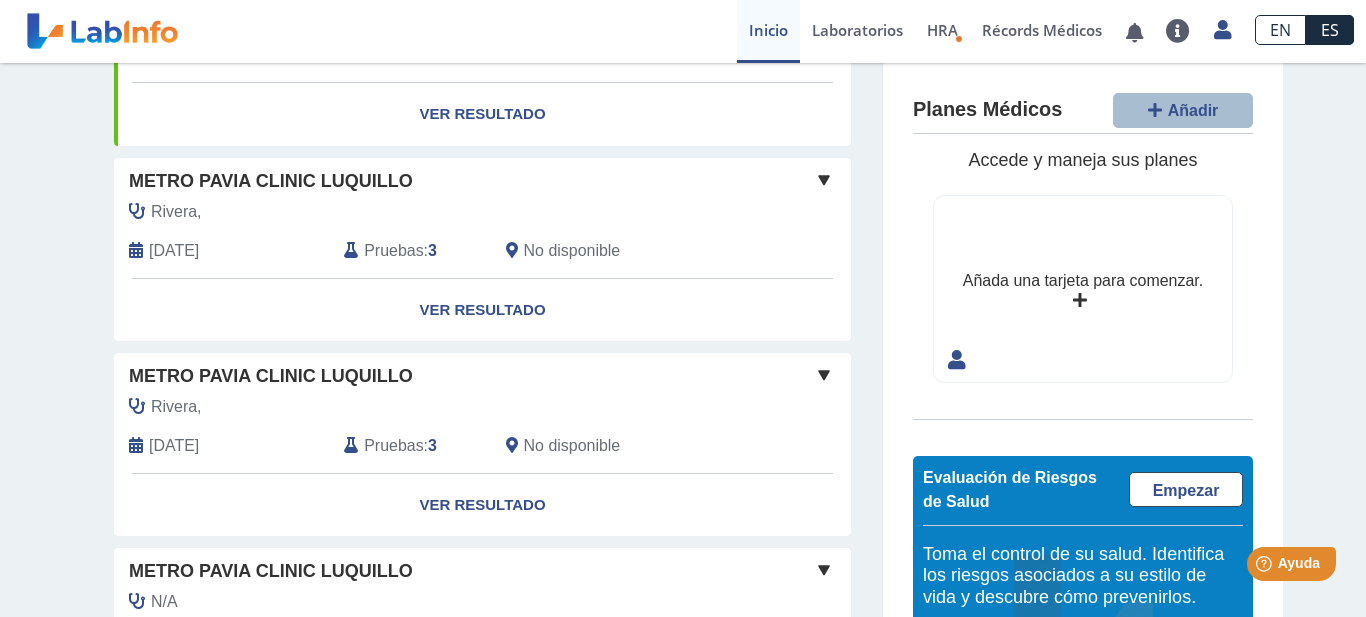 scroll, scrollTop: 1636, scrollLeft: 0, axis: vertical 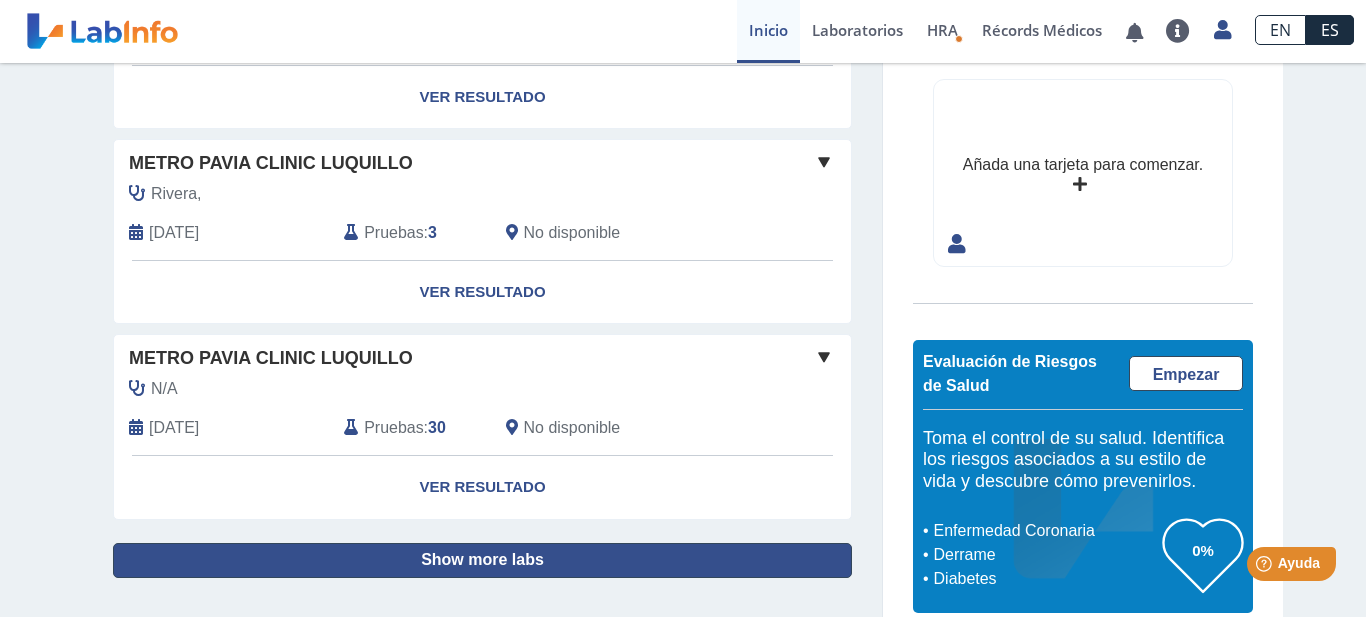 click on "Show more labs" 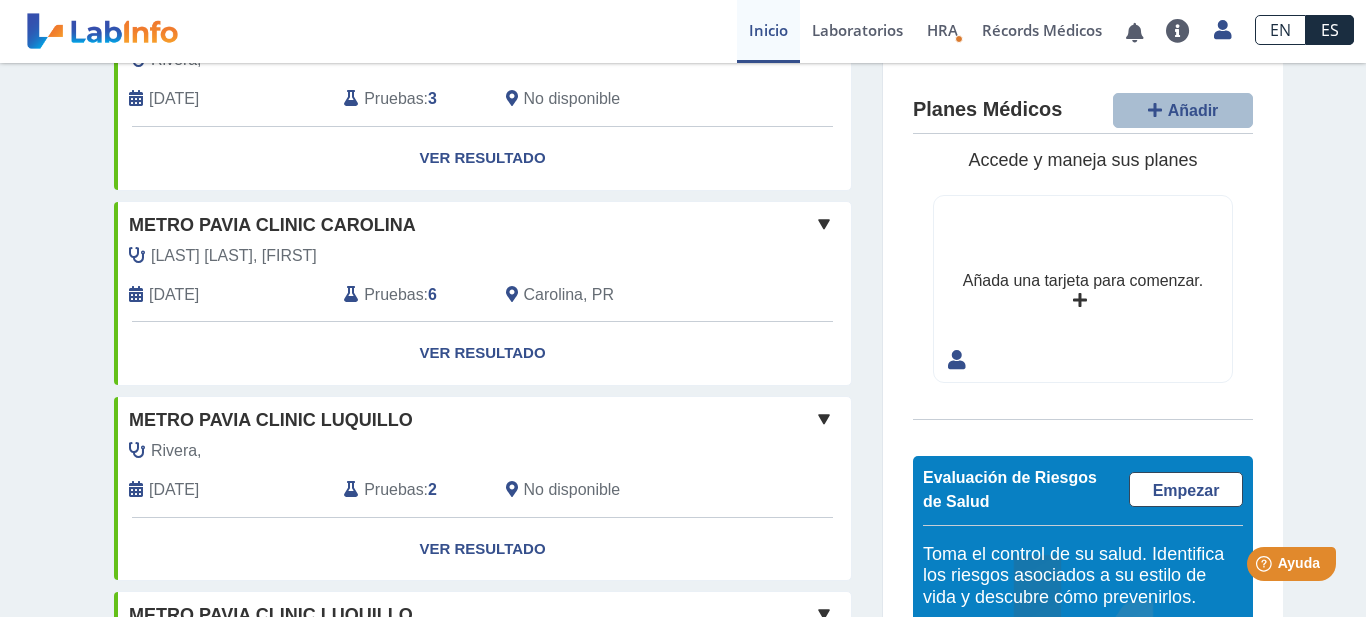 scroll, scrollTop: 0, scrollLeft: 0, axis: both 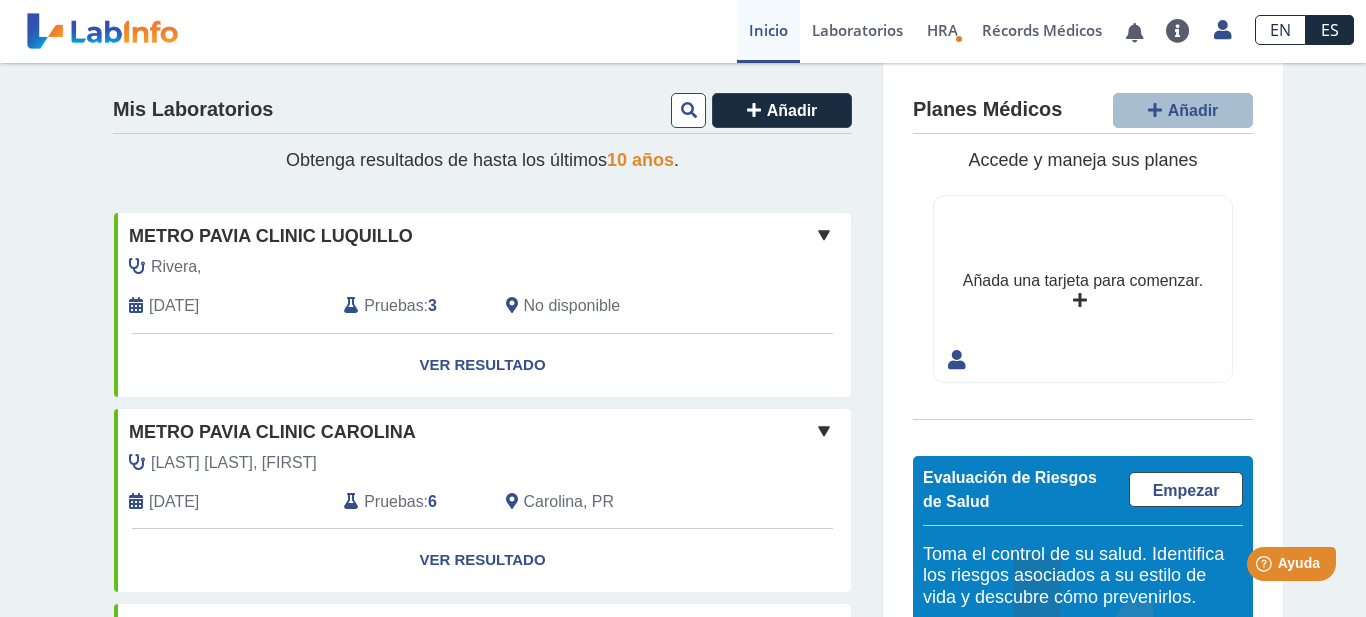 drag, startPoint x: 1365, startPoint y: 191, endPoint x: 1356, endPoint y: 114, distance: 77.52419 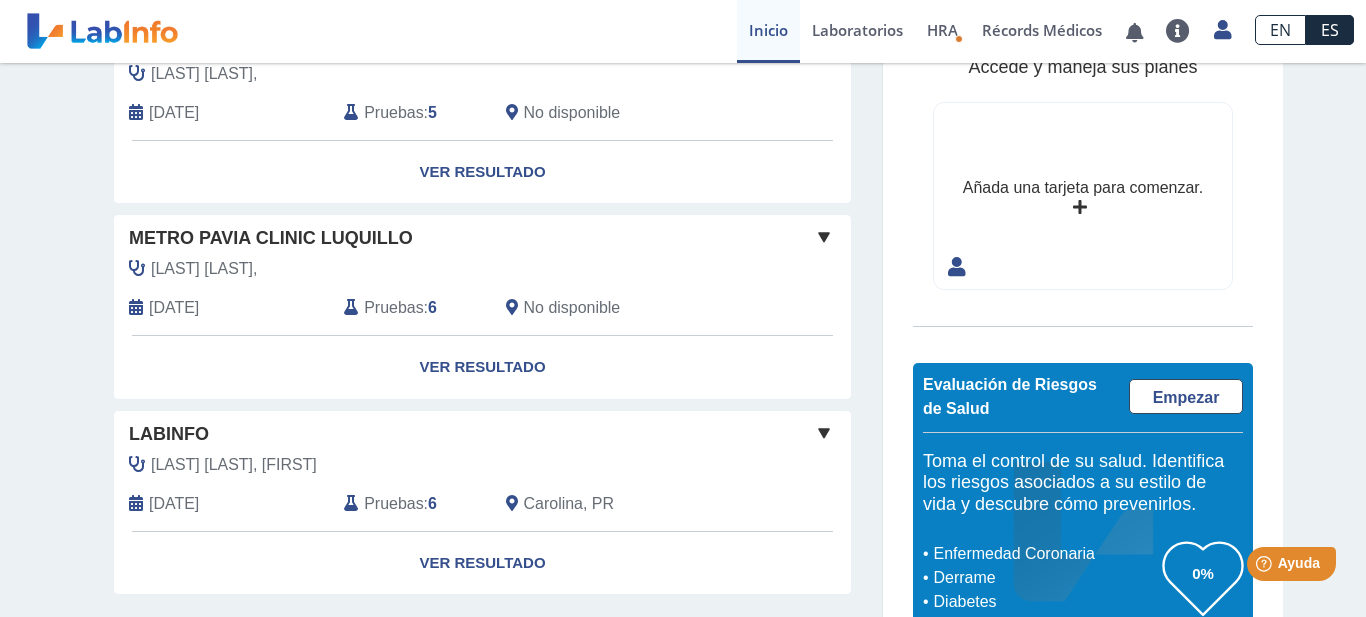 scroll, scrollTop: 2355, scrollLeft: 0, axis: vertical 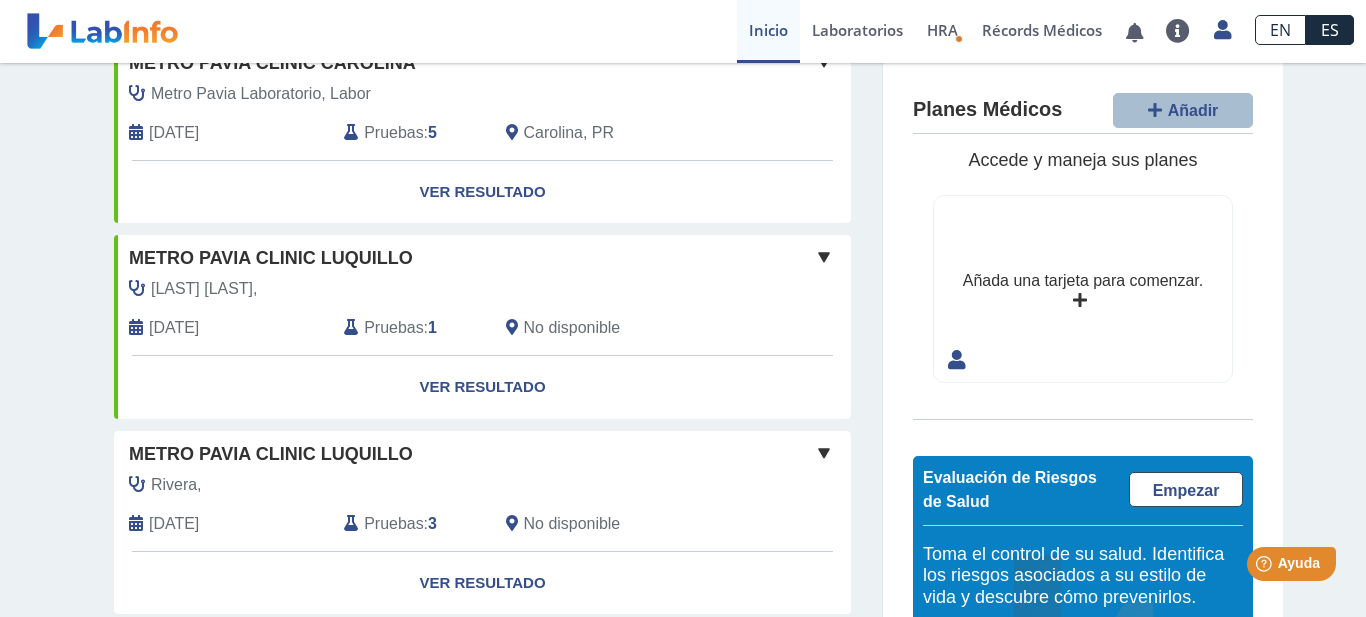 click on "Pruebas" 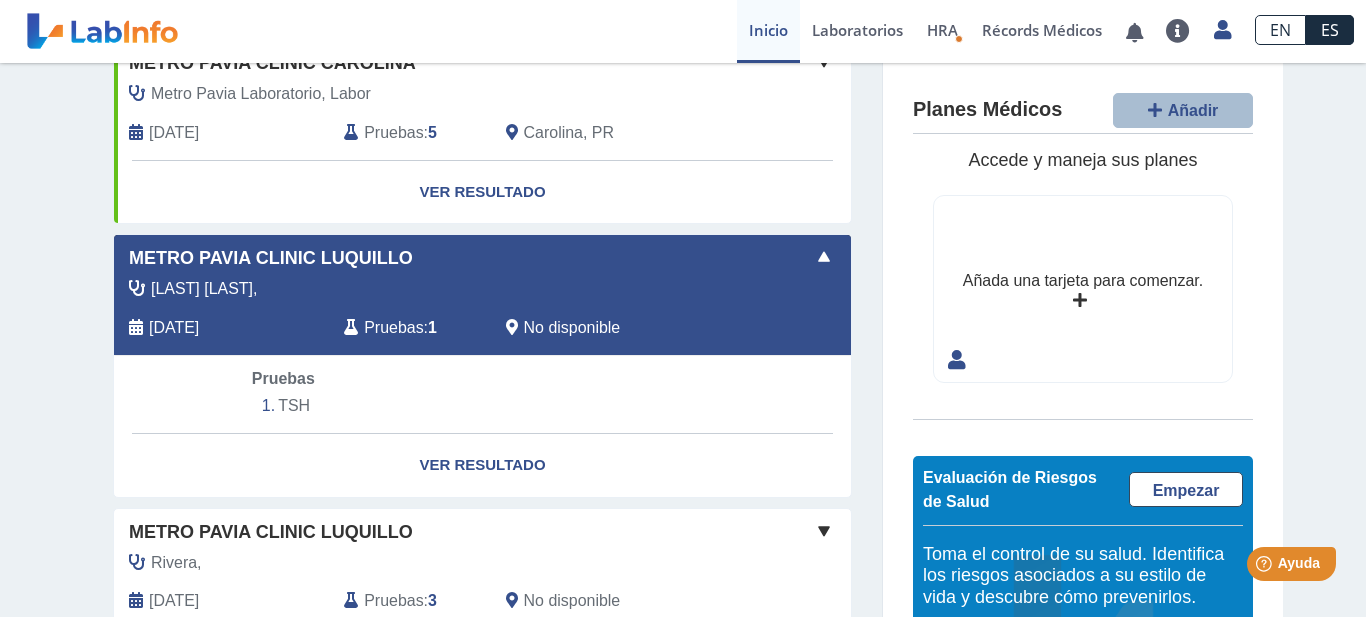 click on "TSH" 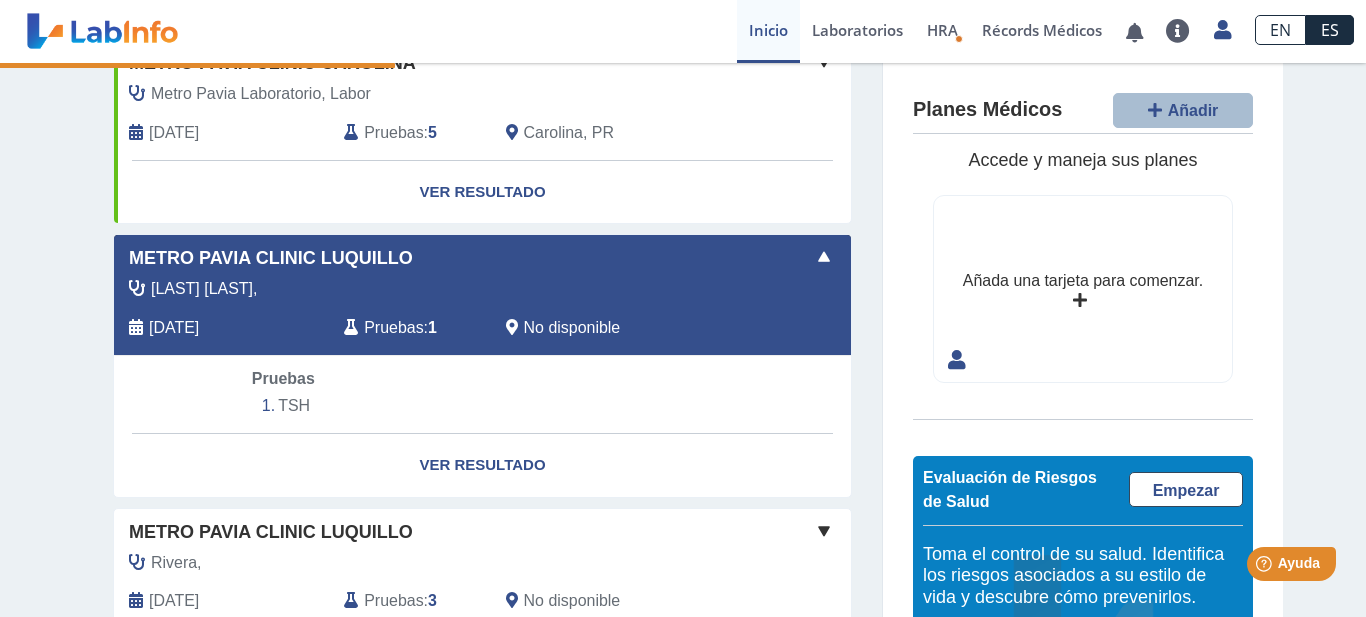 select on "***" 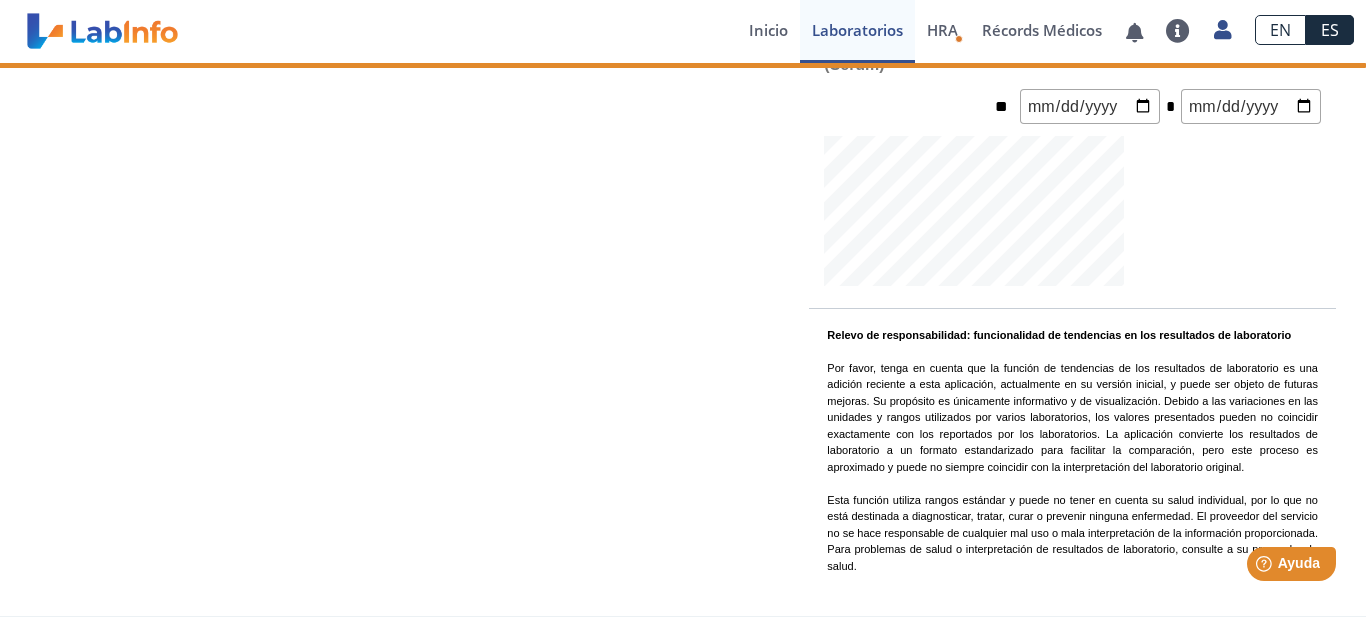 scroll, scrollTop: 0, scrollLeft: 0, axis: both 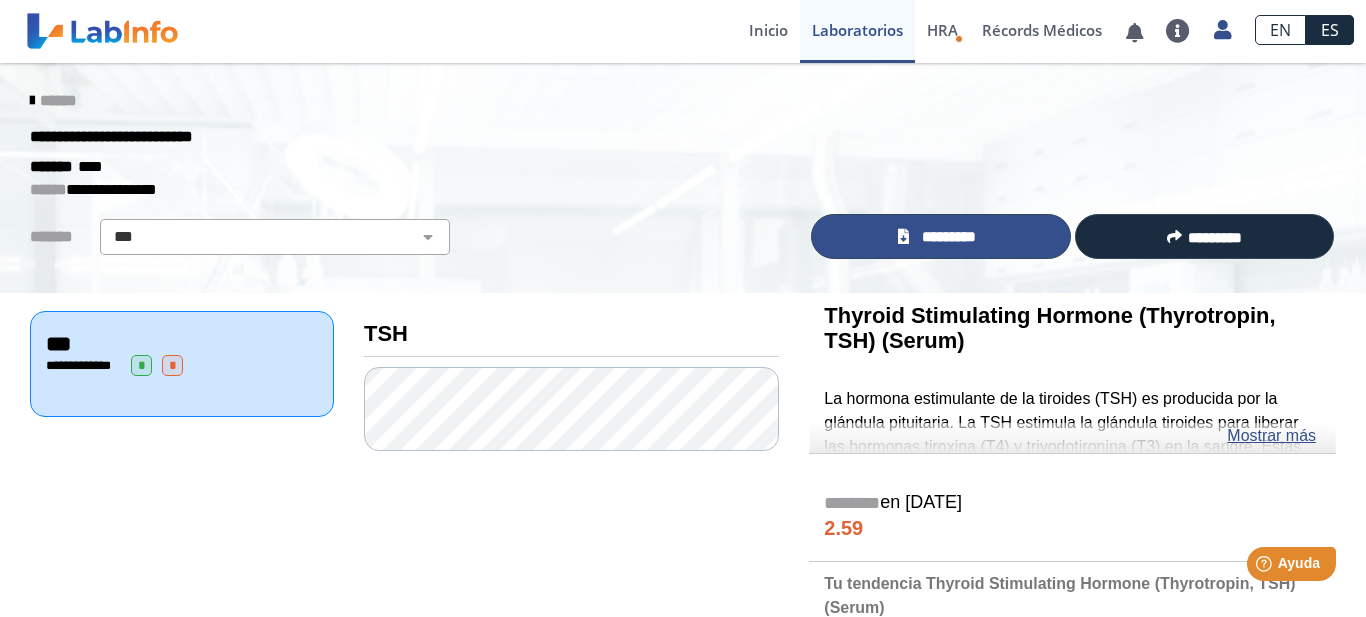 click on "*********" 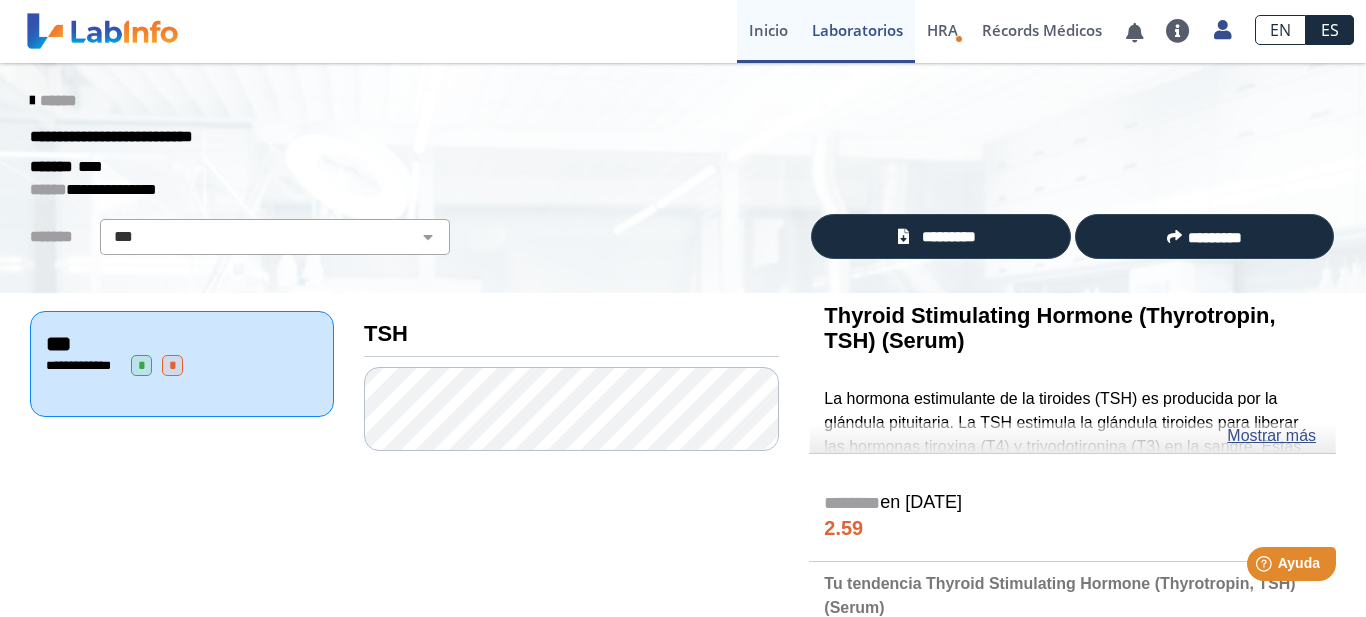 click on "Inicio" at bounding box center (768, 31) 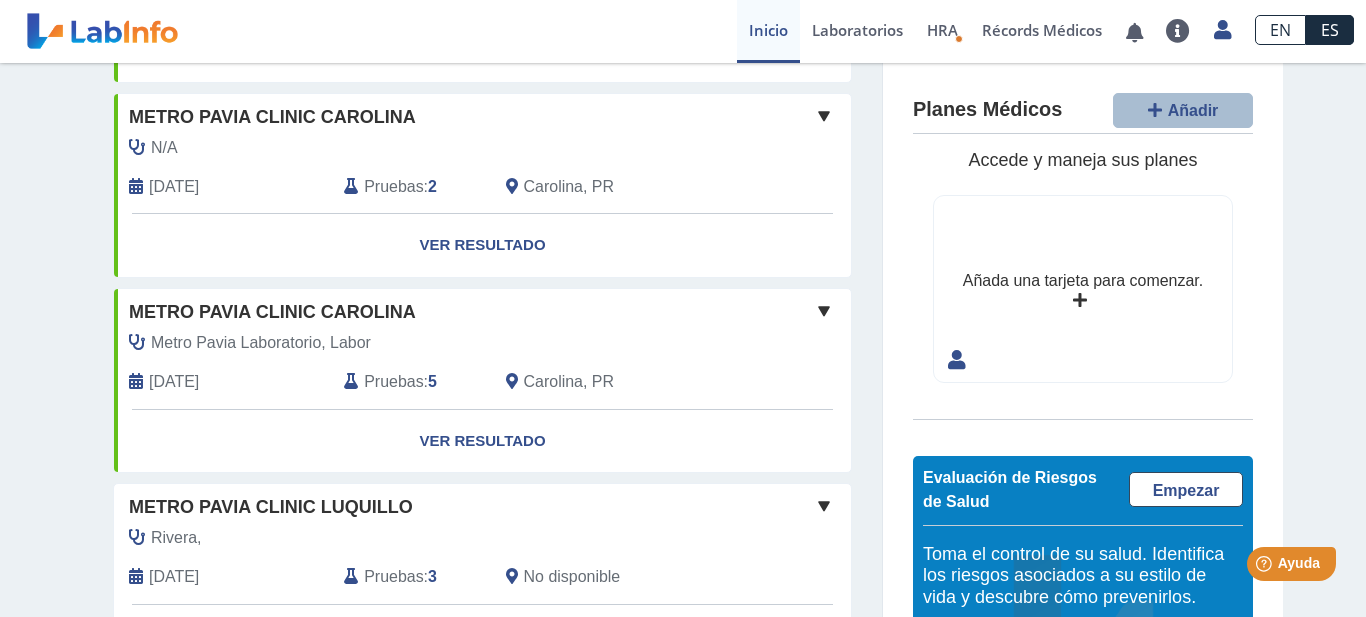 scroll, scrollTop: 909, scrollLeft: 0, axis: vertical 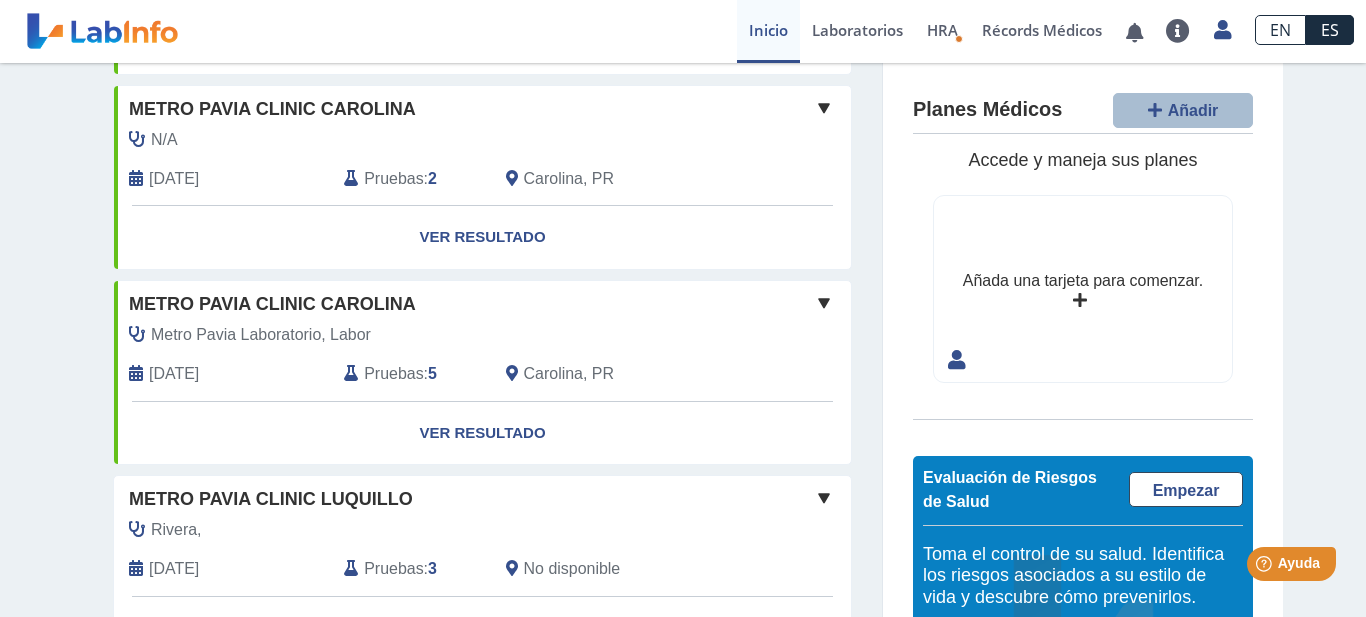 click on "Pruebas" 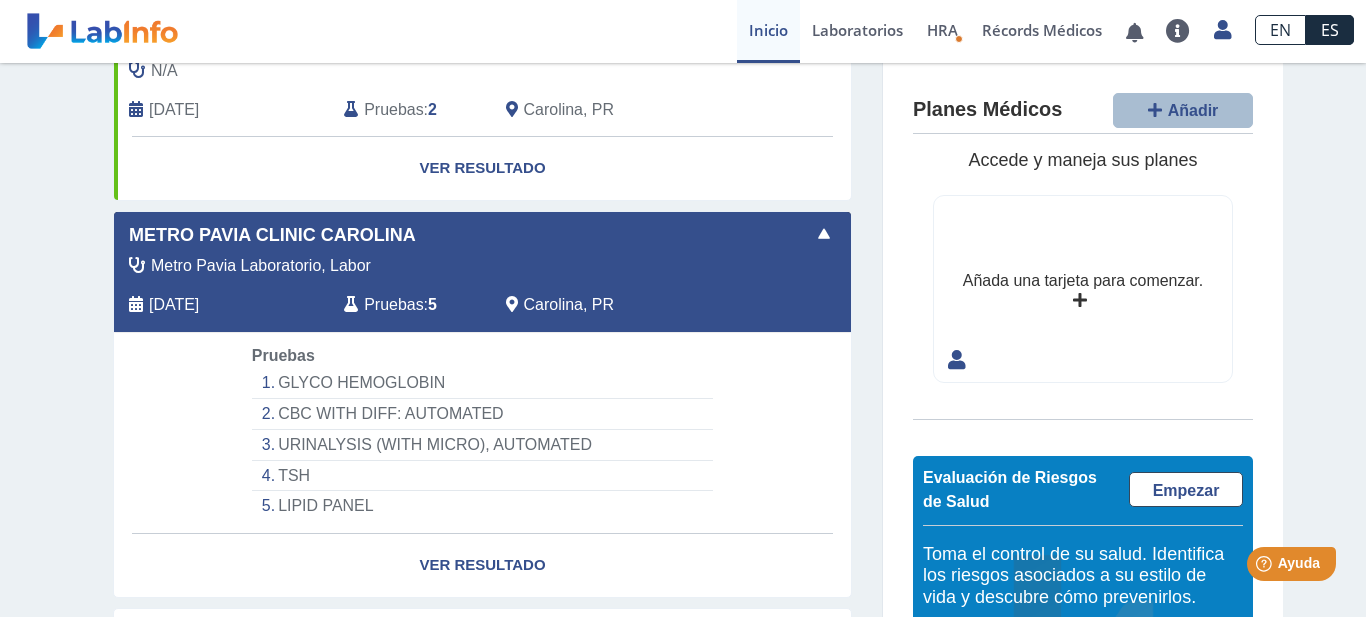 scroll, scrollTop: 965, scrollLeft: 0, axis: vertical 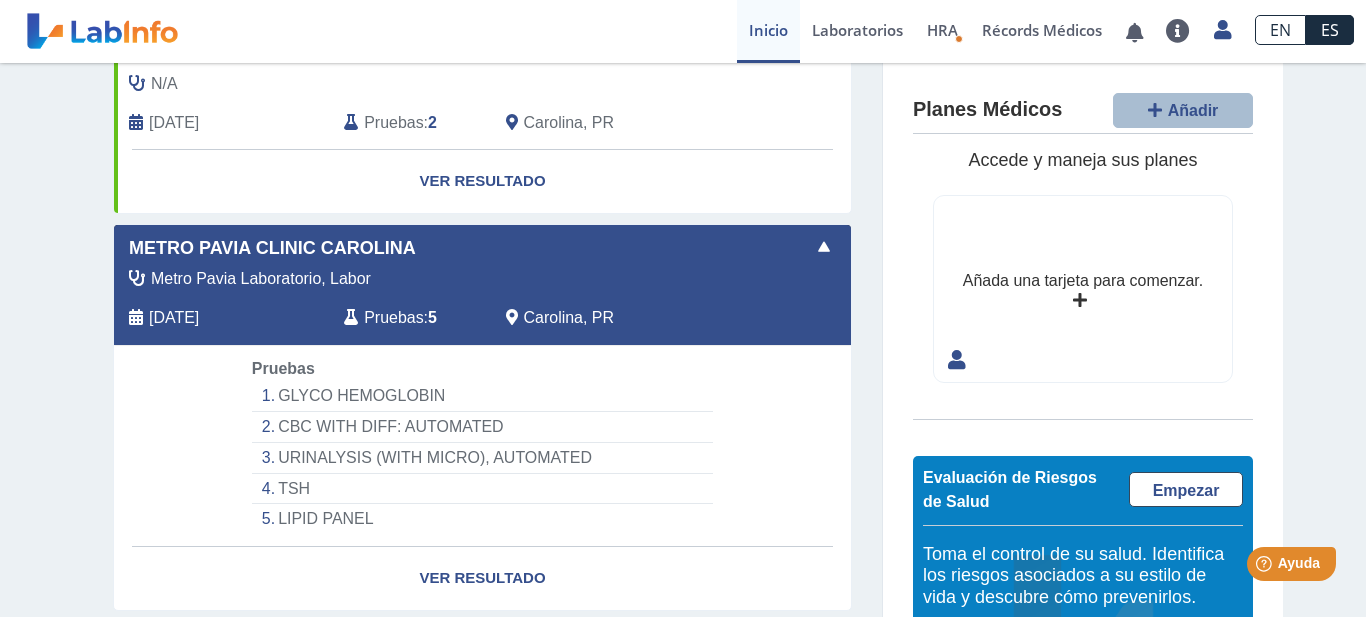 click on "TSH" 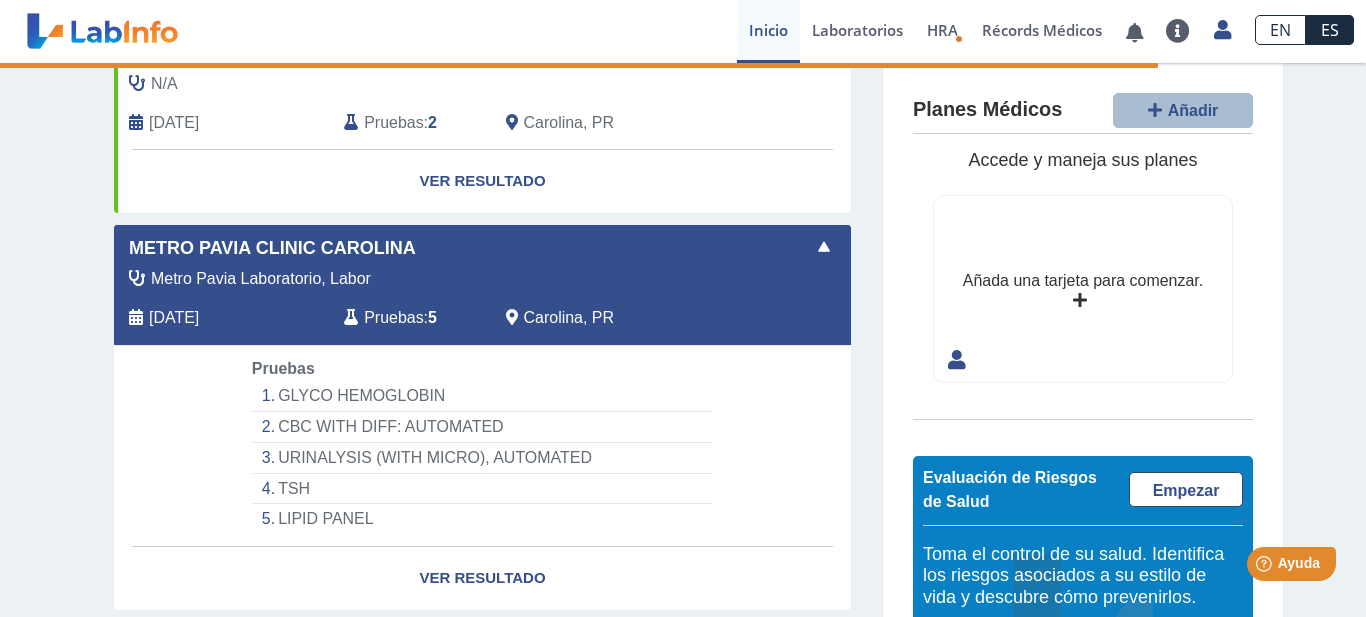 select on "***" 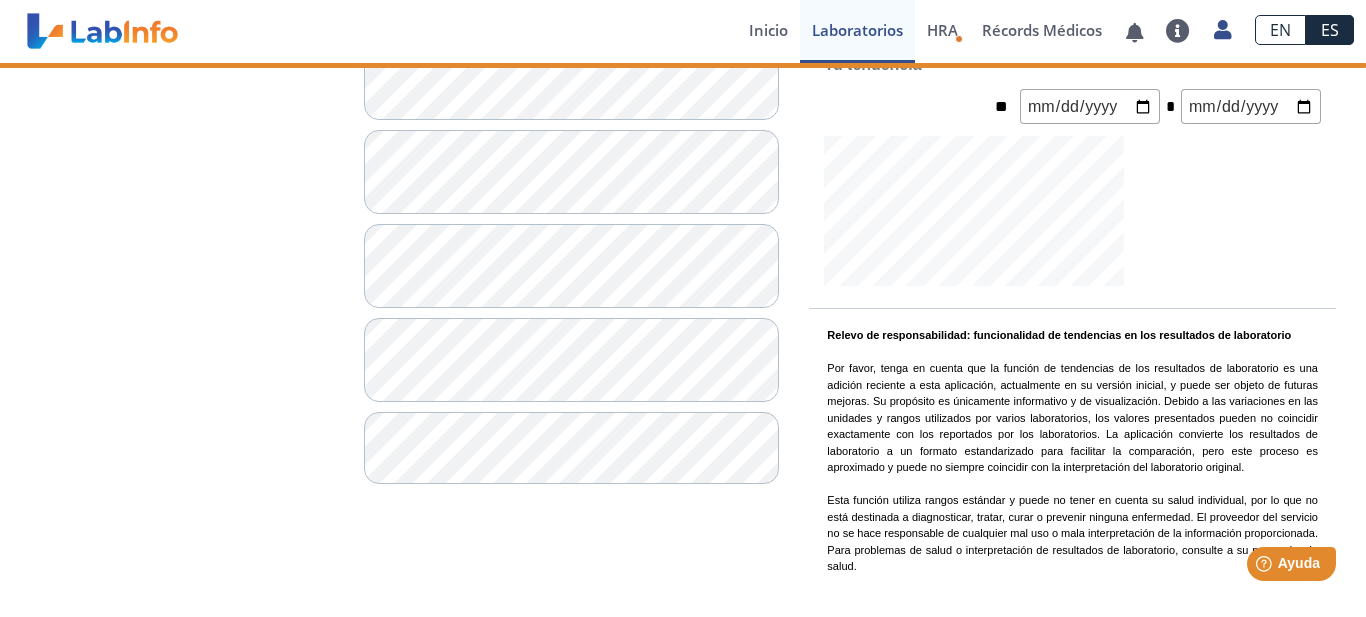 scroll, scrollTop: 506, scrollLeft: 0, axis: vertical 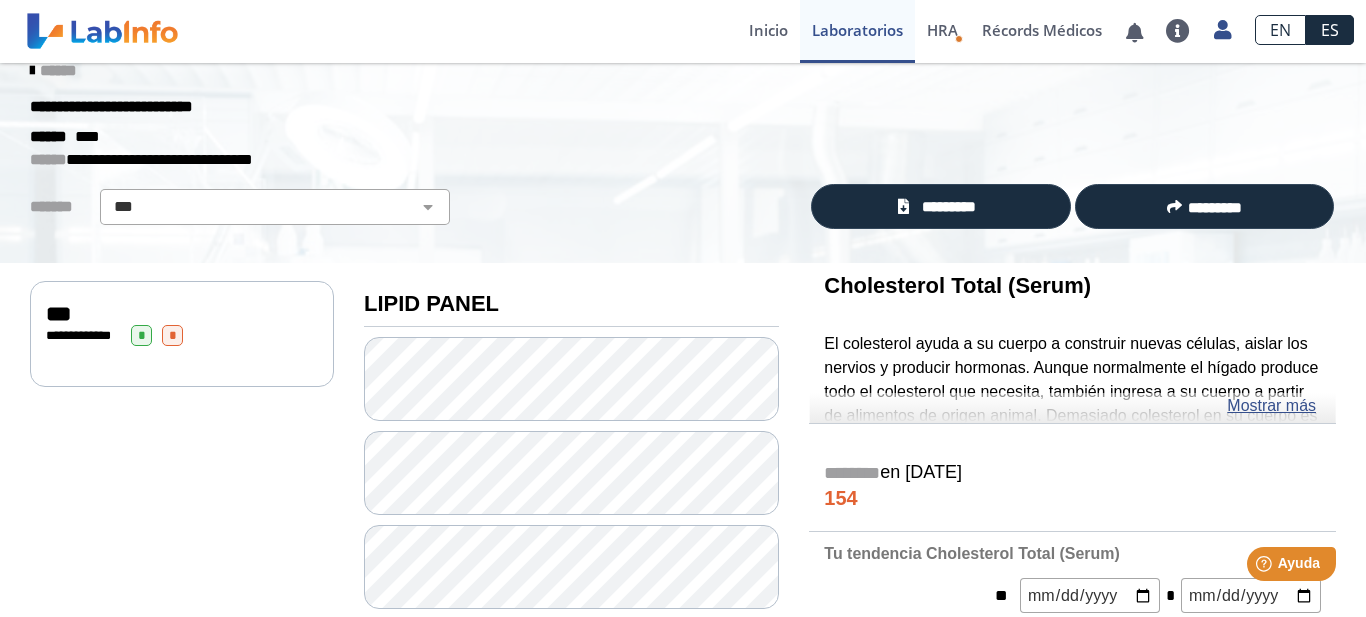 click on "***" 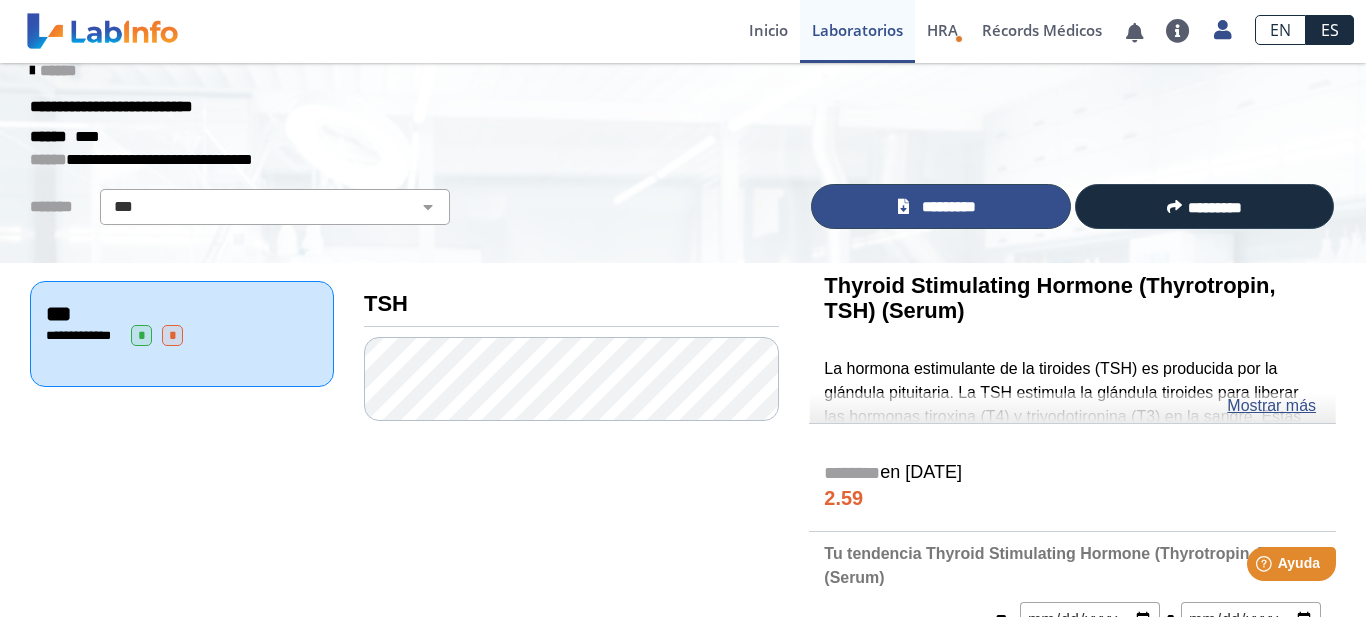 click on "*********" 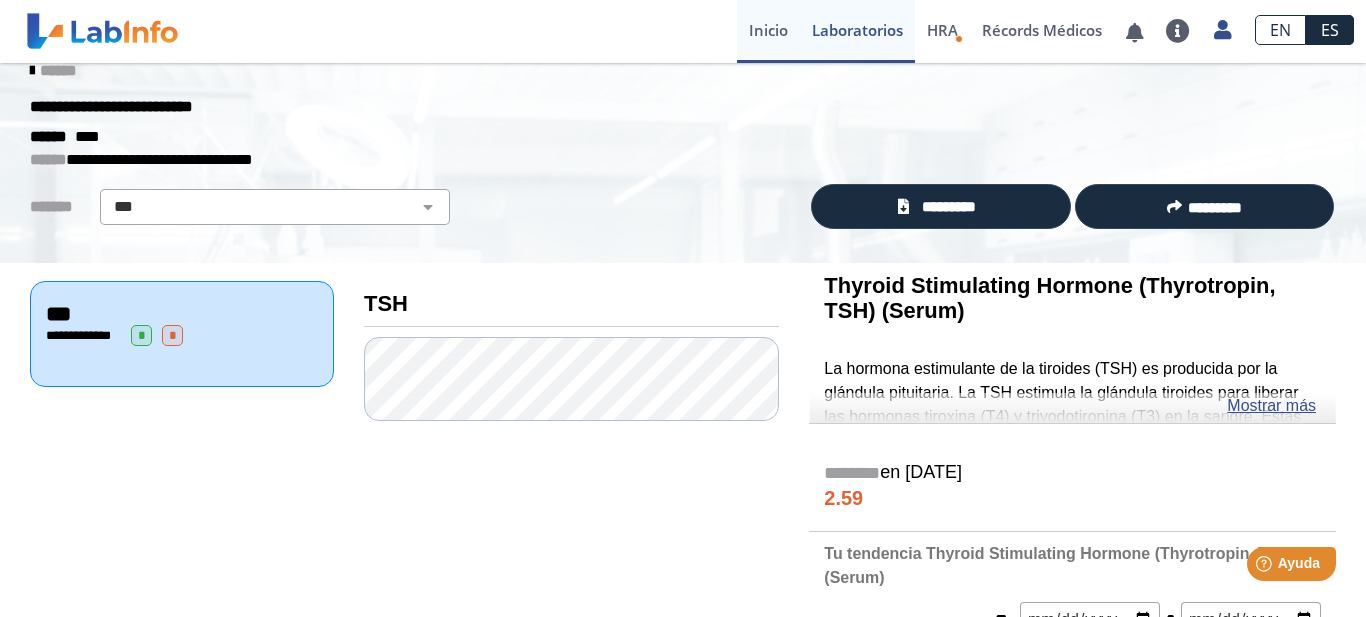 click on "Inicio" at bounding box center (768, 31) 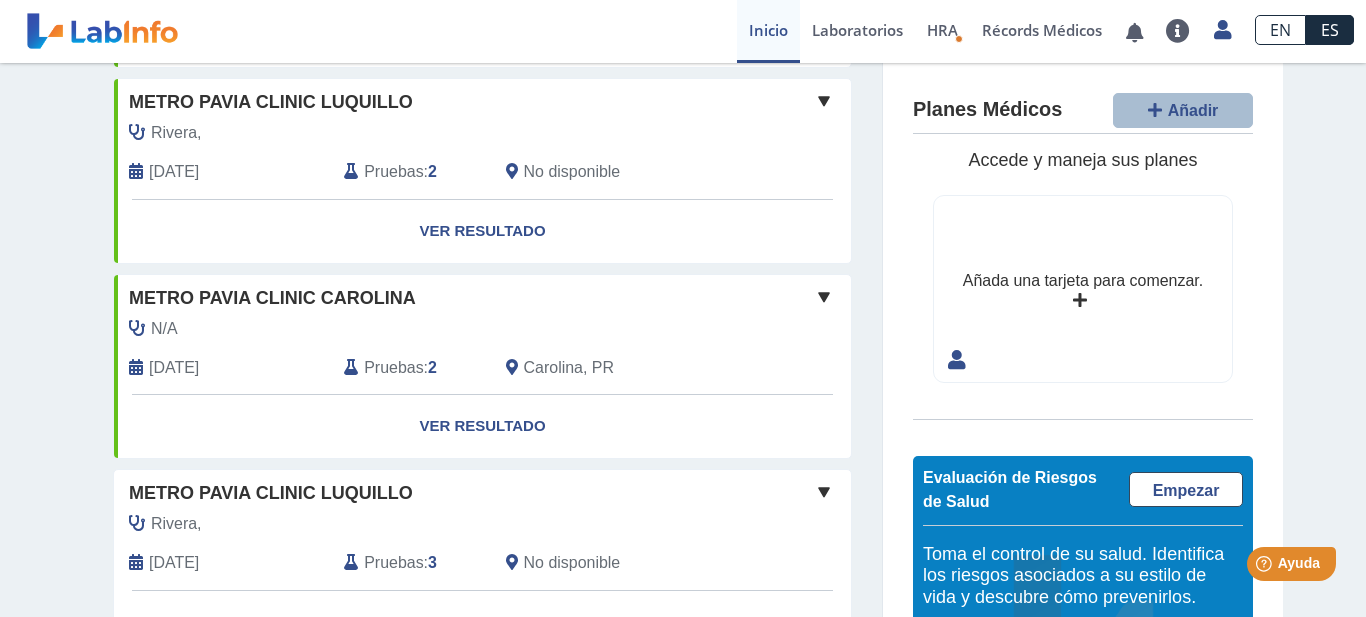 scroll, scrollTop: 811, scrollLeft: 0, axis: vertical 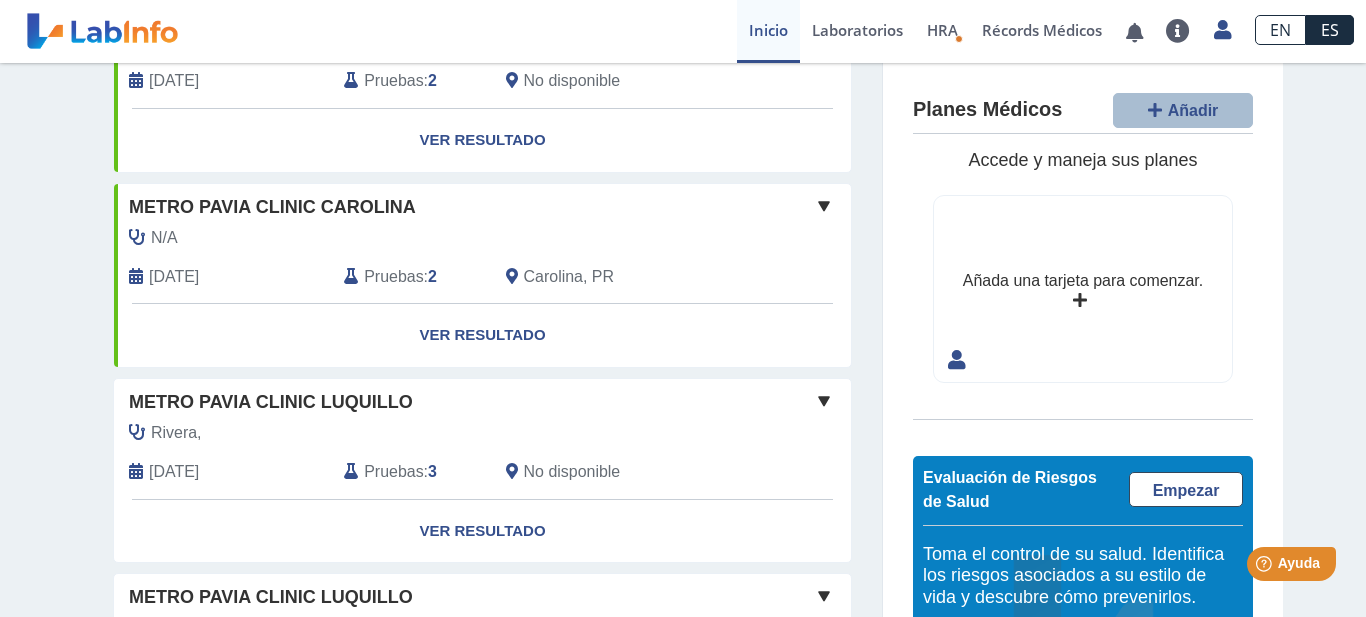click on "Pruebas" 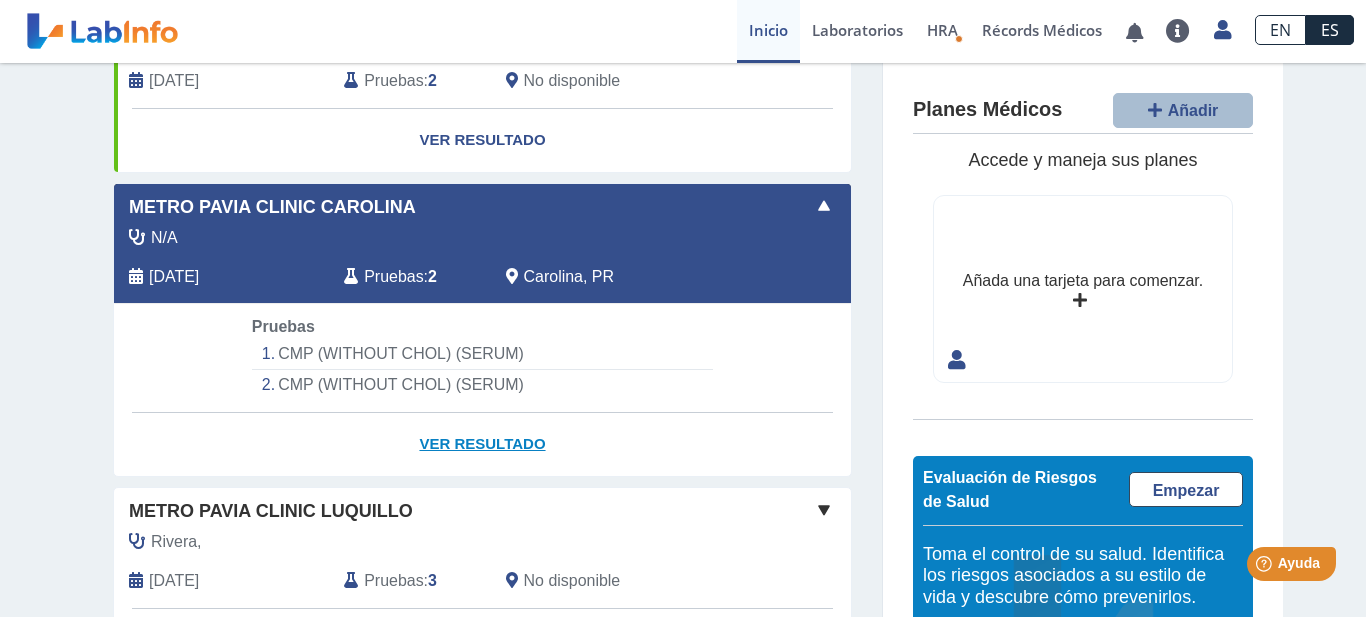 click on "Ver Resultado" 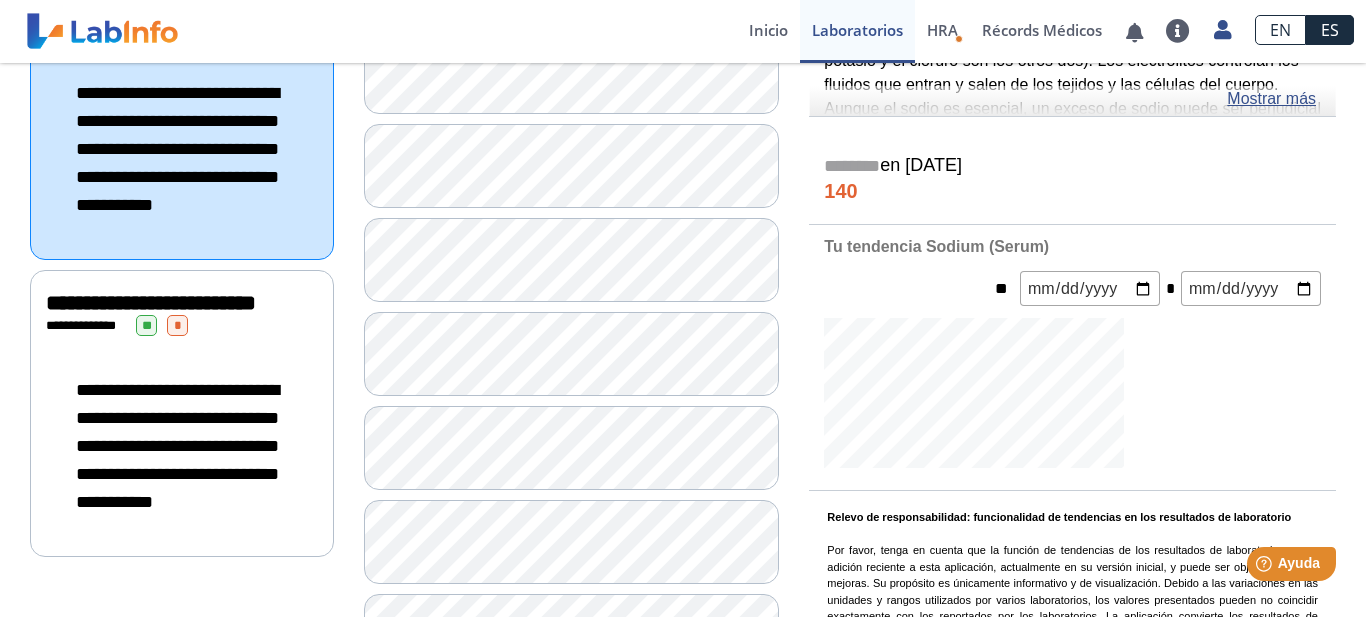 scroll, scrollTop: 0, scrollLeft: 0, axis: both 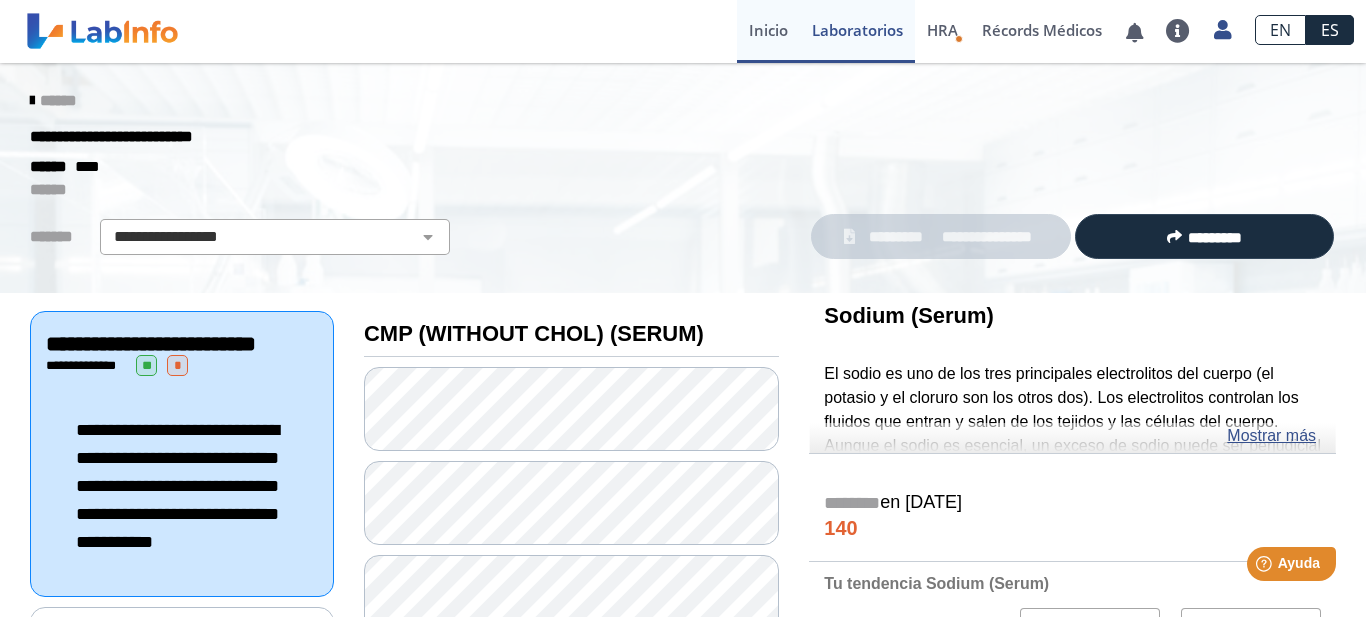 click on "Inicio" at bounding box center [768, 31] 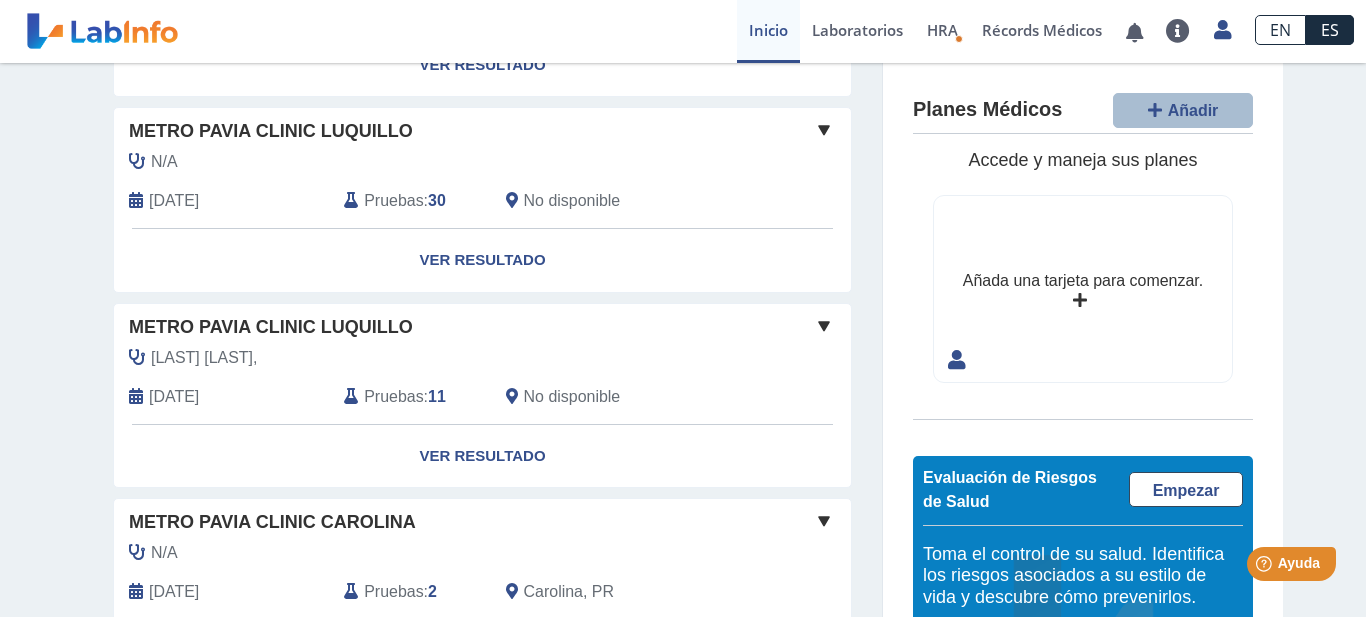 scroll, scrollTop: 1325, scrollLeft: 0, axis: vertical 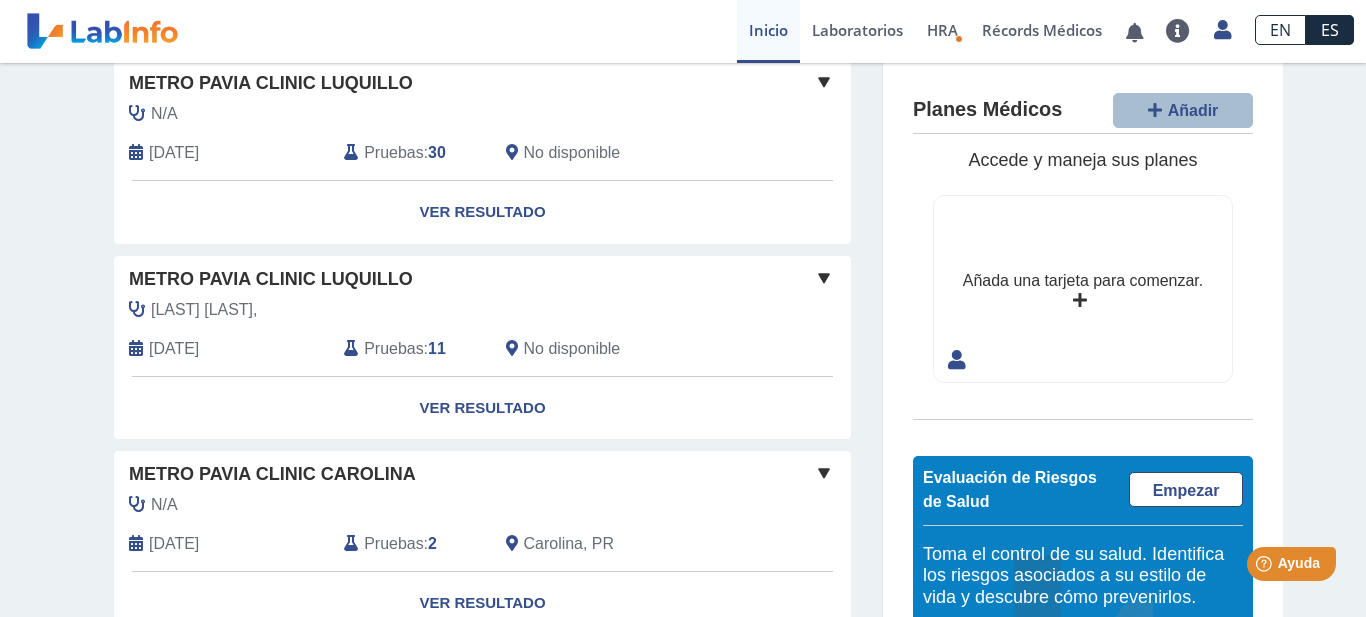 click on "Pruebas" 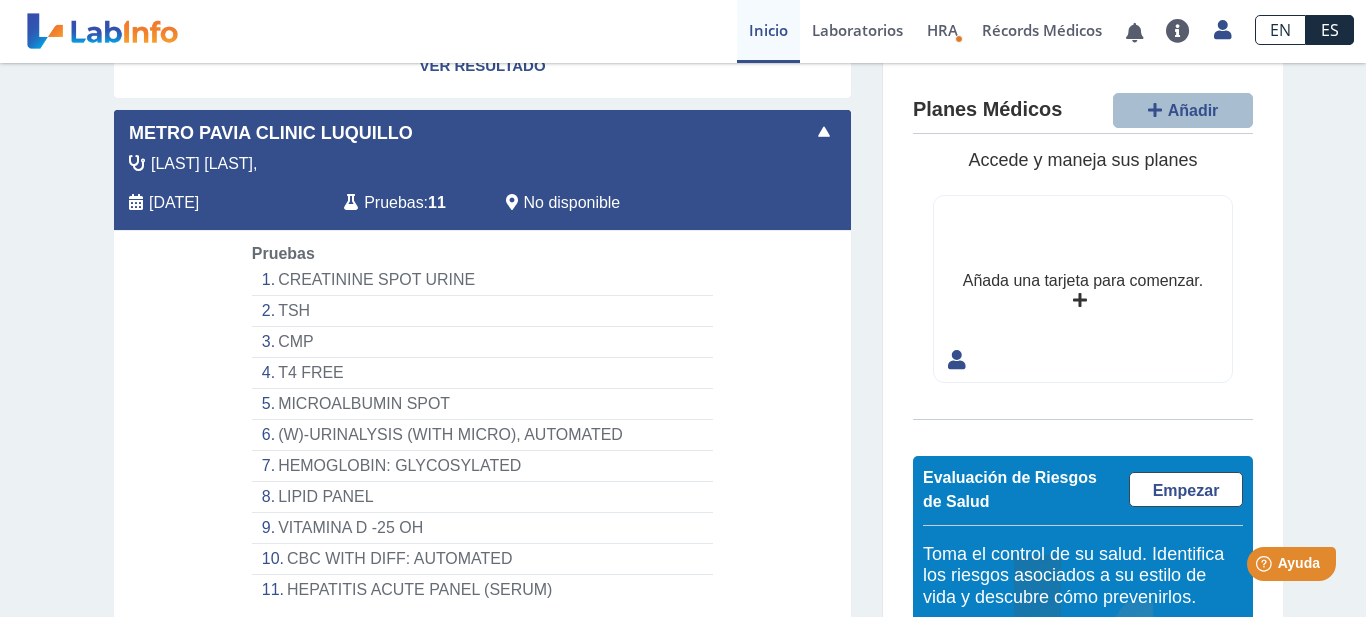 scroll, scrollTop: 1484, scrollLeft: 0, axis: vertical 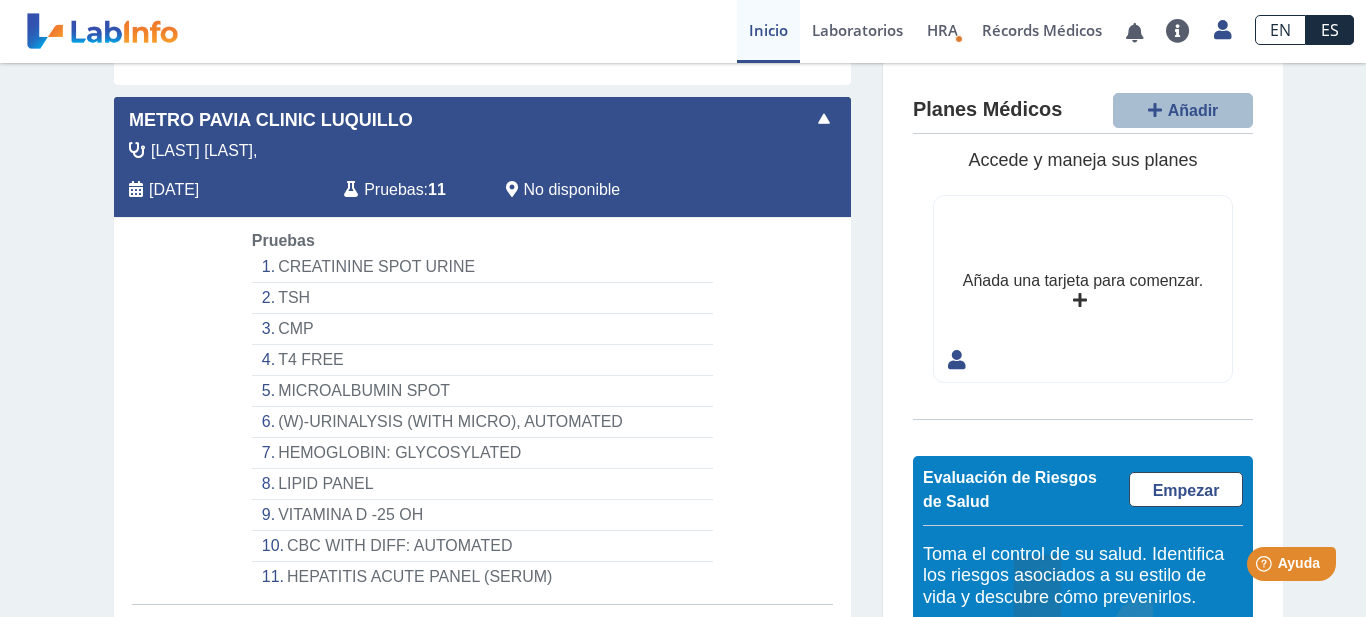 click on "TSH" 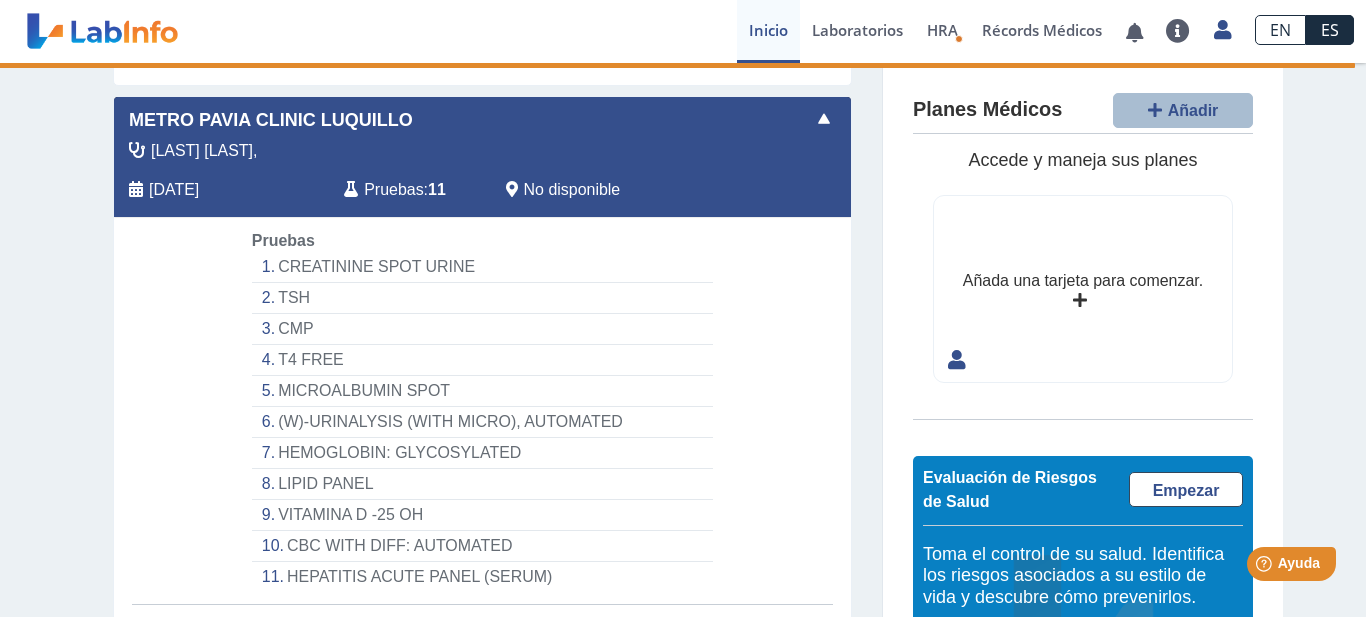 select on "***" 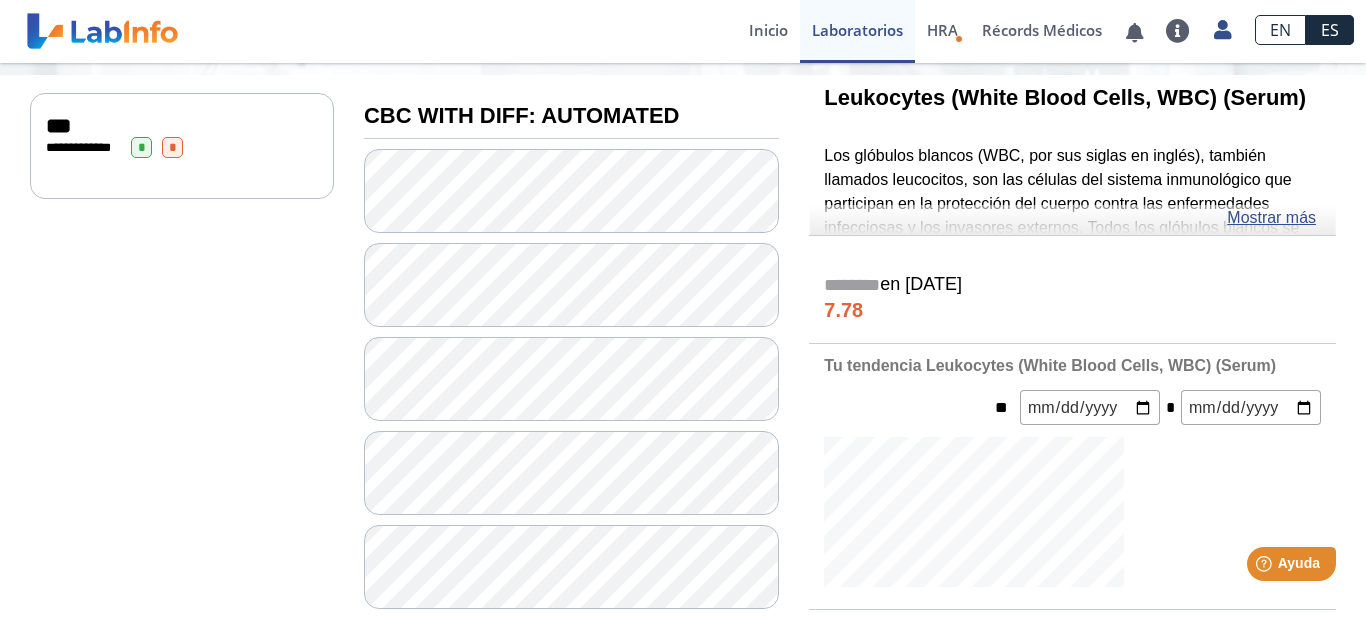 scroll, scrollTop: 0, scrollLeft: 0, axis: both 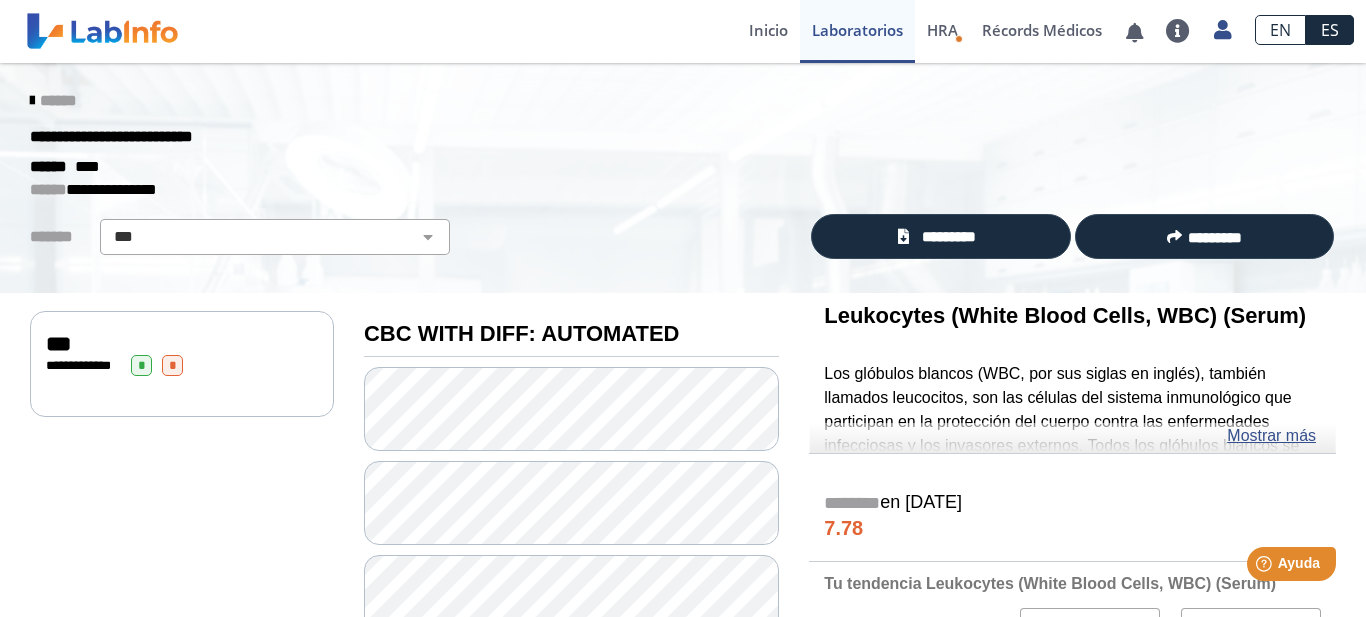 click on "***" 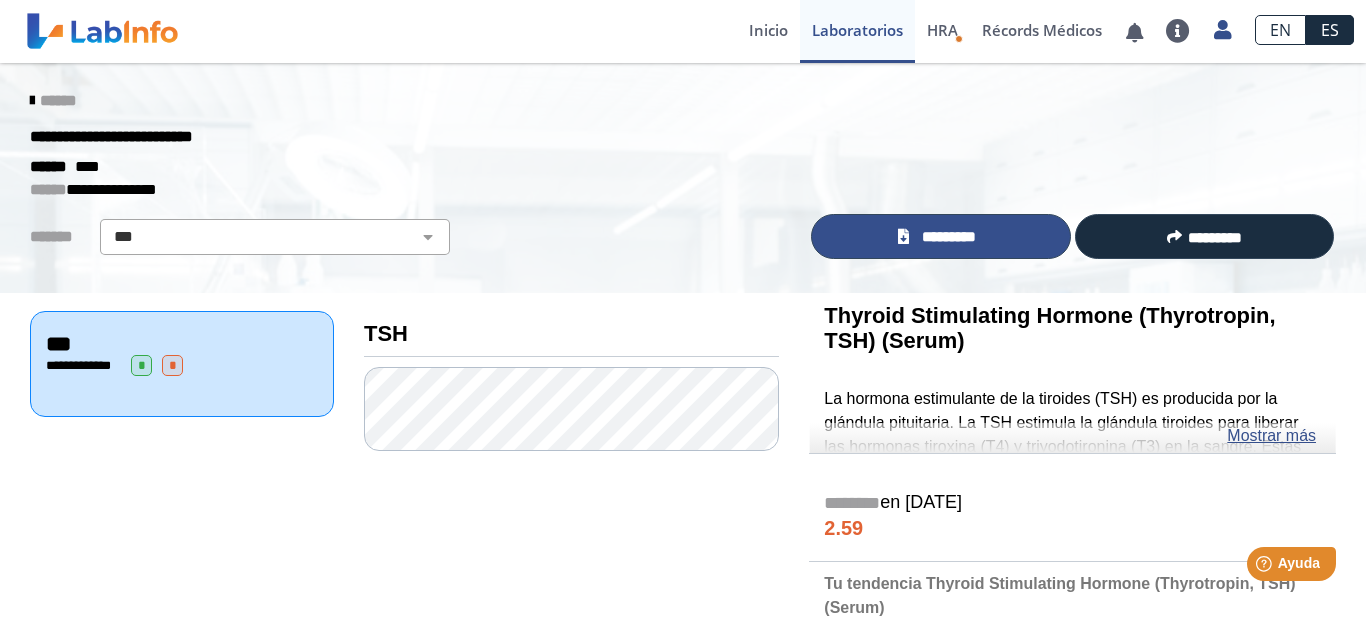 click on "*********" 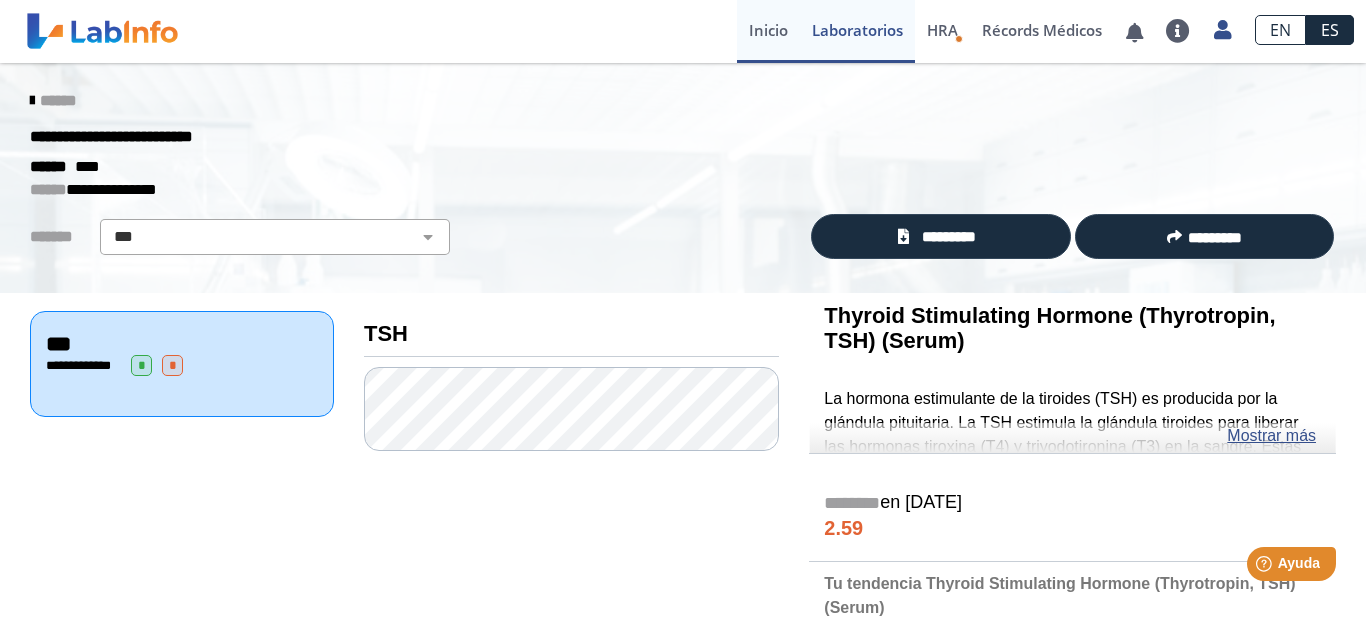 click on "Inicio" at bounding box center [768, 31] 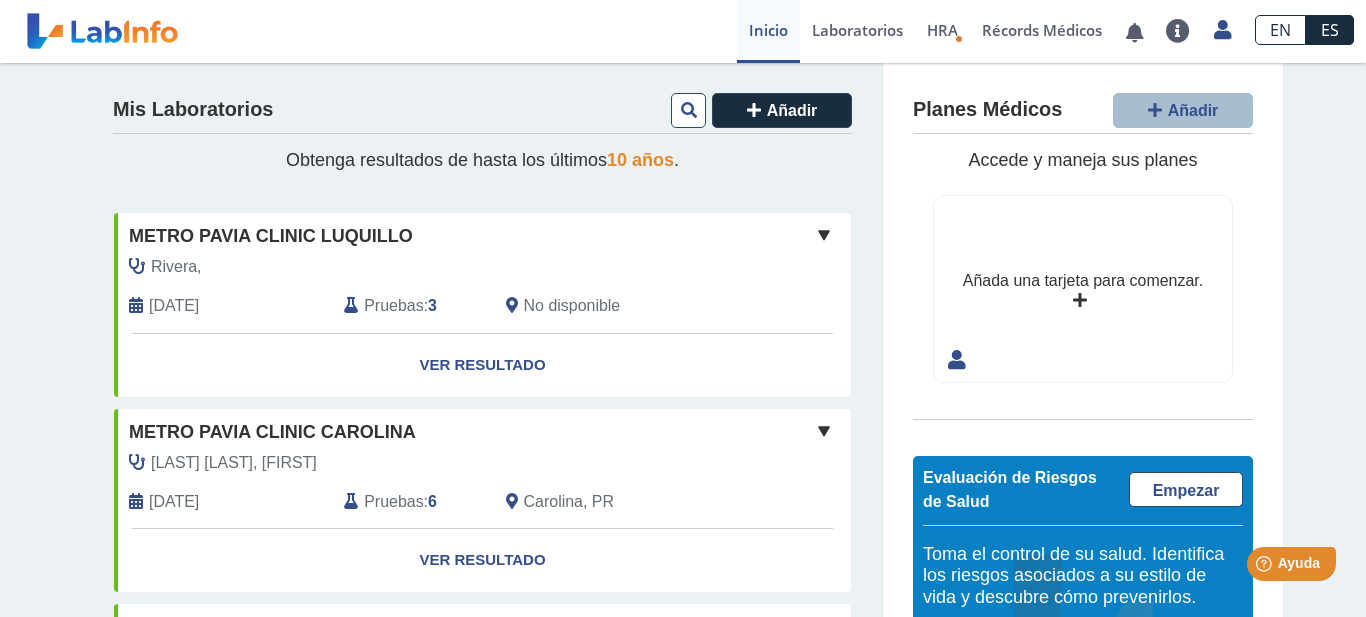 scroll, scrollTop: 1636, scrollLeft: 0, axis: vertical 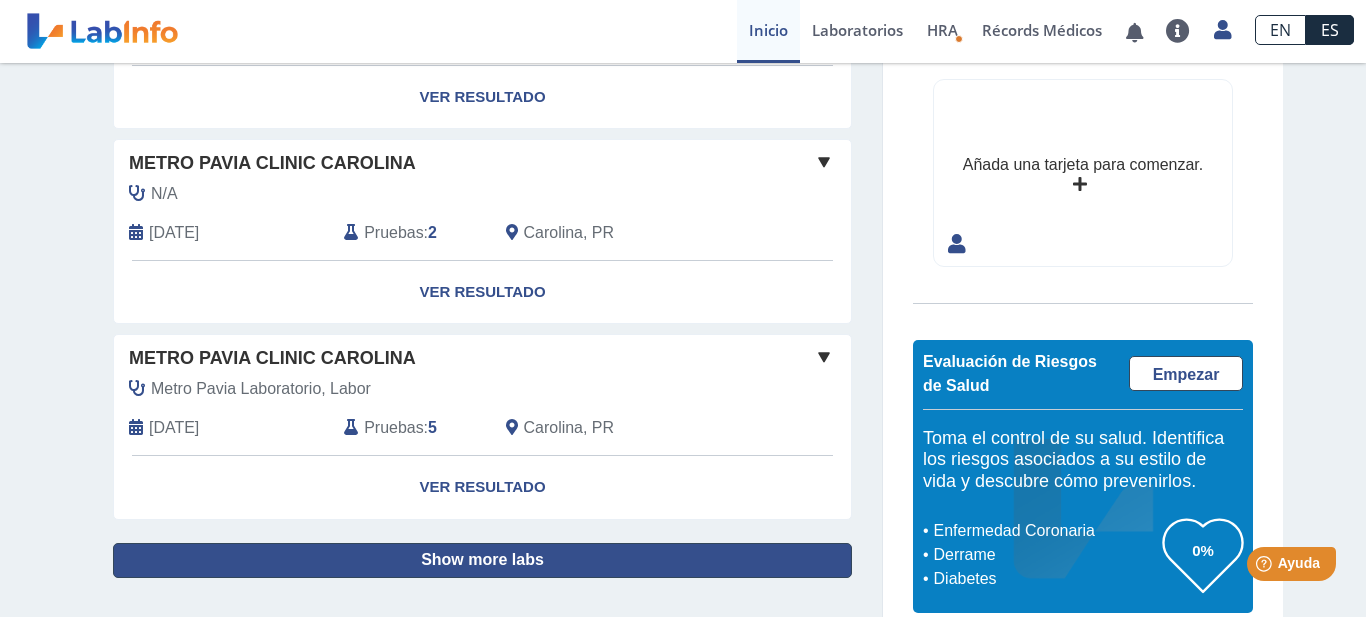 click on "Show more labs" 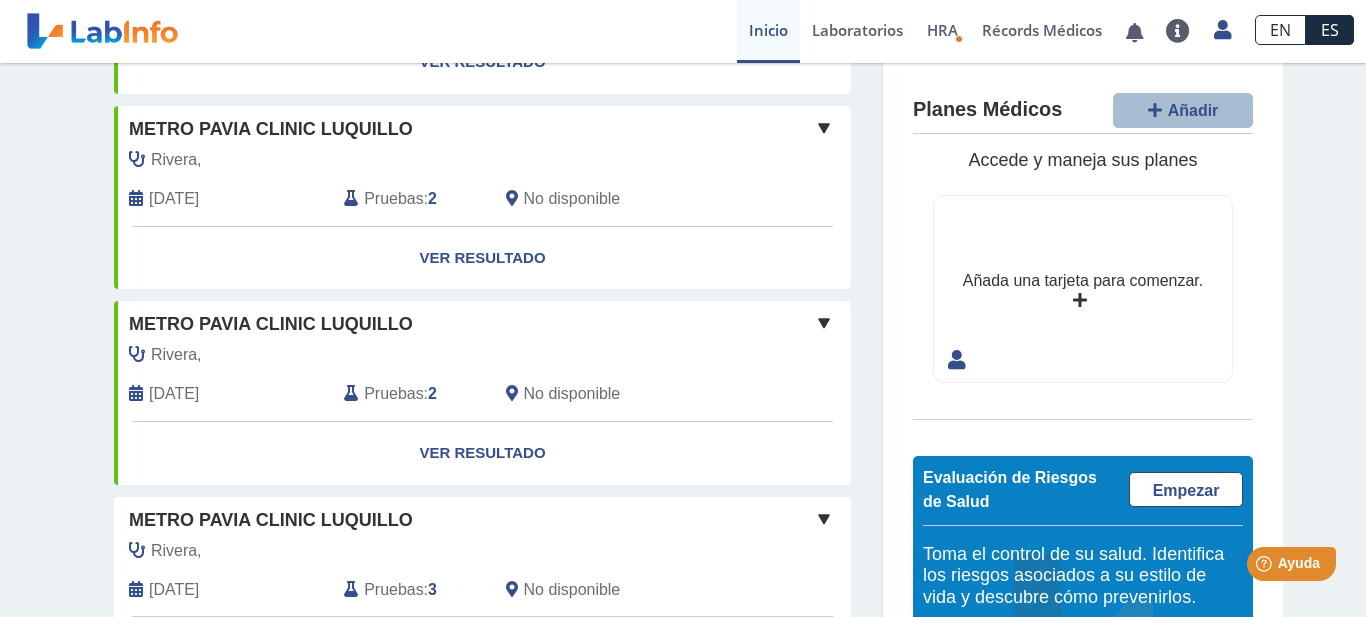 scroll, scrollTop: 540, scrollLeft: 0, axis: vertical 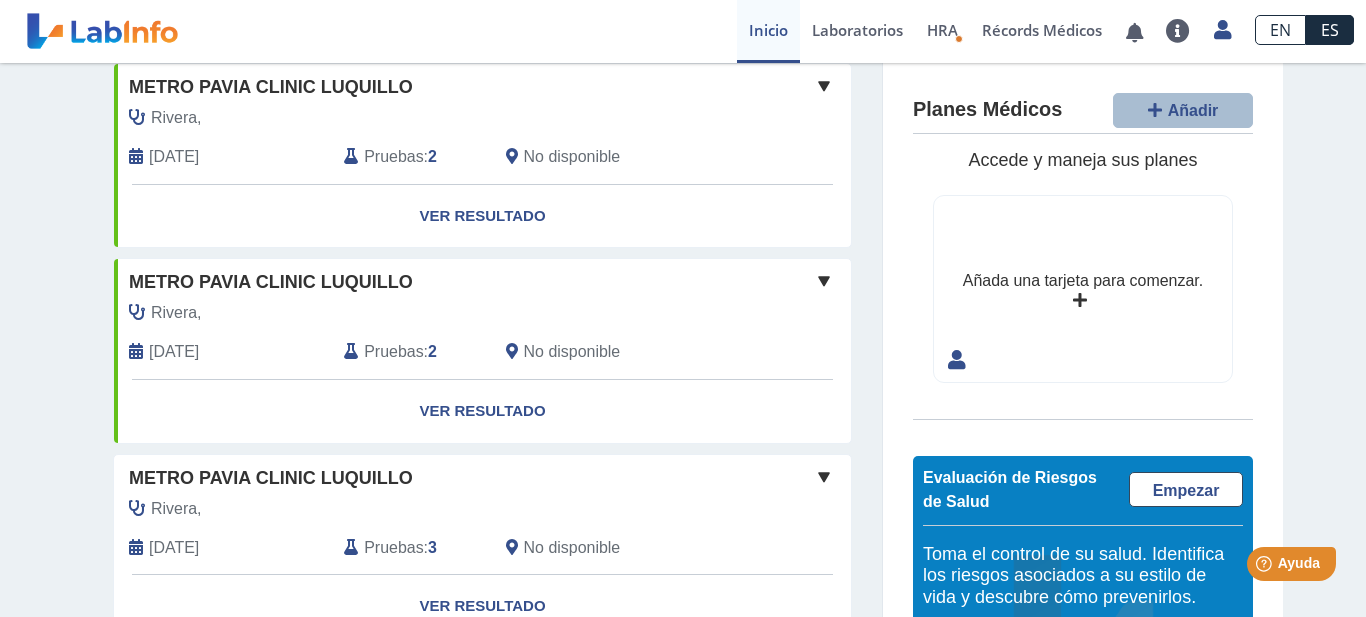 click on "Pruebas" 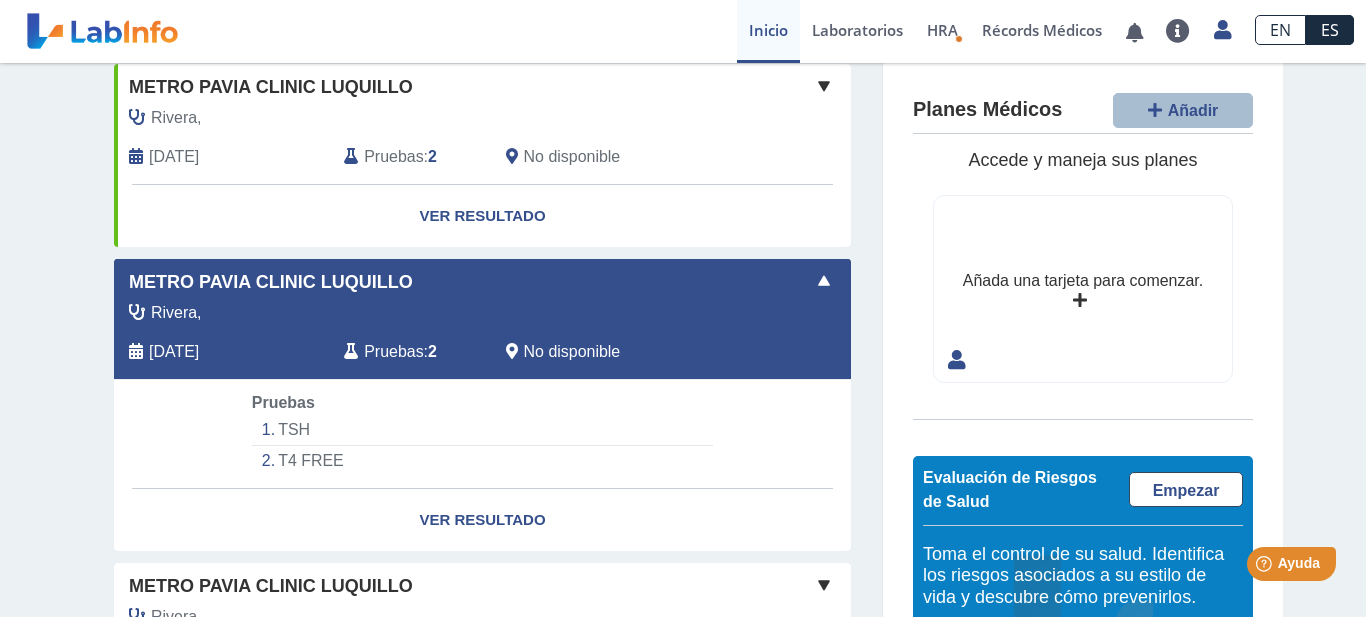 click on "TSH" 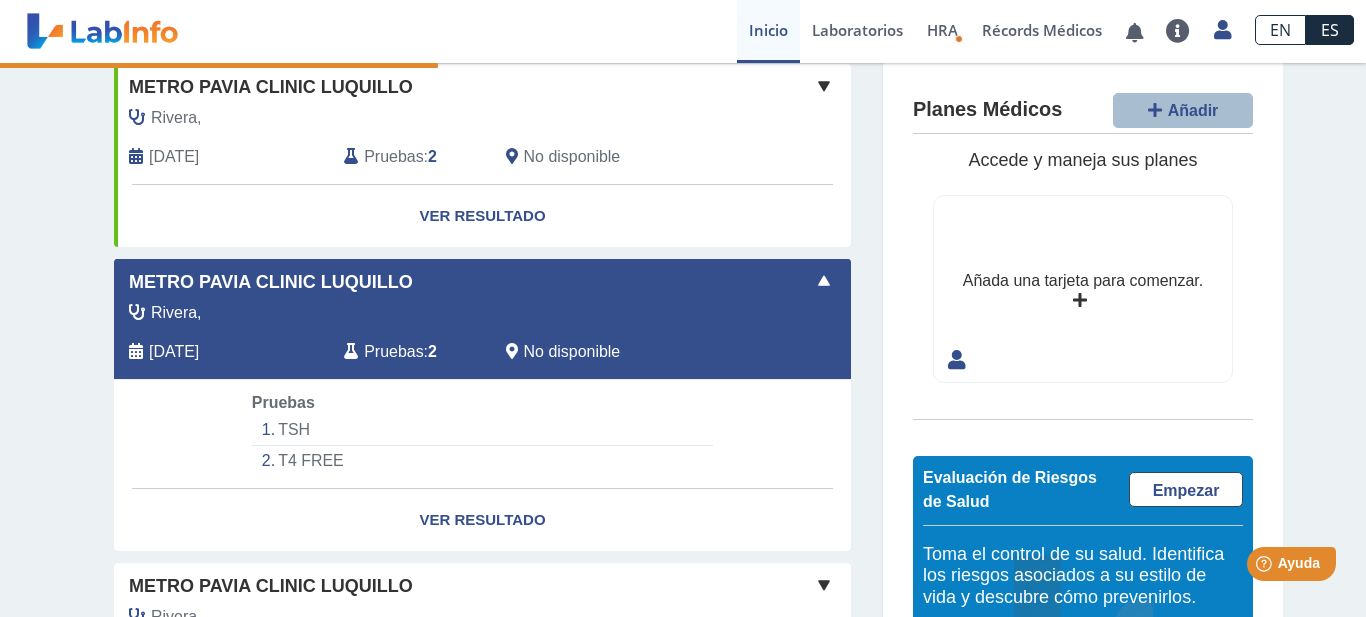 select on "***" 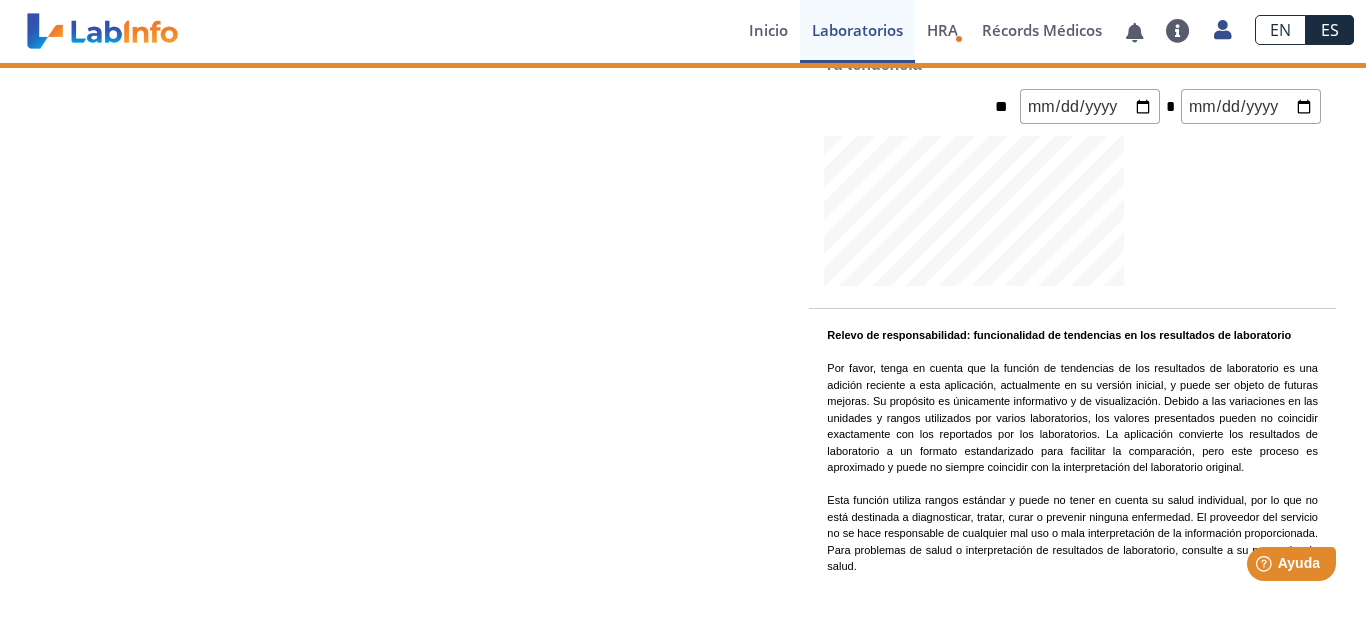 scroll, scrollTop: 0, scrollLeft: 0, axis: both 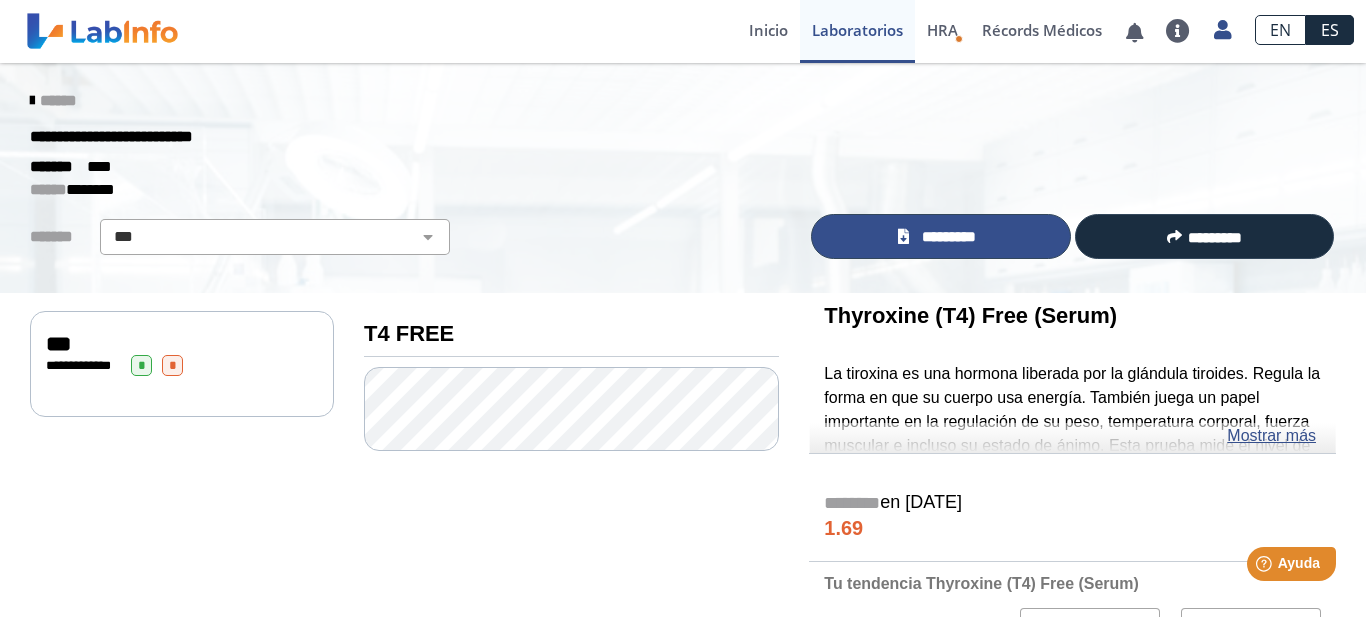 click on "*********" 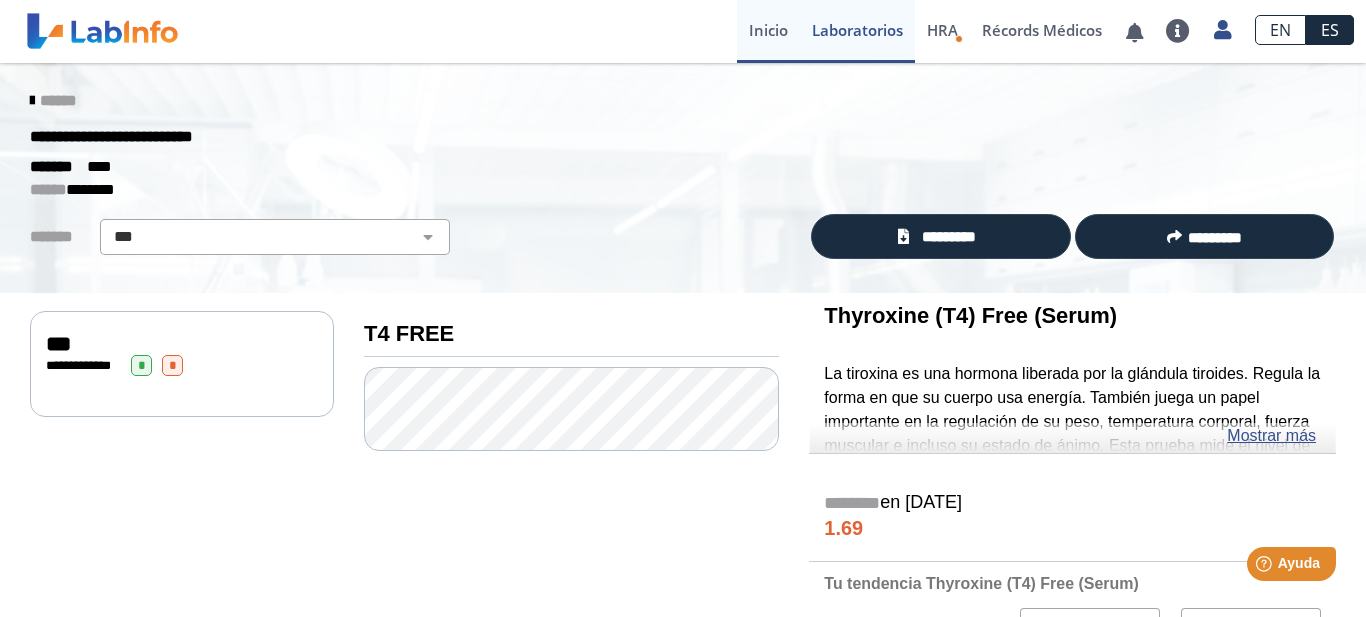 click on "Inicio" at bounding box center (768, 31) 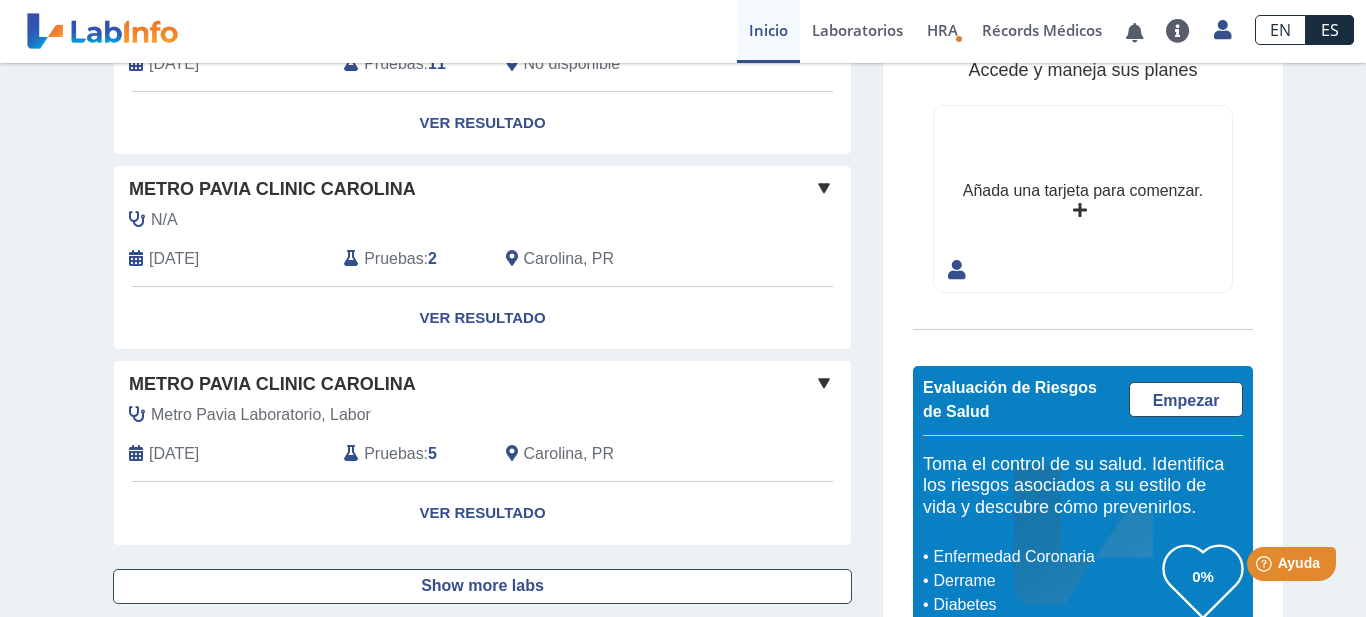 scroll, scrollTop: 1636, scrollLeft: 0, axis: vertical 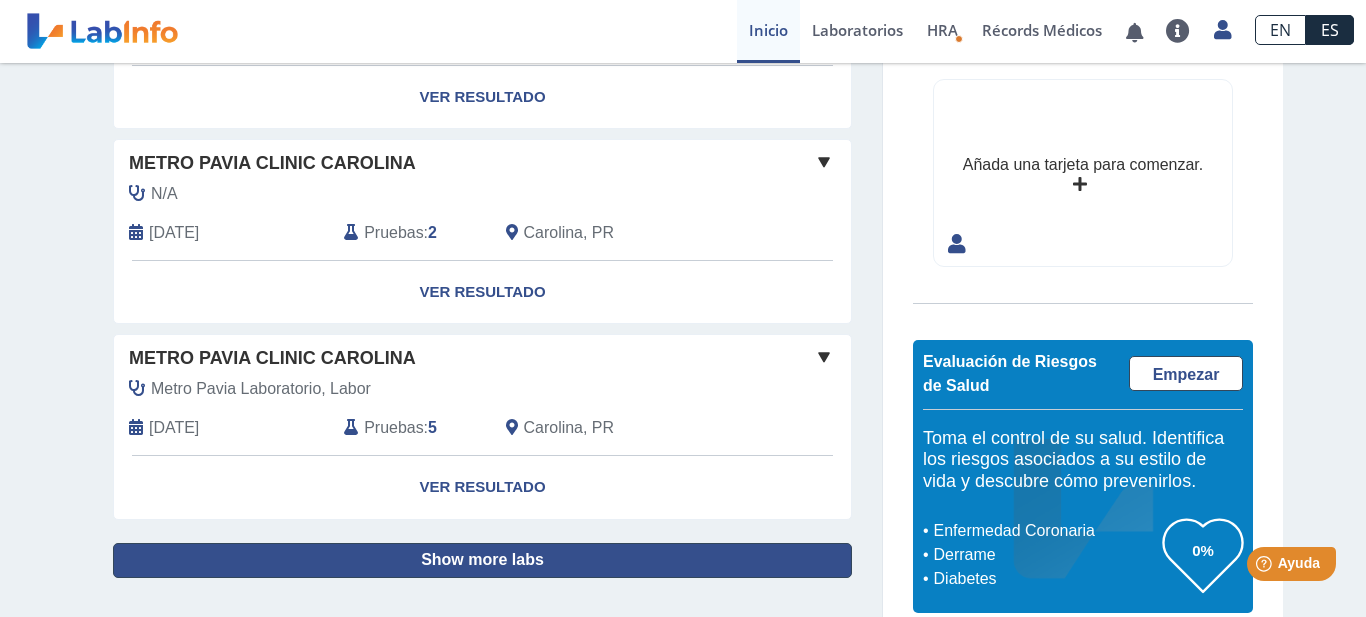 click on "Show more labs" 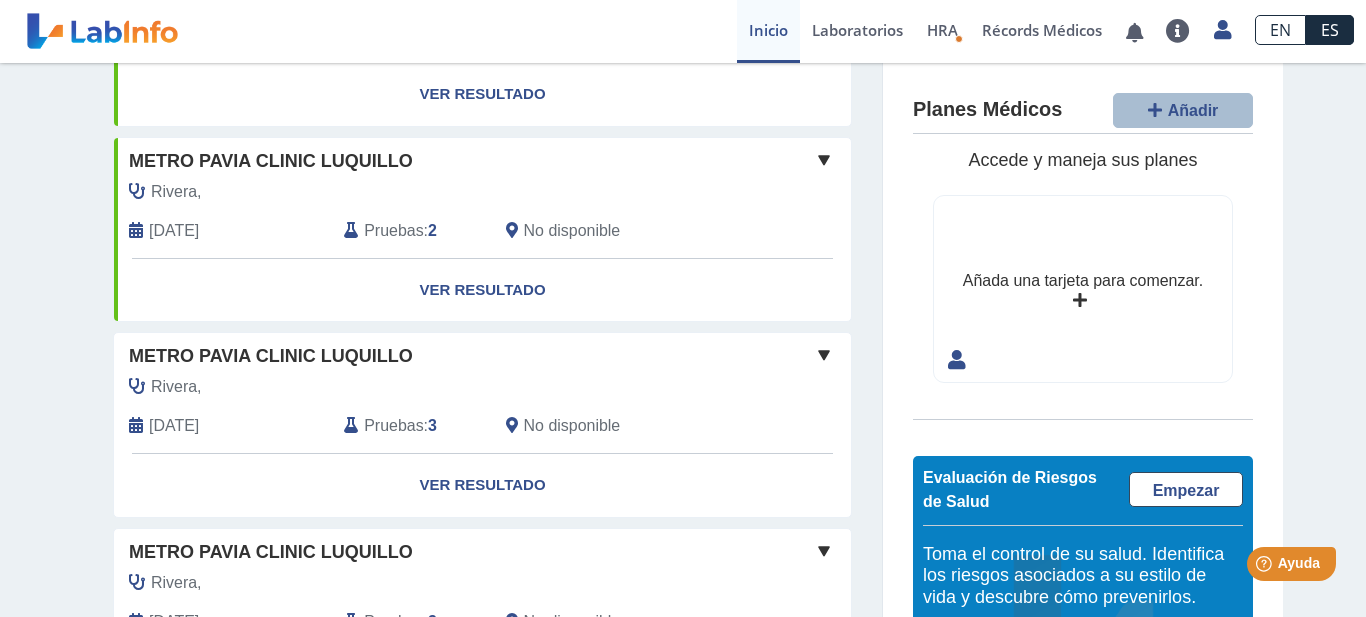 scroll, scrollTop: 498, scrollLeft: 0, axis: vertical 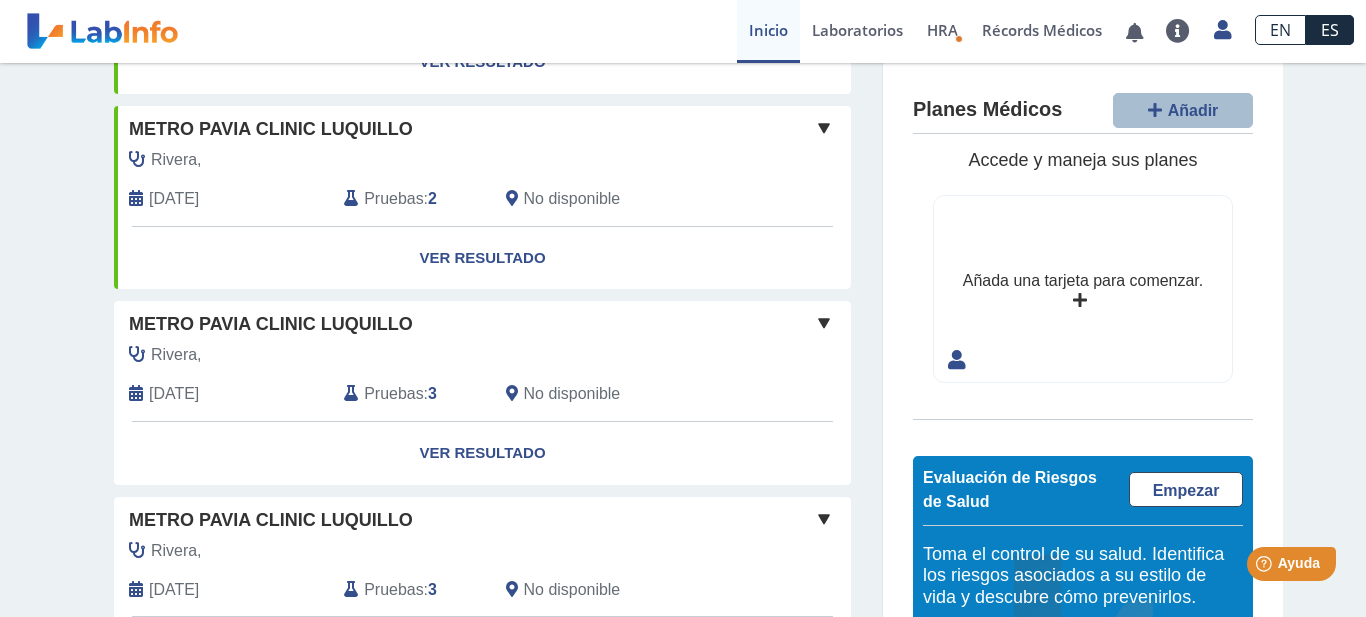 click on "Pruebas" 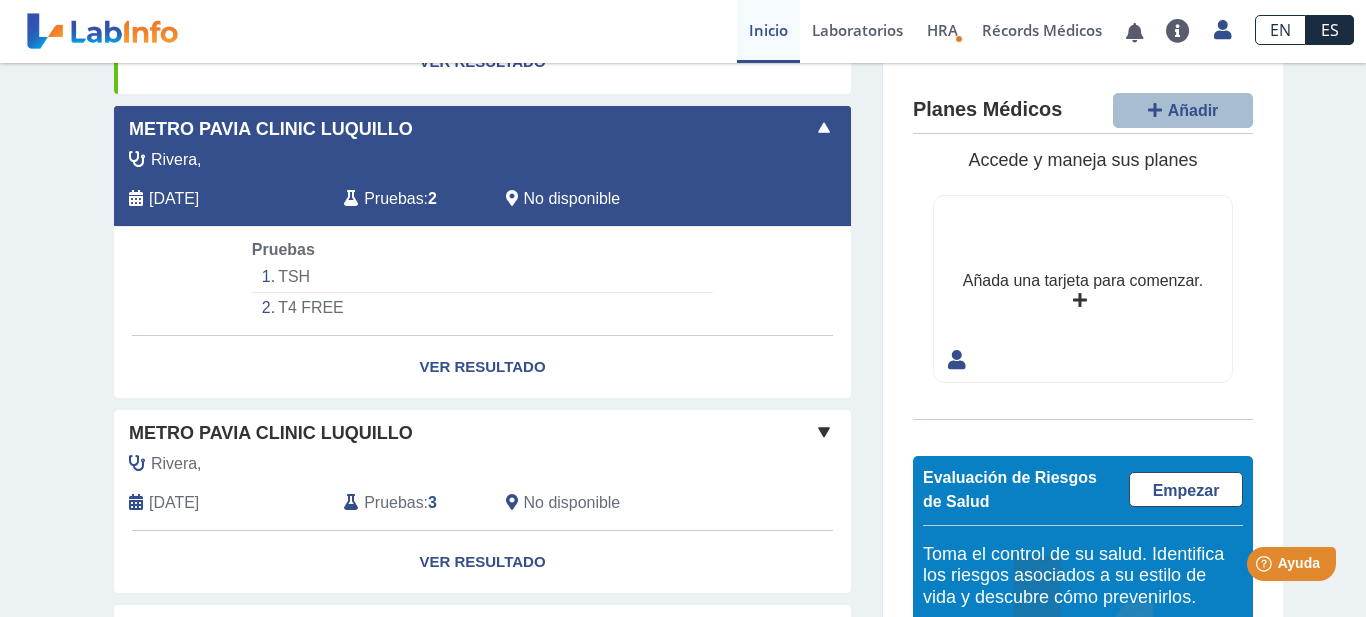 click on "TSH" 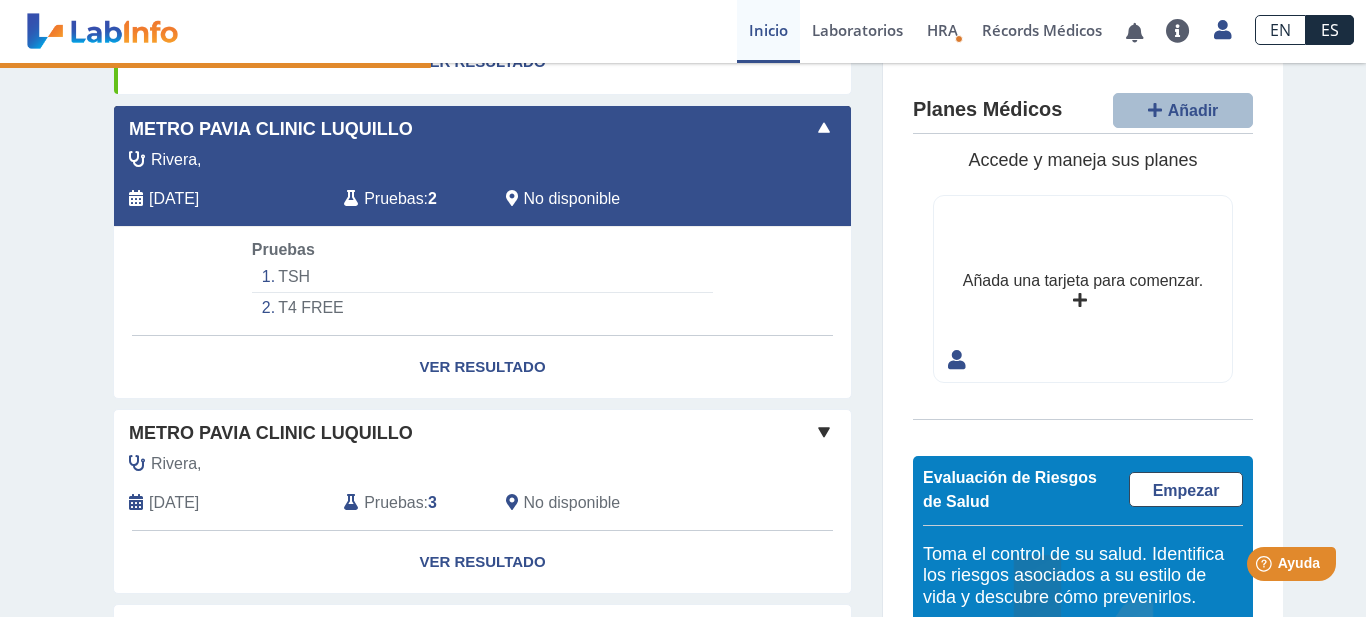 select on "***" 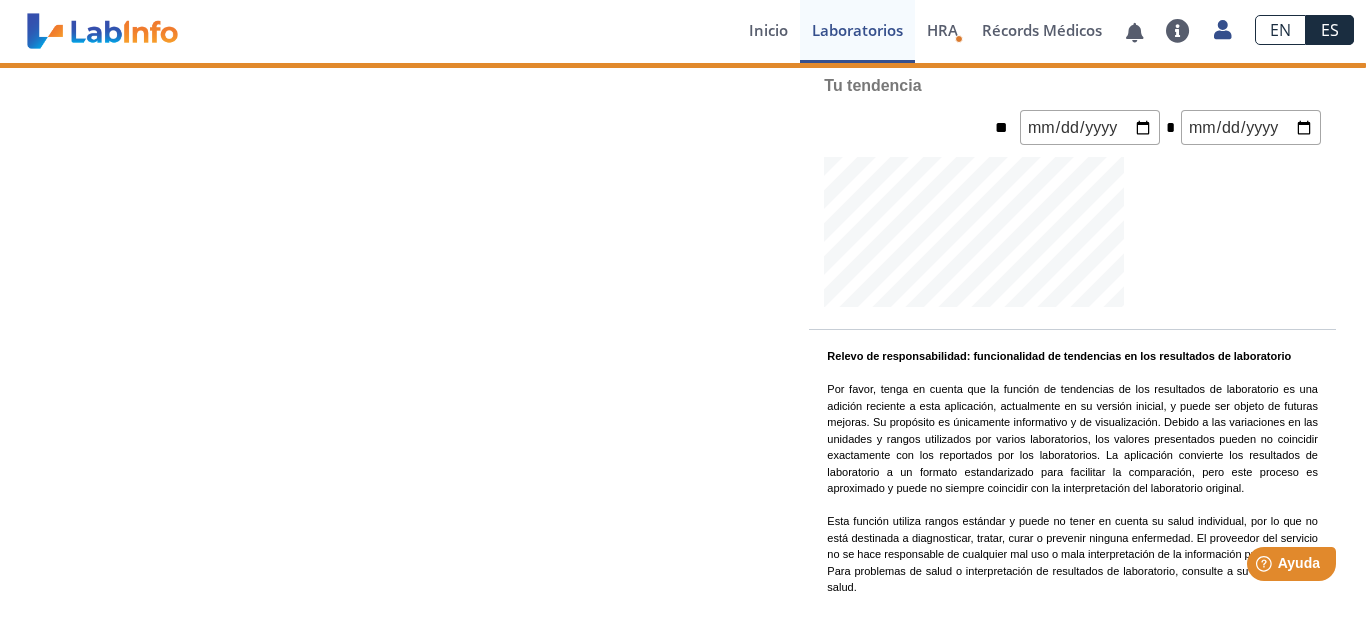 scroll, scrollTop: 0, scrollLeft: 0, axis: both 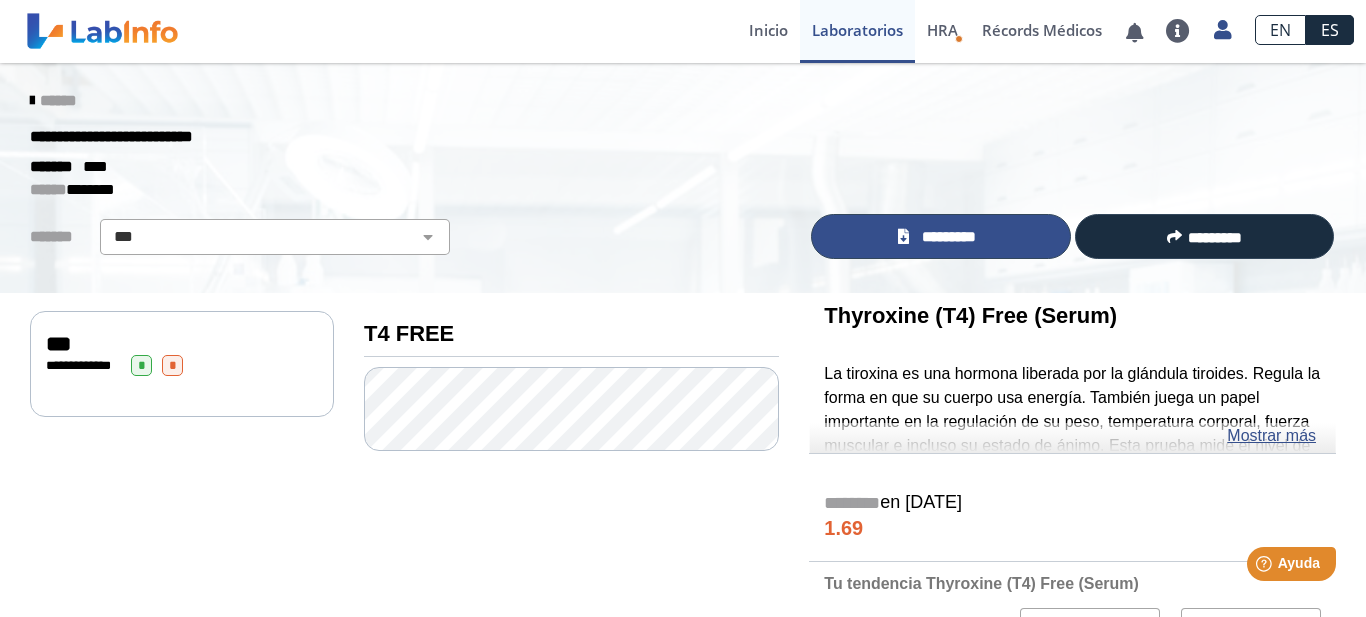 click 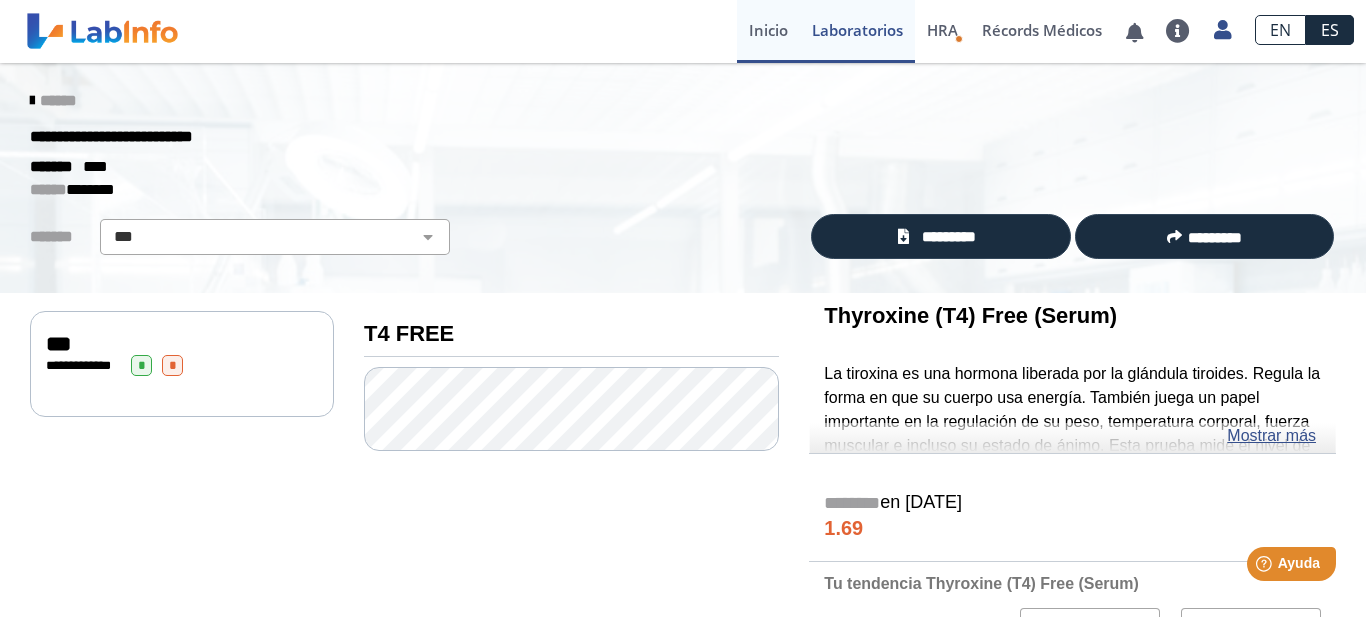 click on "Inicio" at bounding box center (768, 31) 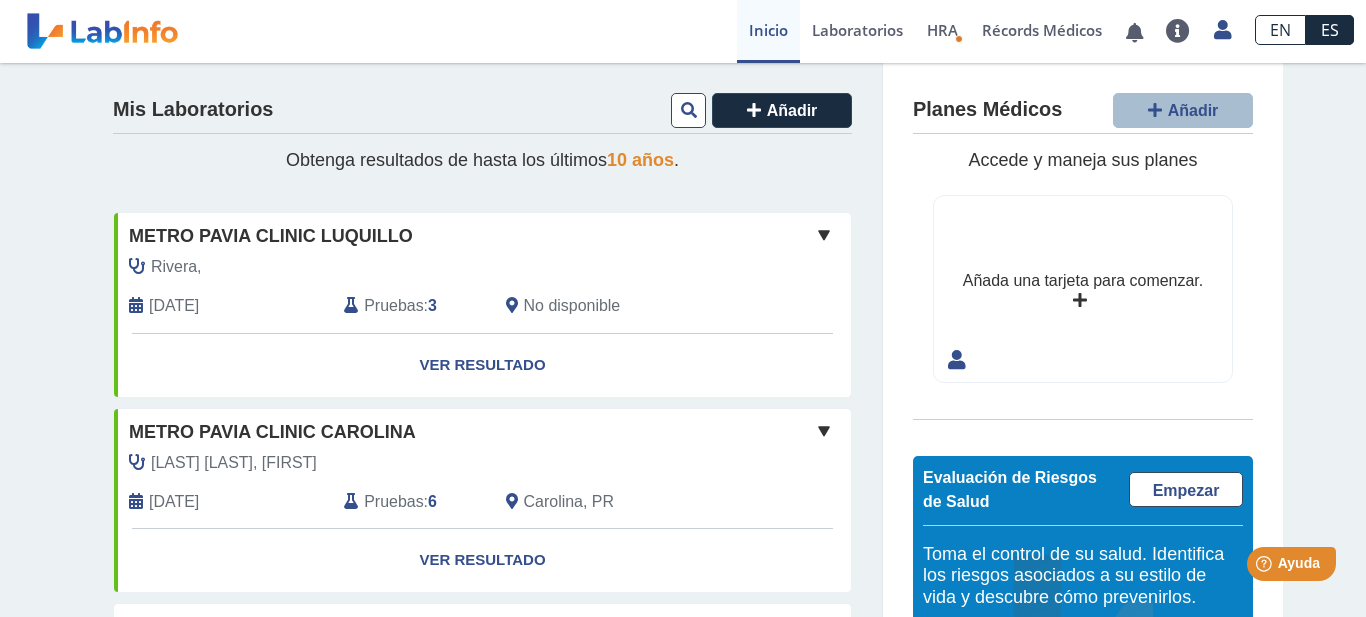 click on "Pruebas" 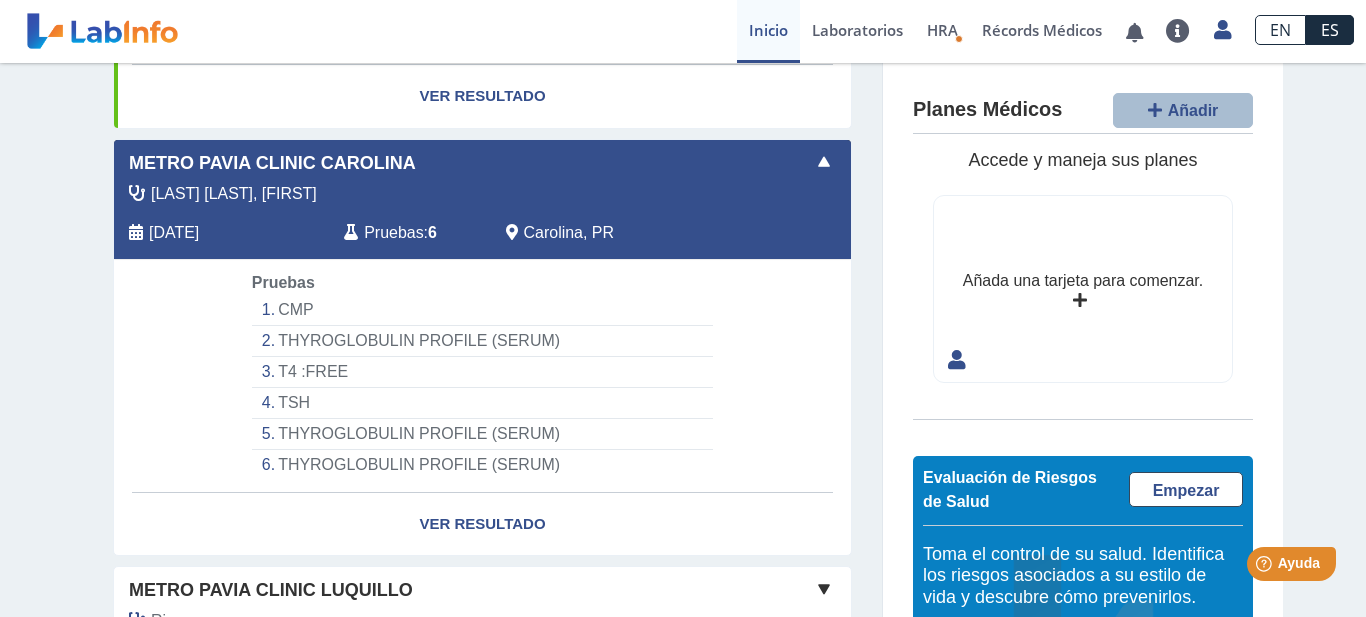 scroll, scrollTop: 330, scrollLeft: 0, axis: vertical 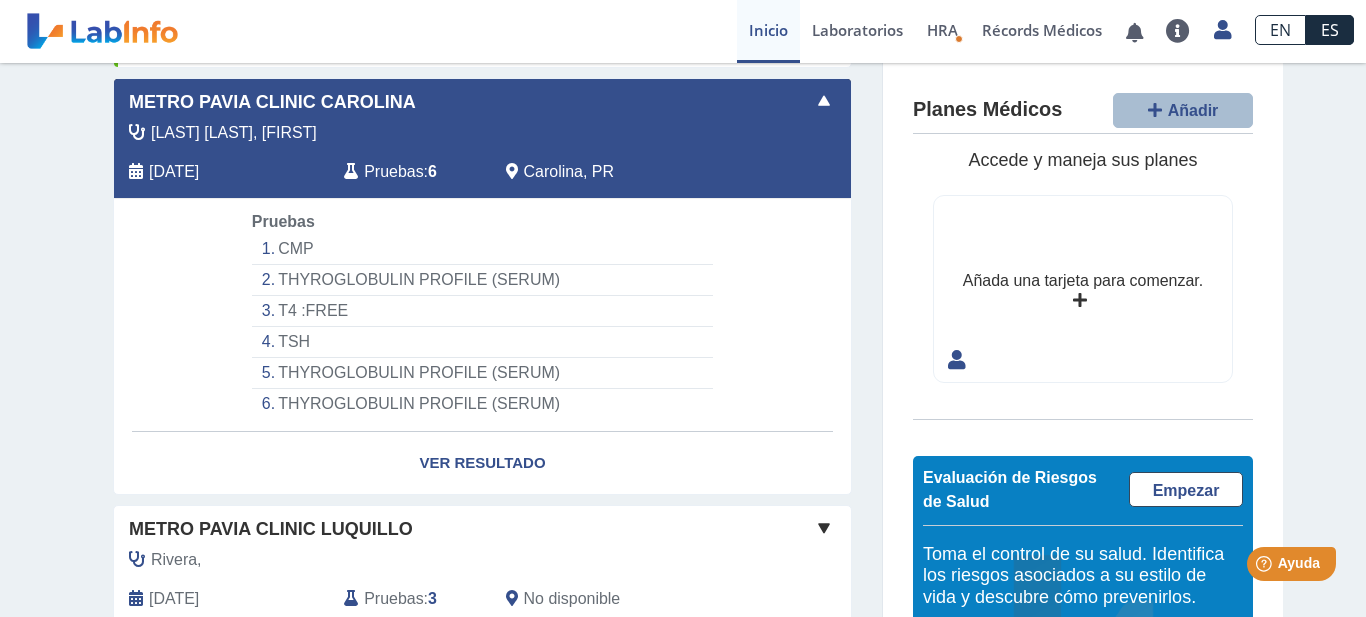 click on "TSH" 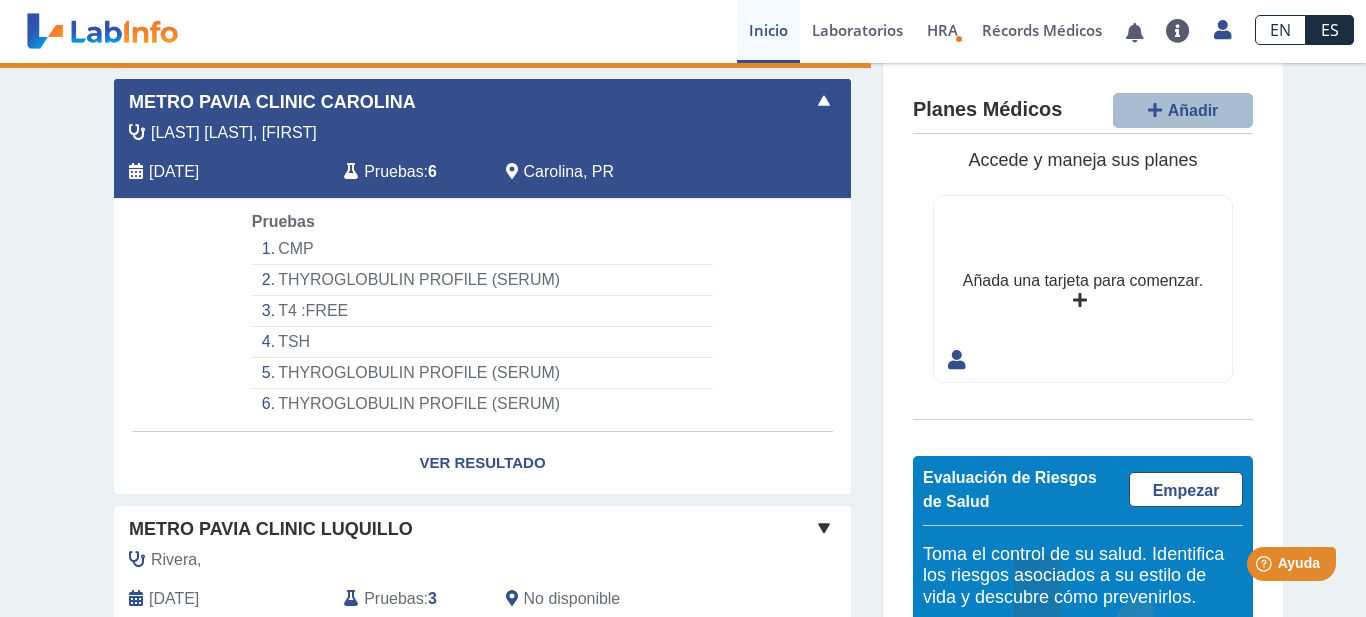 select on "***" 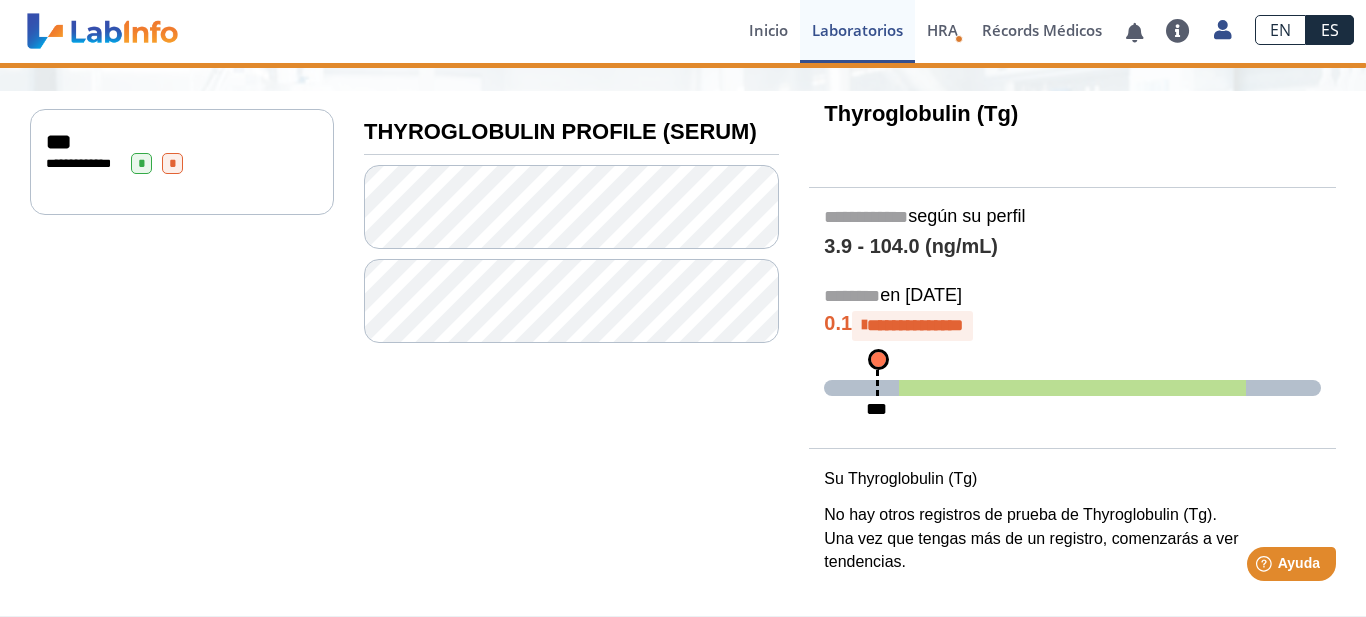 scroll, scrollTop: 0, scrollLeft: 0, axis: both 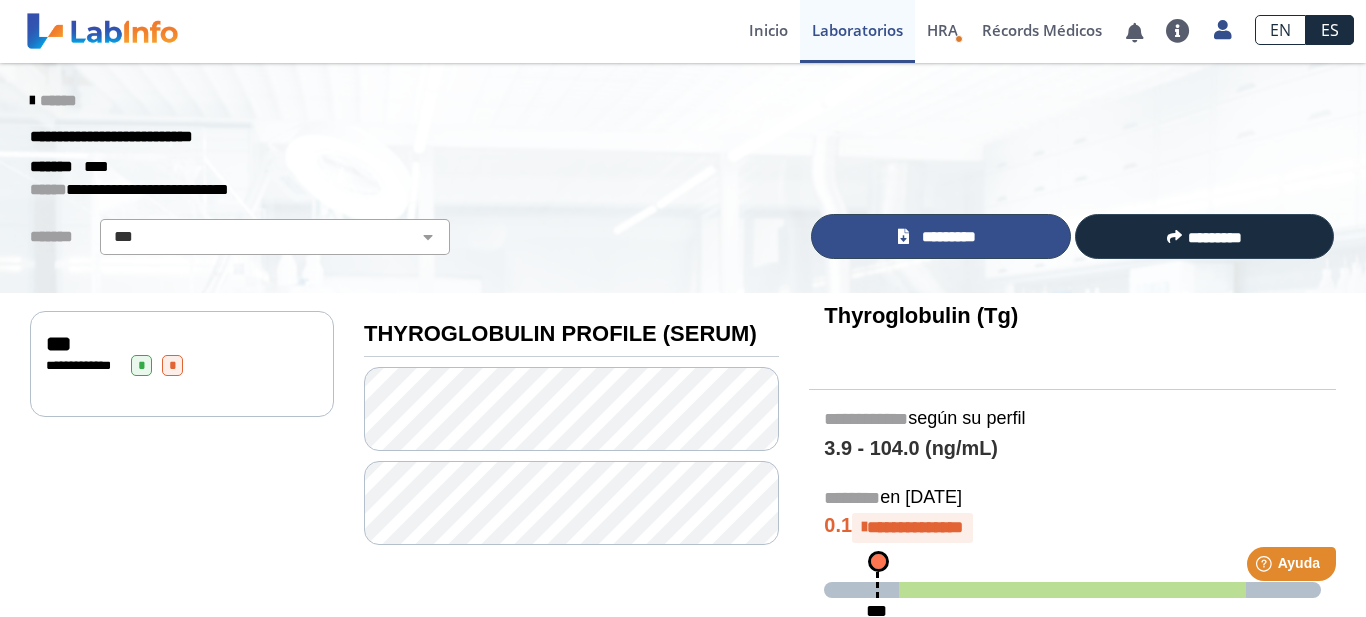 click on "*********" 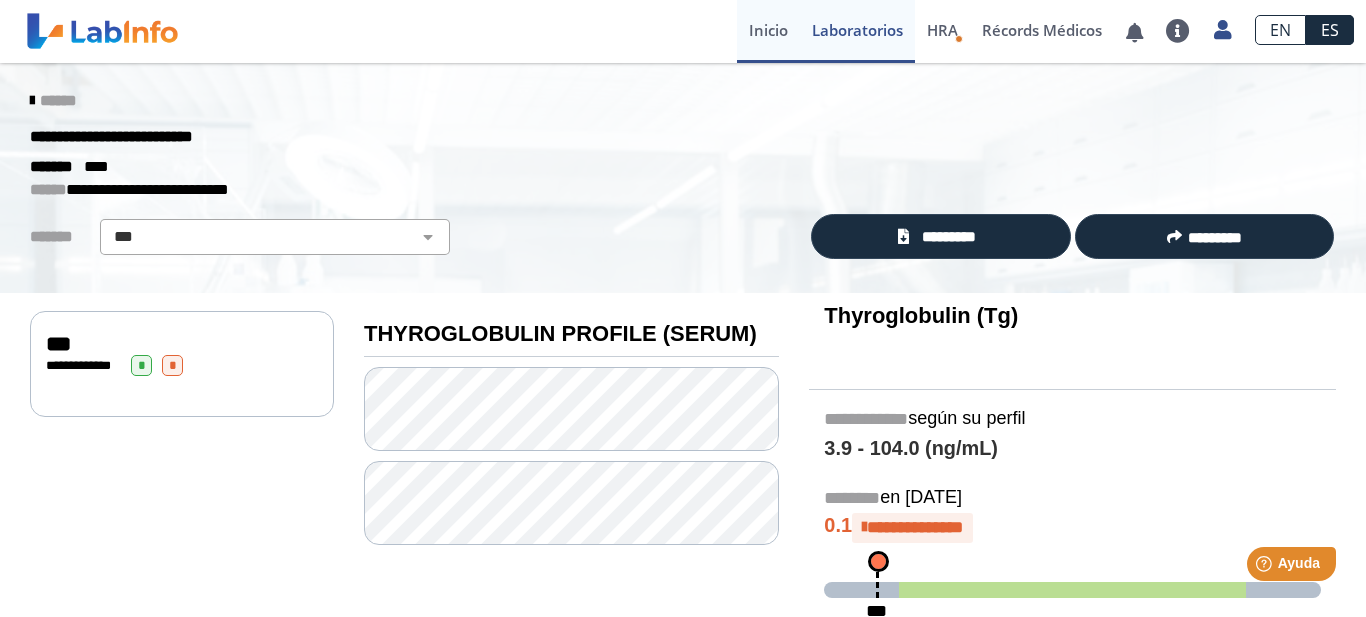 click on "Inicio" at bounding box center [768, 31] 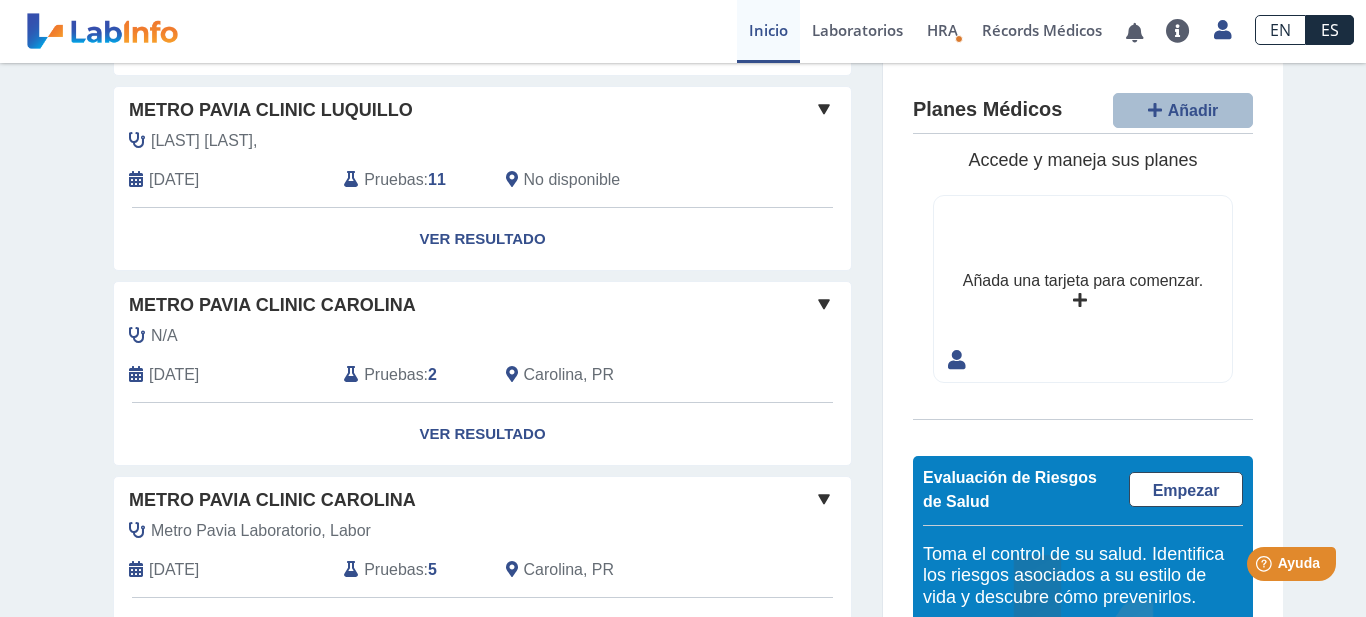 scroll, scrollTop: 1636, scrollLeft: 0, axis: vertical 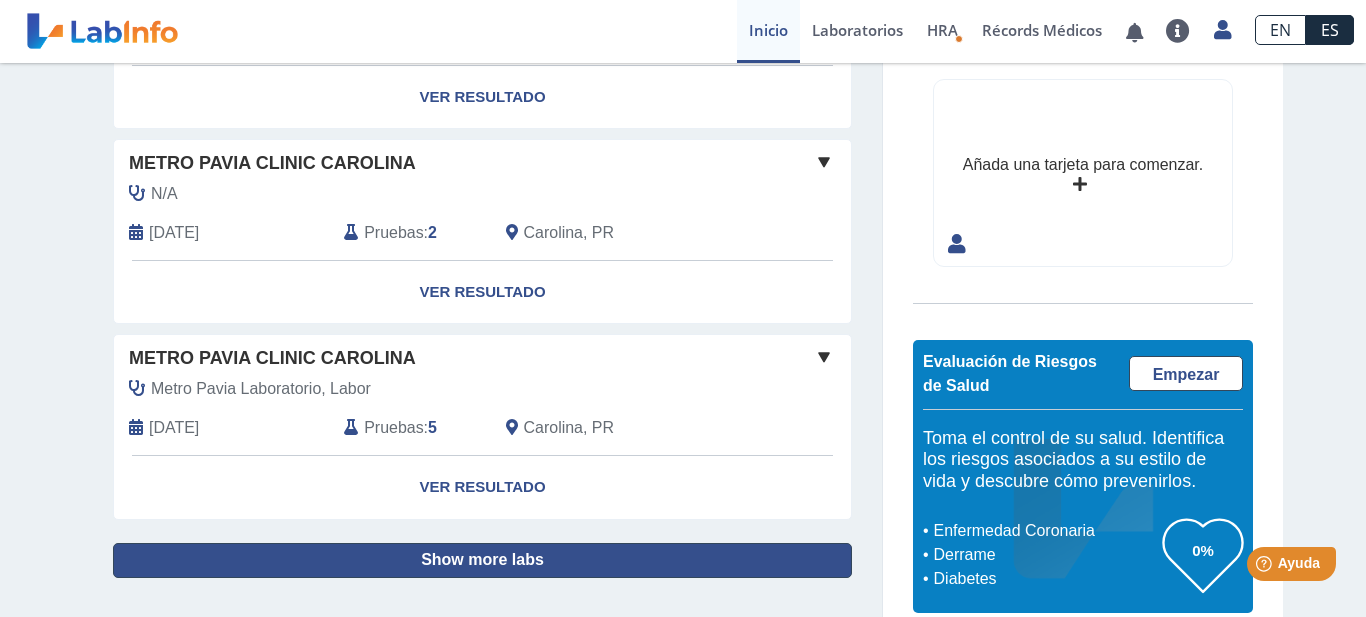 click on "Show more labs" 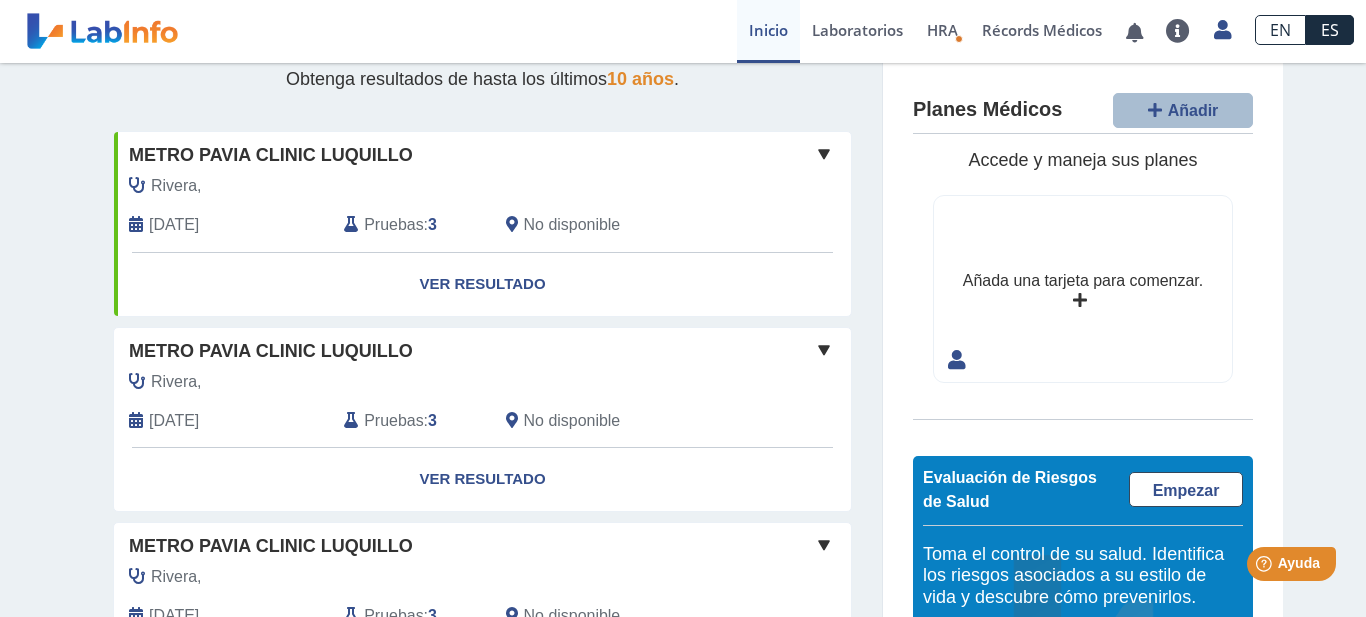scroll, scrollTop: 0, scrollLeft: 0, axis: both 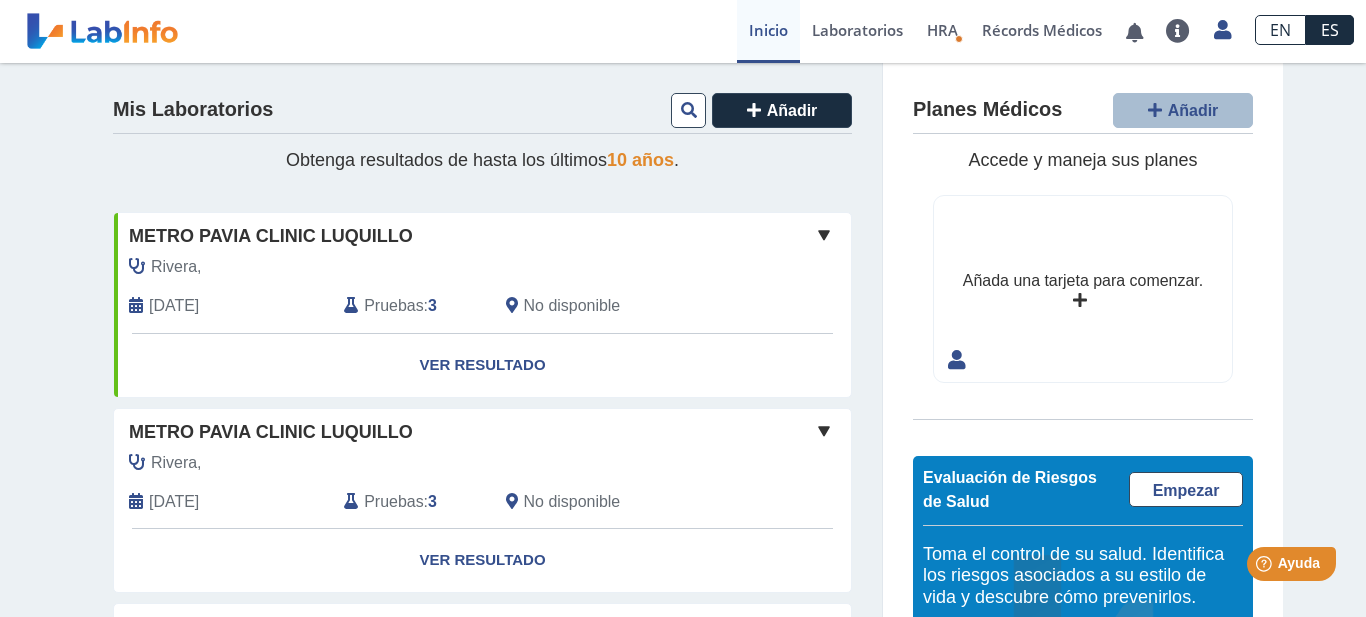 click on "Pruebas" 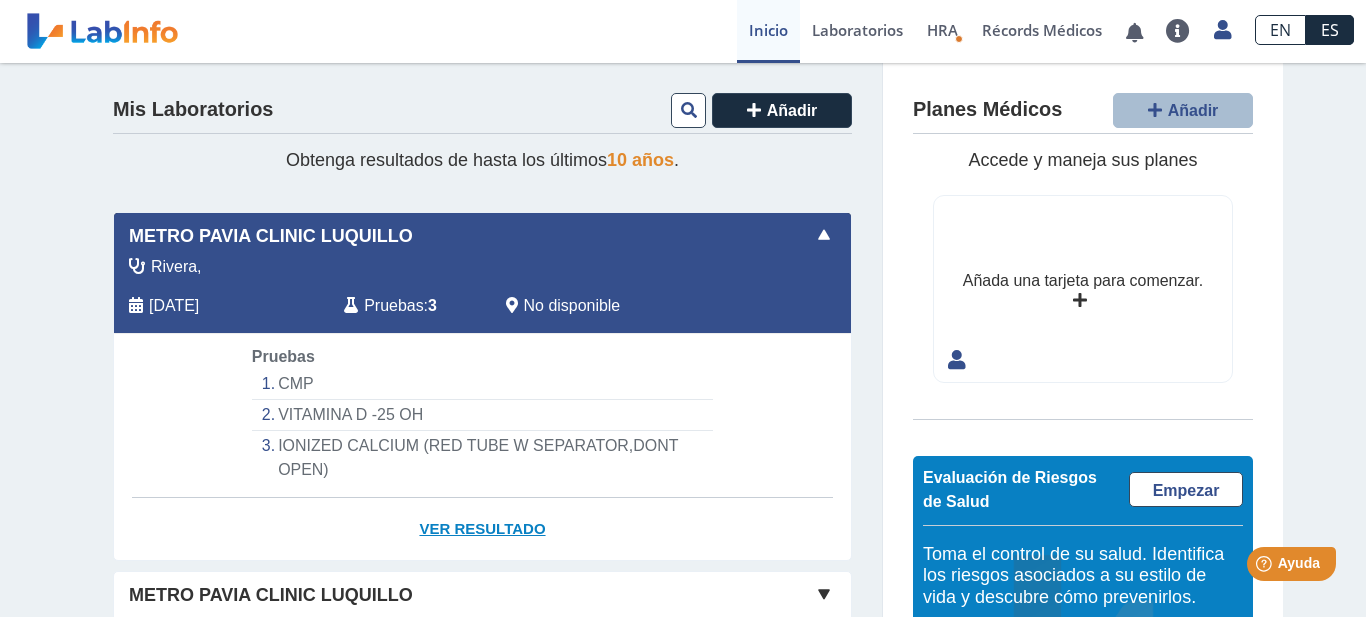 click on "Ver Resultado" 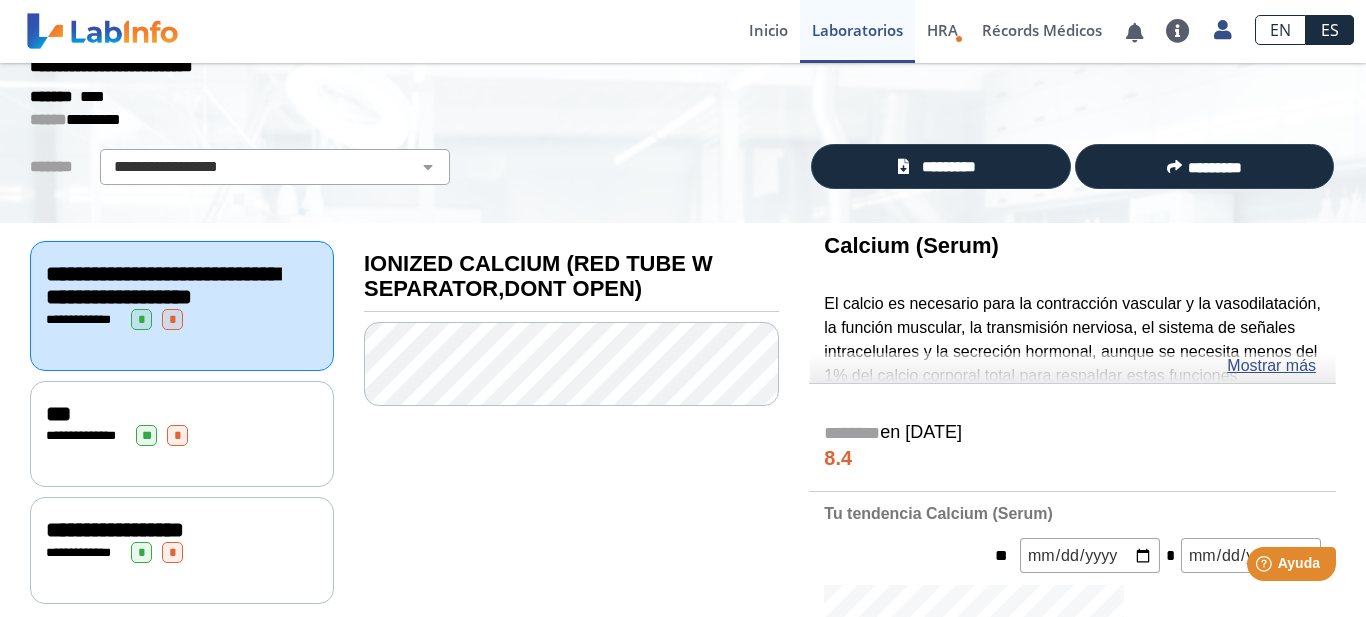 scroll, scrollTop: 0, scrollLeft: 0, axis: both 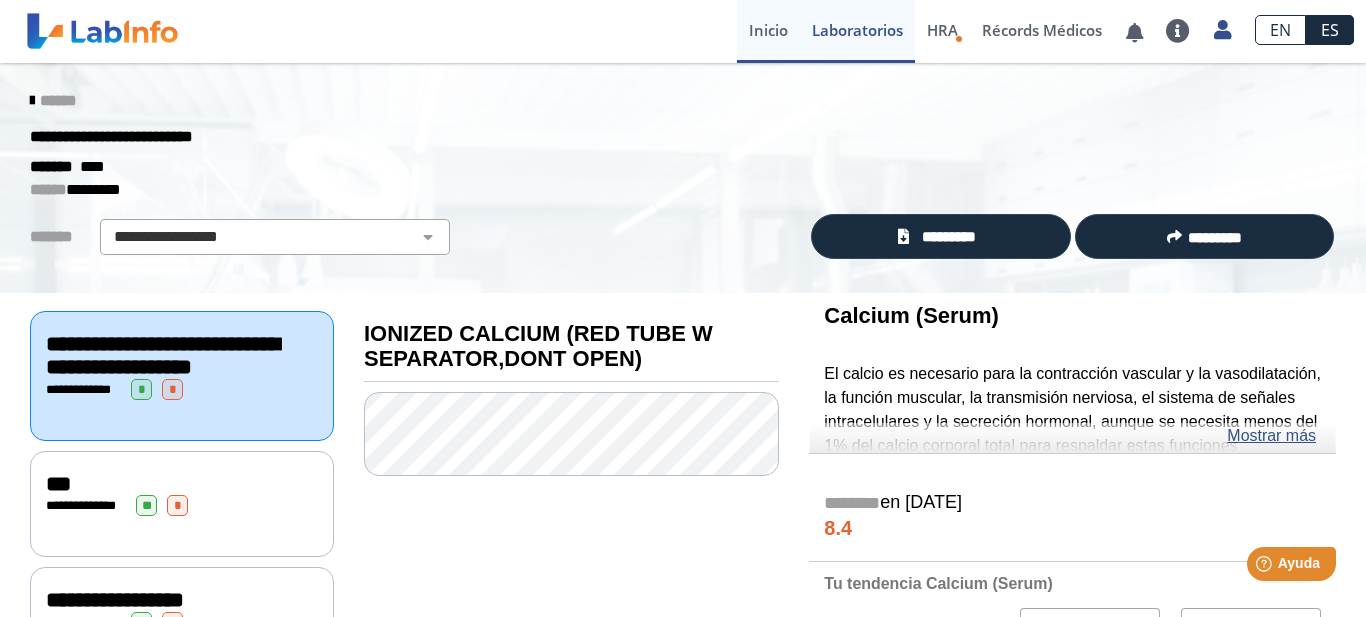 click on "Inicio" at bounding box center [768, 31] 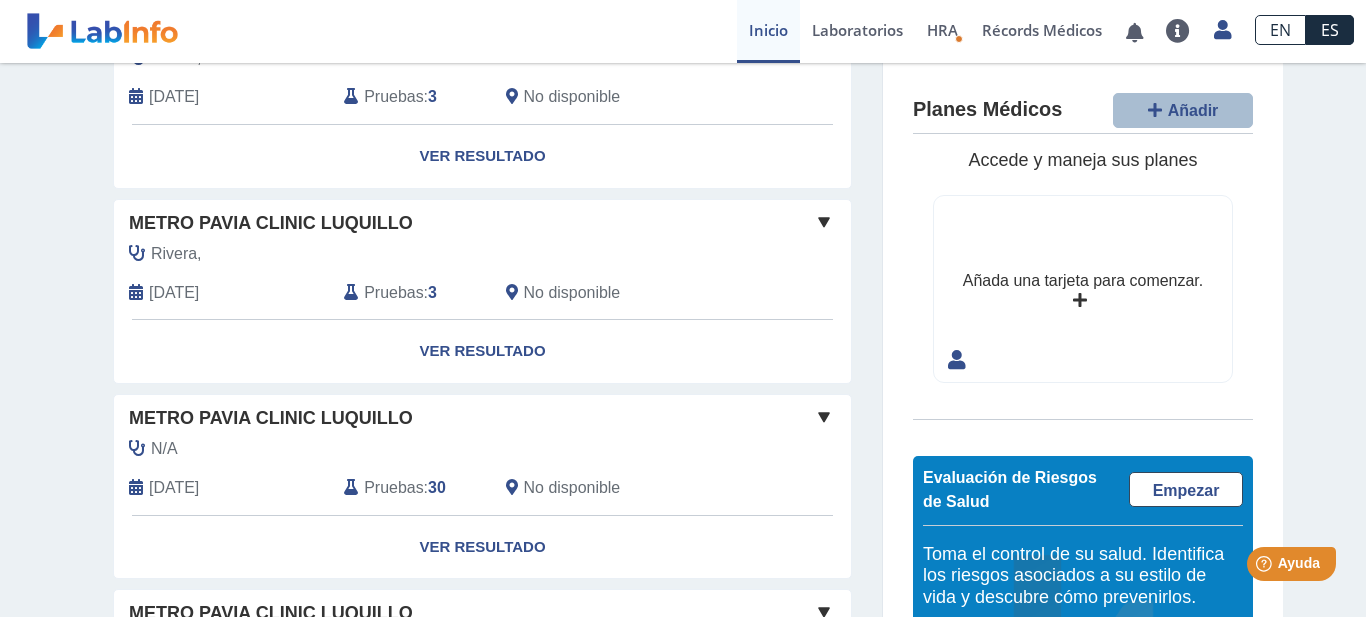 scroll, scrollTop: 276, scrollLeft: 0, axis: vertical 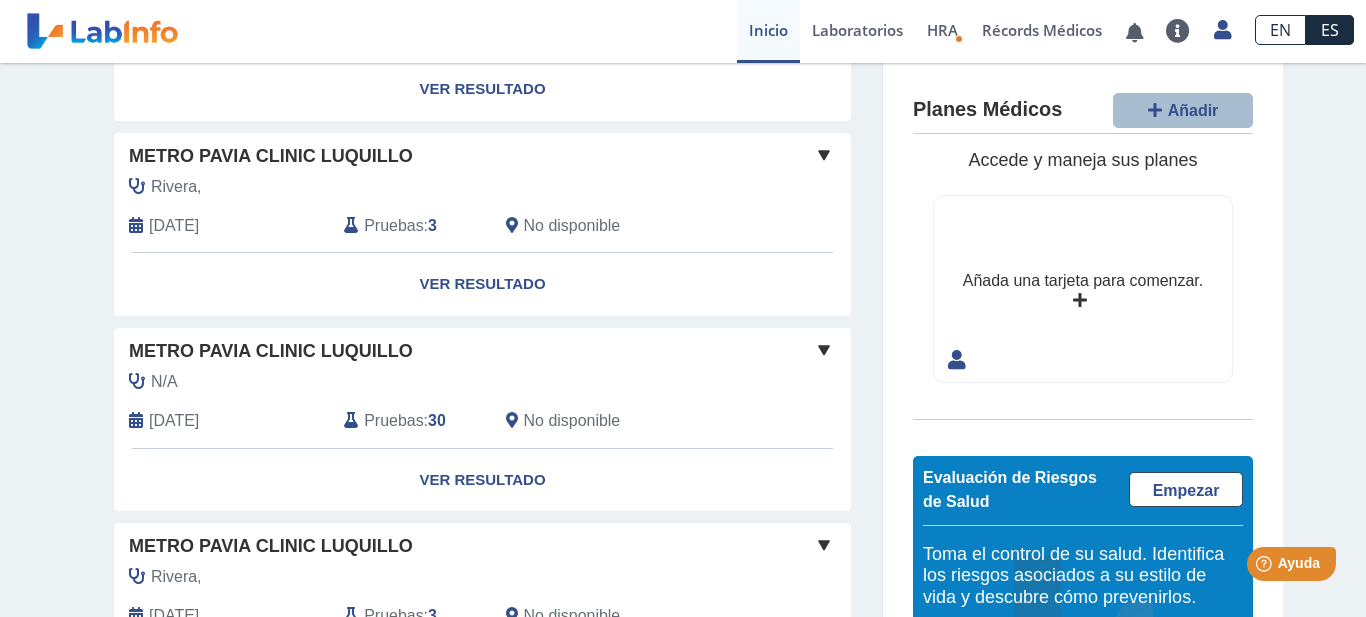 click on "Pruebas" 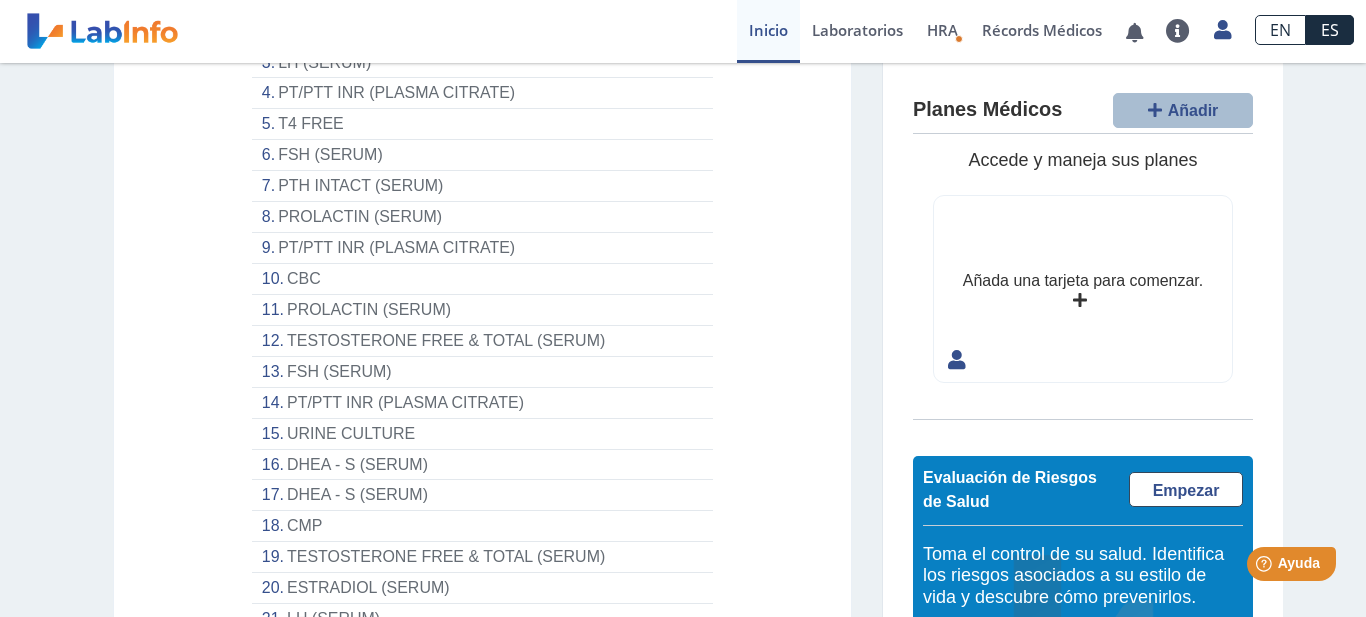 scroll, scrollTop: 768, scrollLeft: 0, axis: vertical 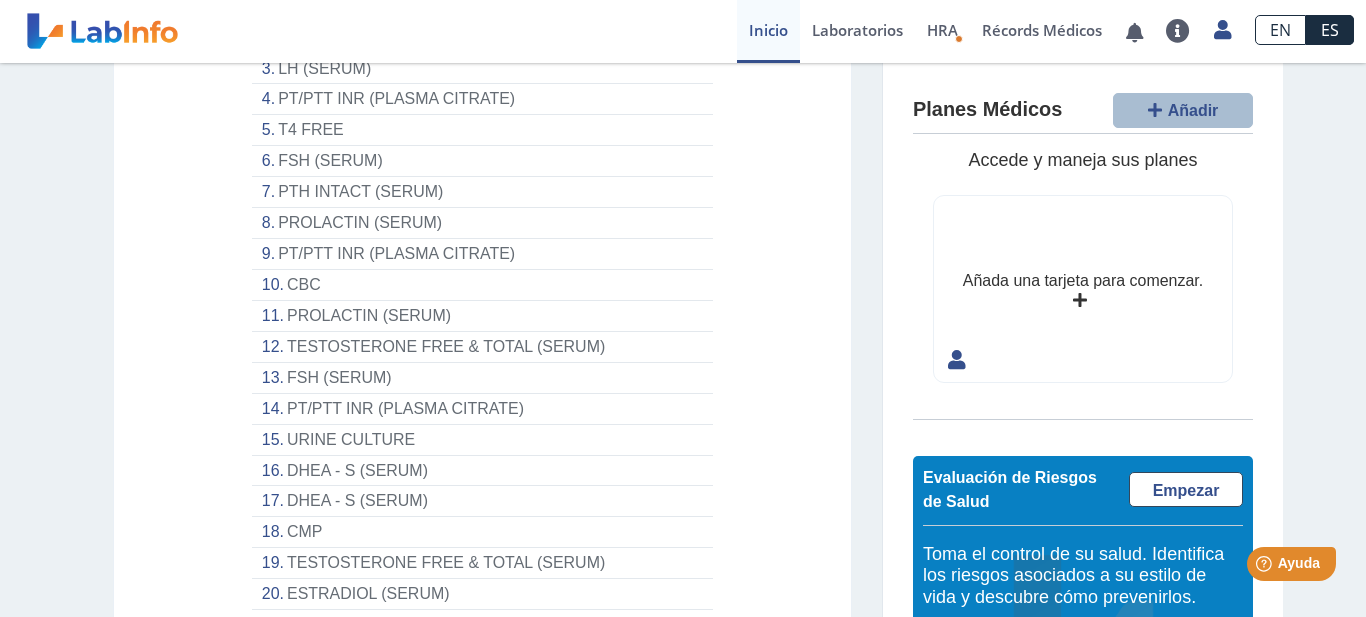 click on "T4 FREE" 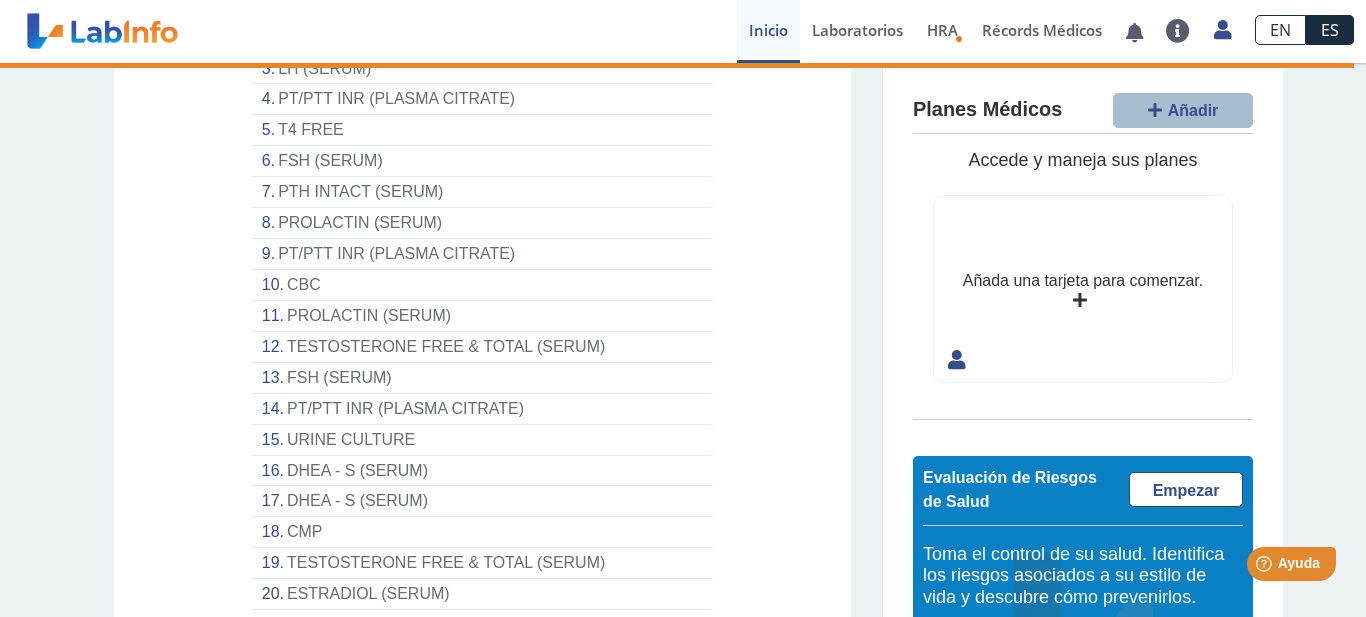 select on "*******" 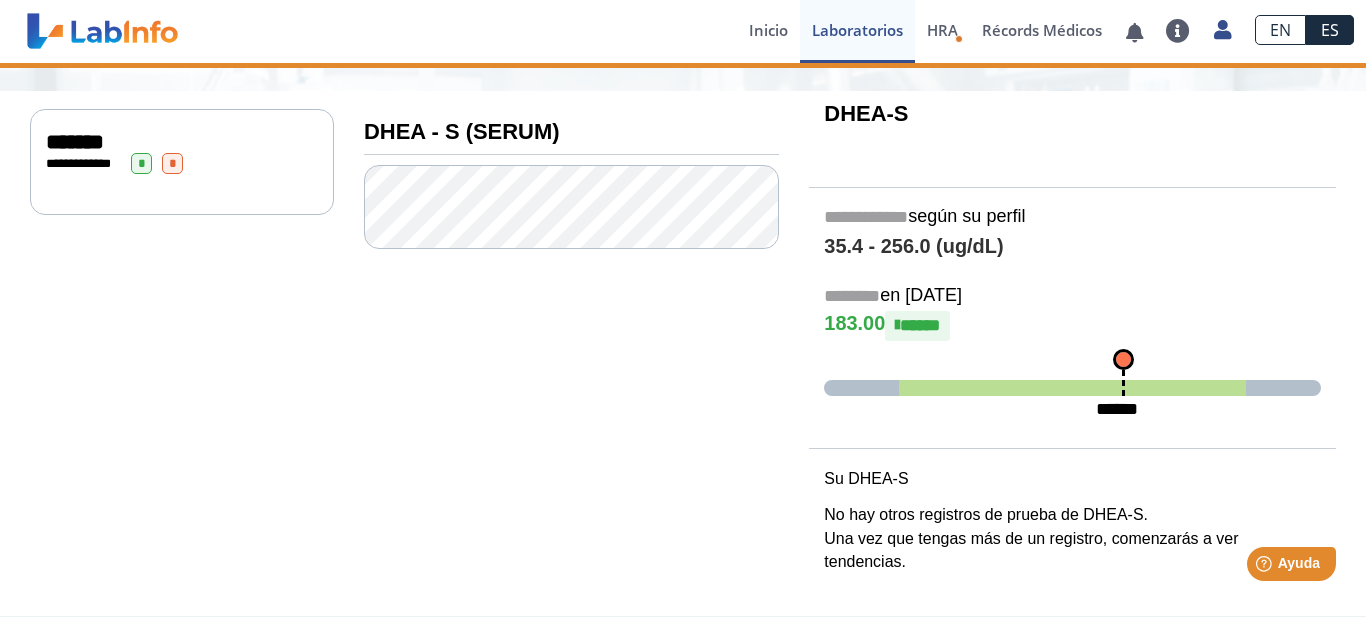 scroll, scrollTop: 0, scrollLeft: 0, axis: both 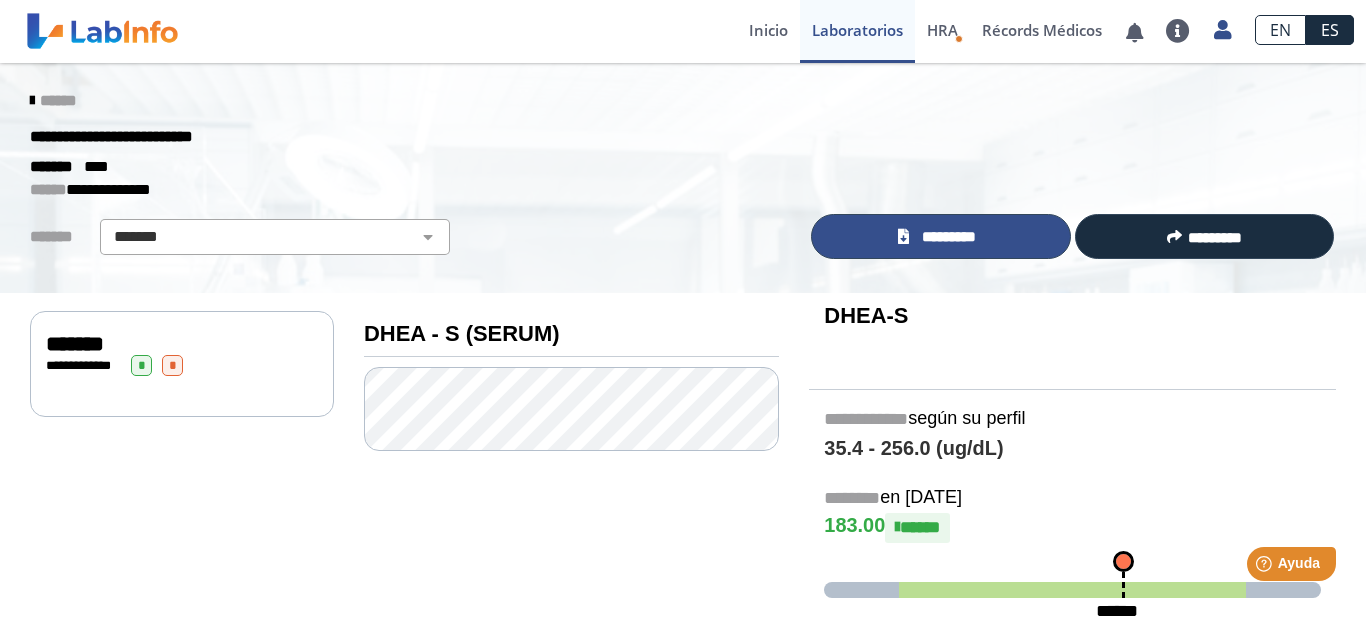 click on "*********" 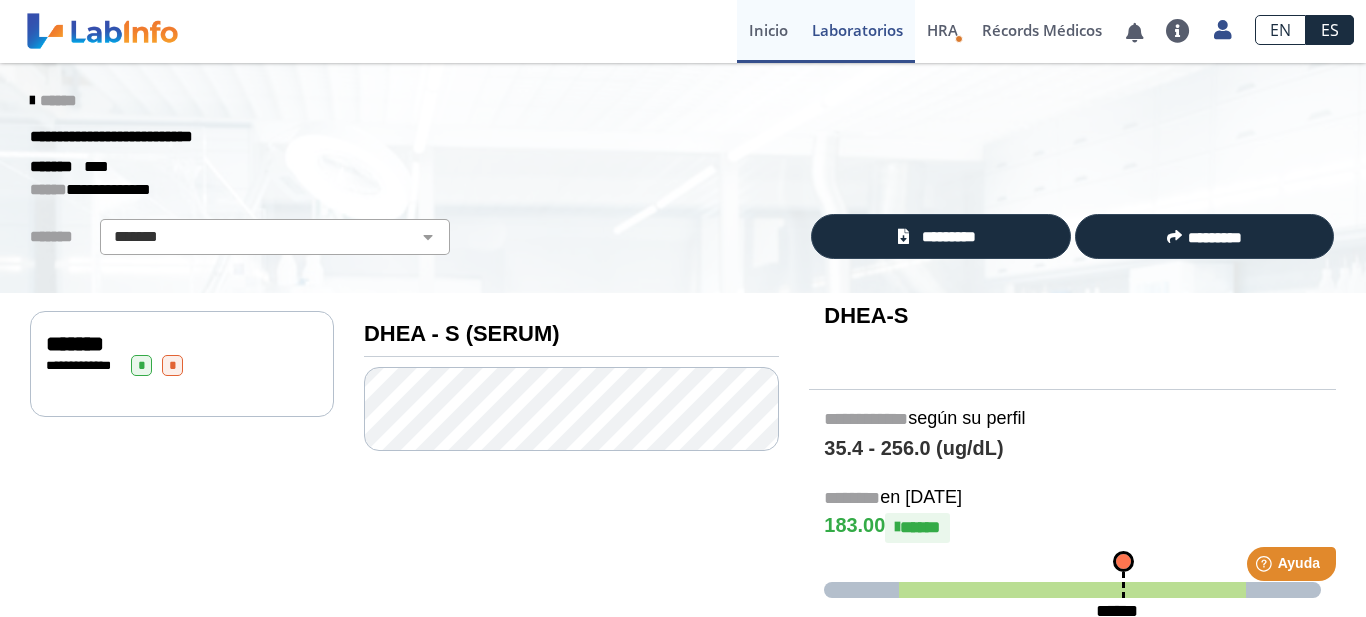 click on "Inicio" at bounding box center [768, 31] 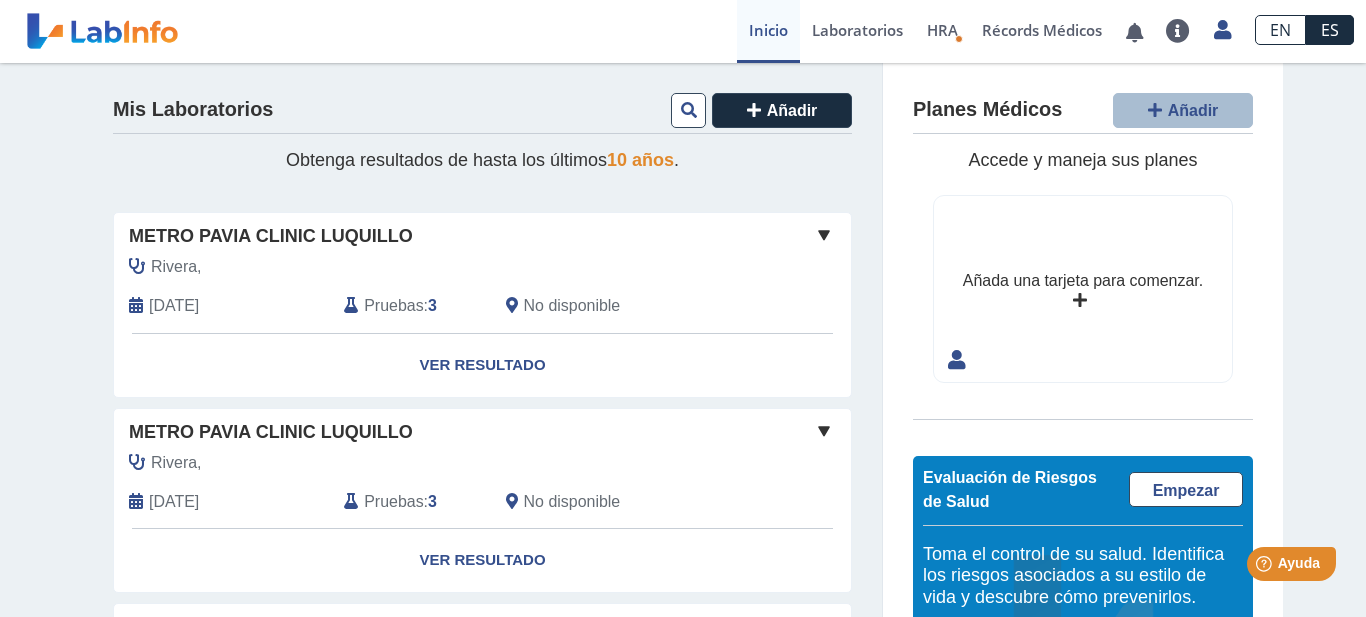 scroll, scrollTop: 1636, scrollLeft: 0, axis: vertical 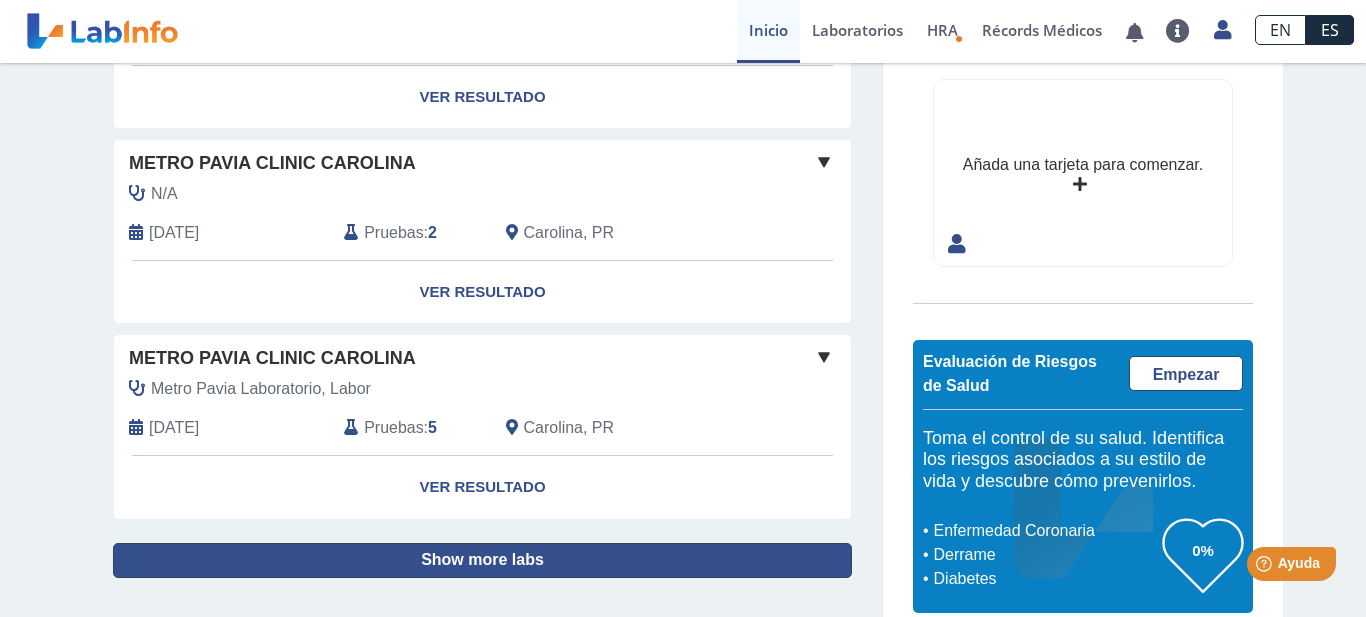 click on "Show more labs" 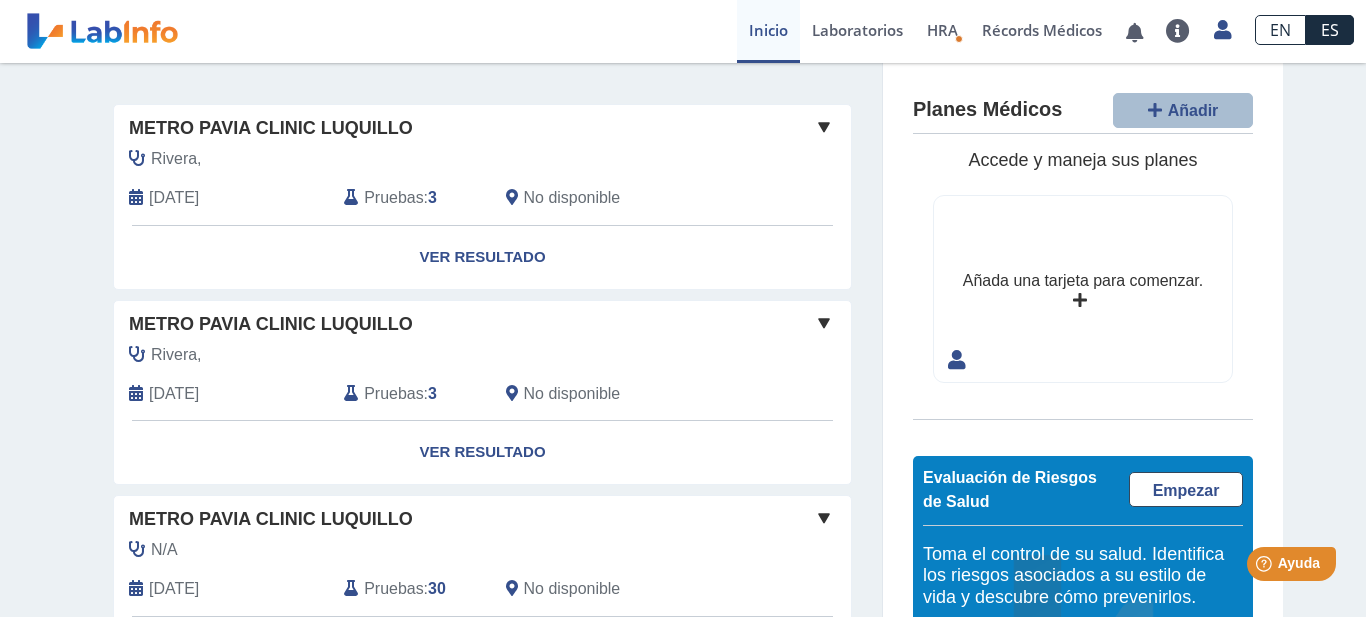 scroll, scrollTop: 0, scrollLeft: 0, axis: both 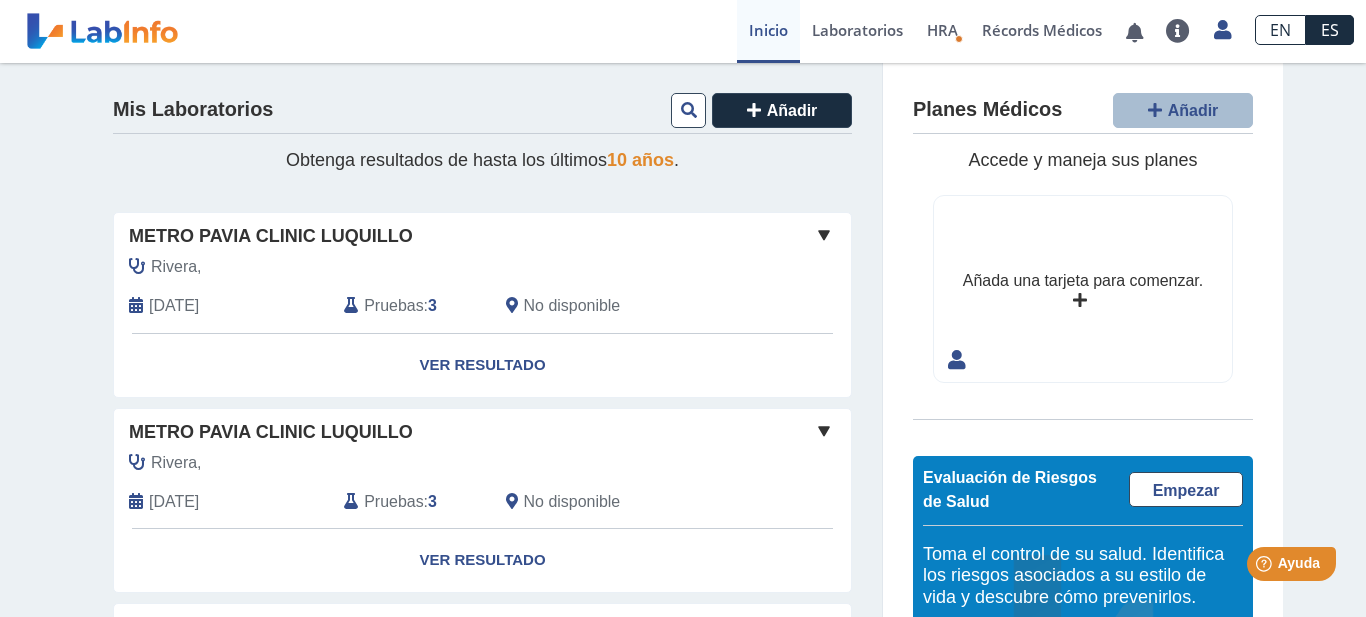 click on "Pruebas" 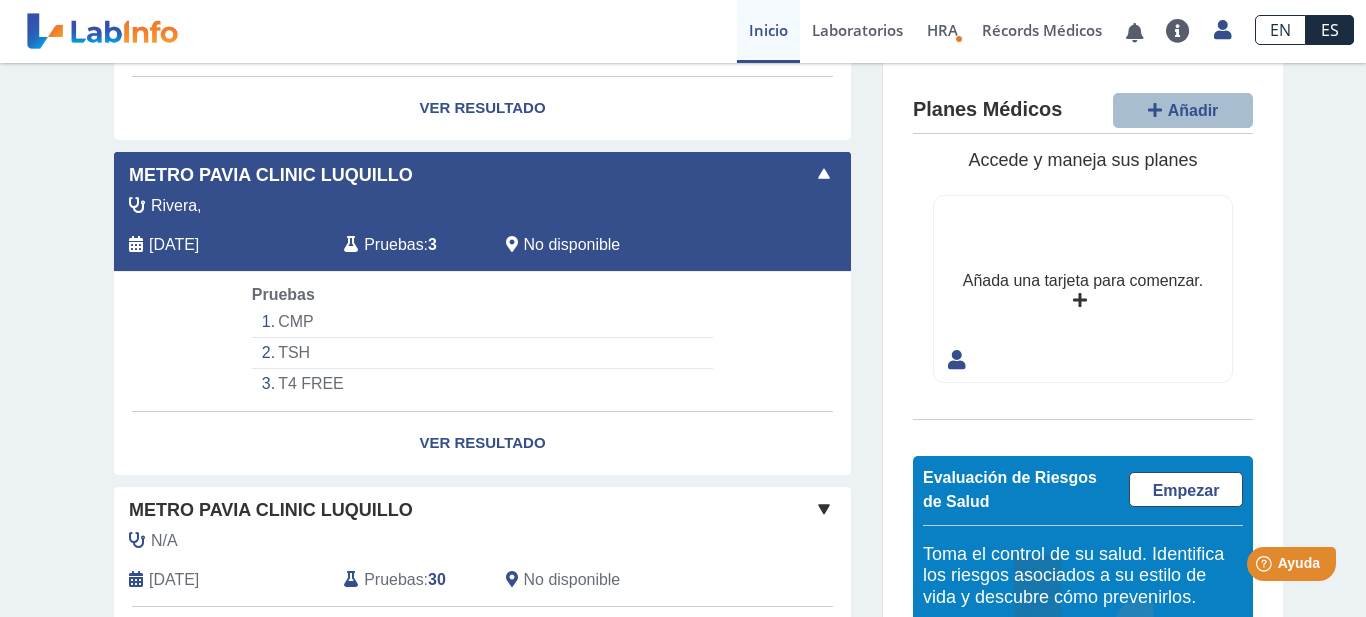 scroll, scrollTop: 268, scrollLeft: 0, axis: vertical 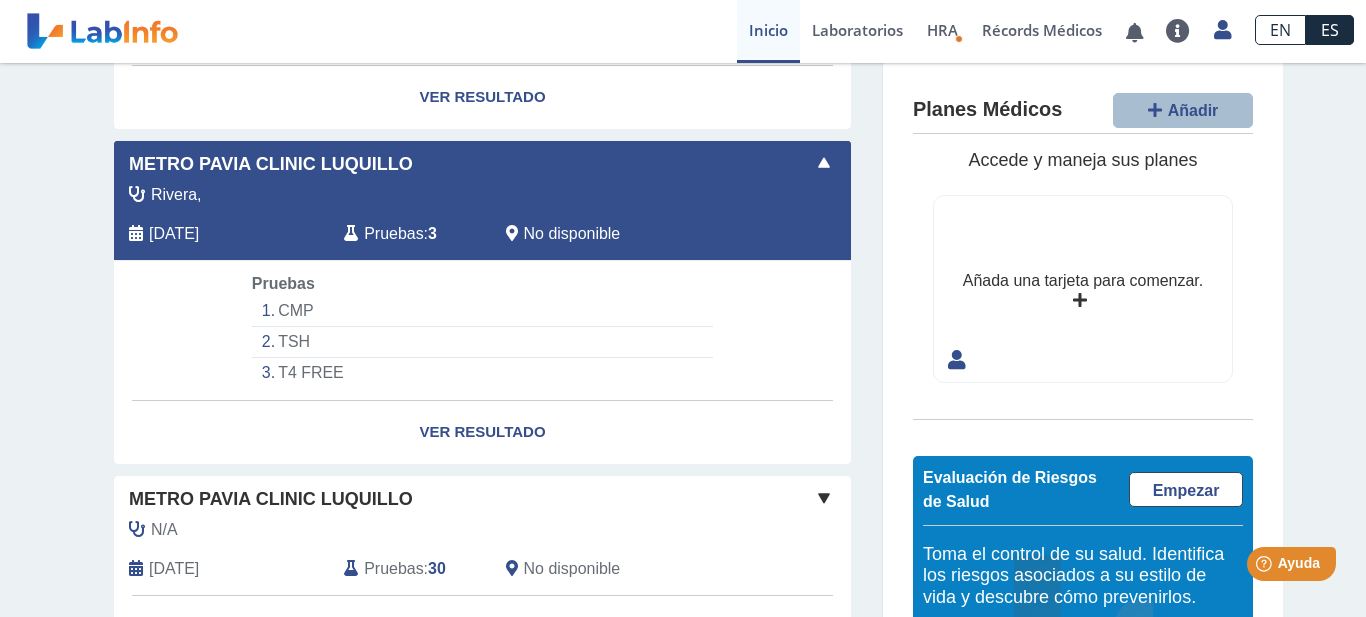 click on "TSH" 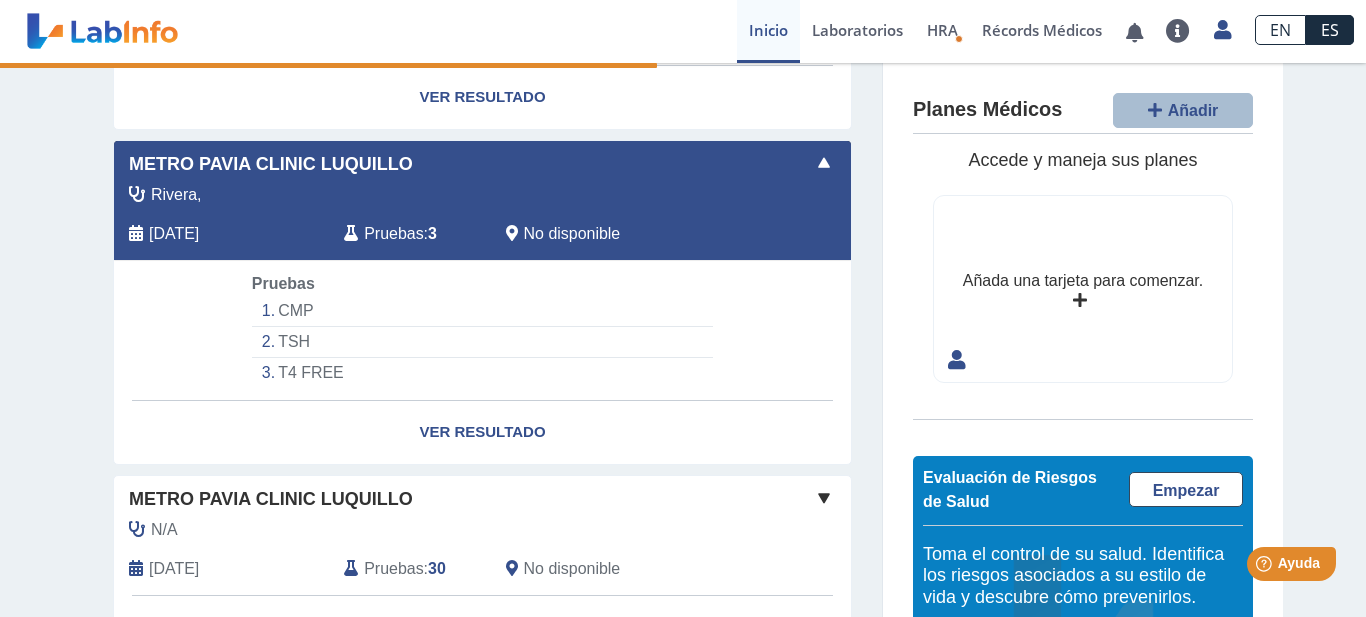 select on "***" 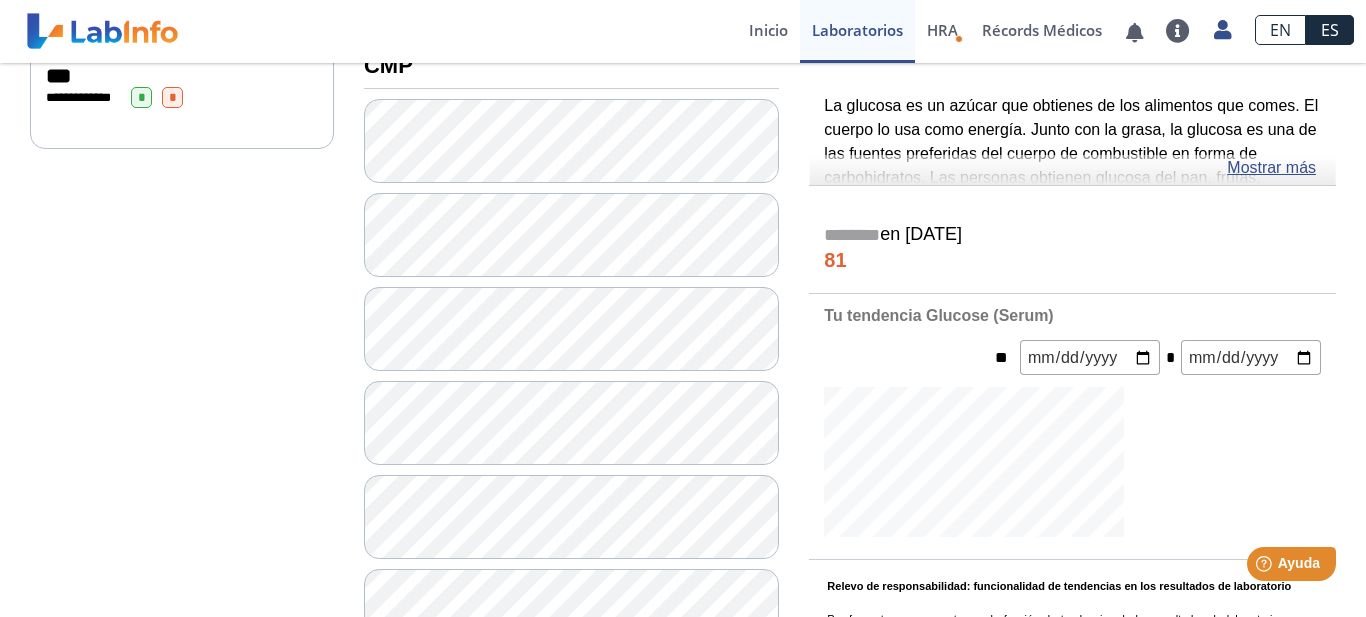 click on "***" 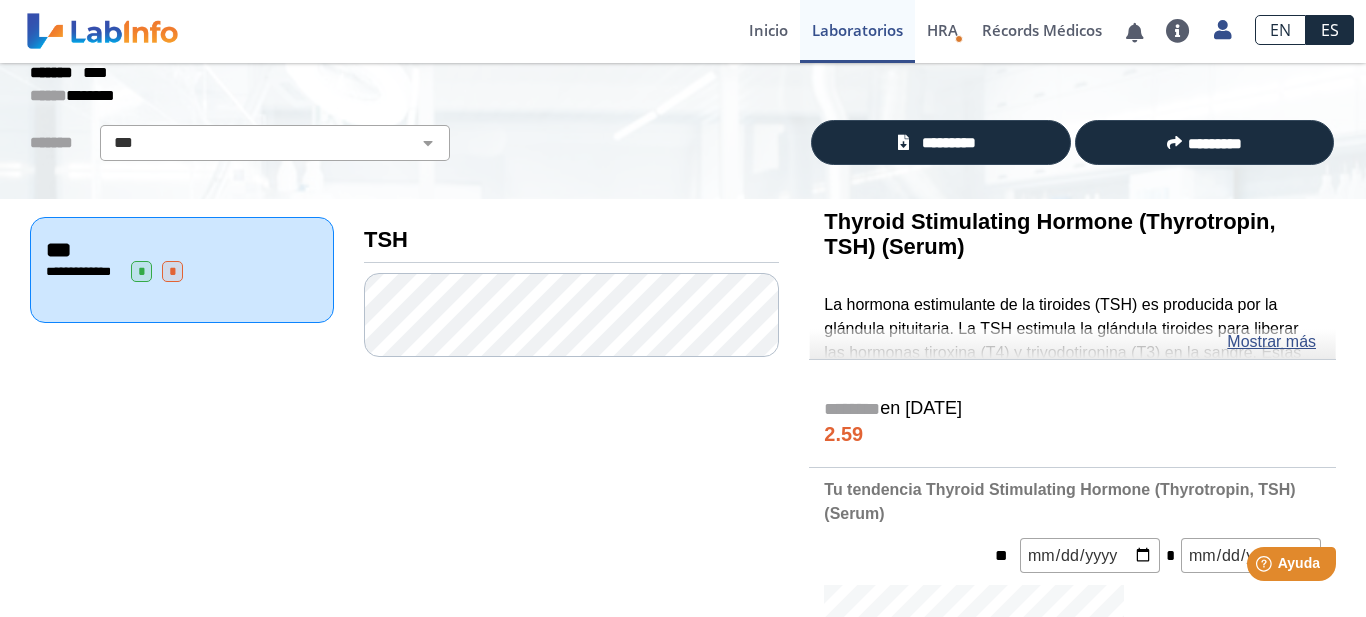 scroll, scrollTop: 0, scrollLeft: 0, axis: both 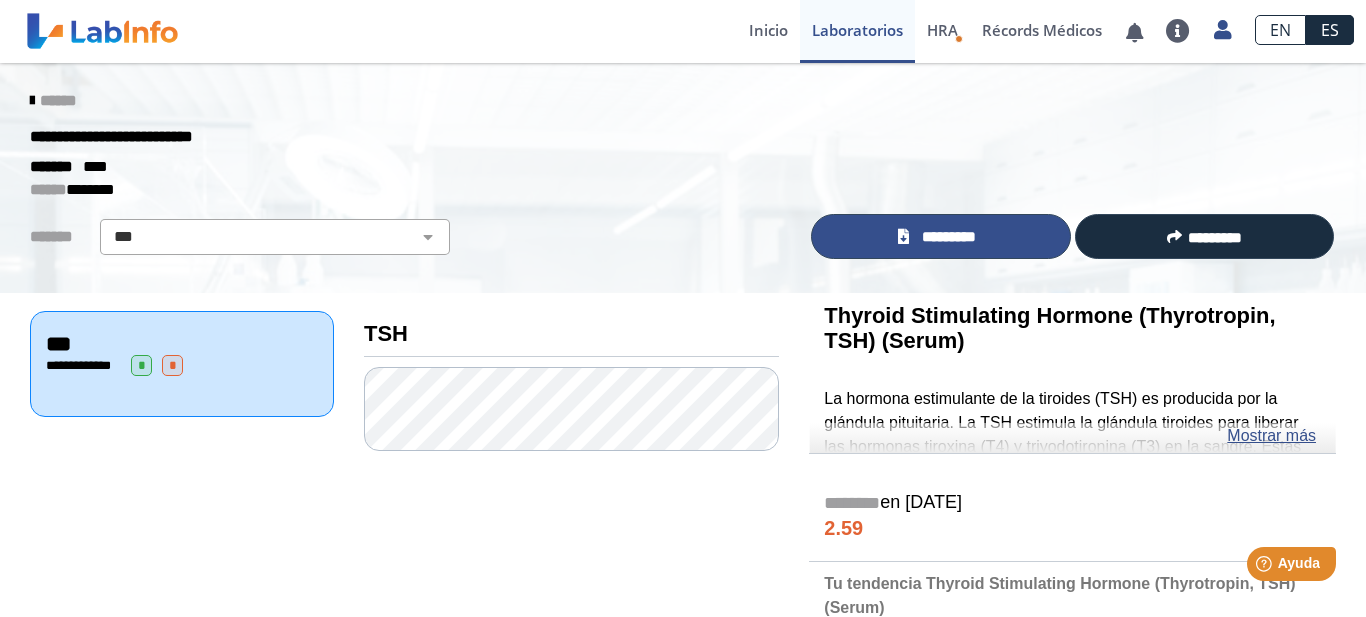 click on "*********" 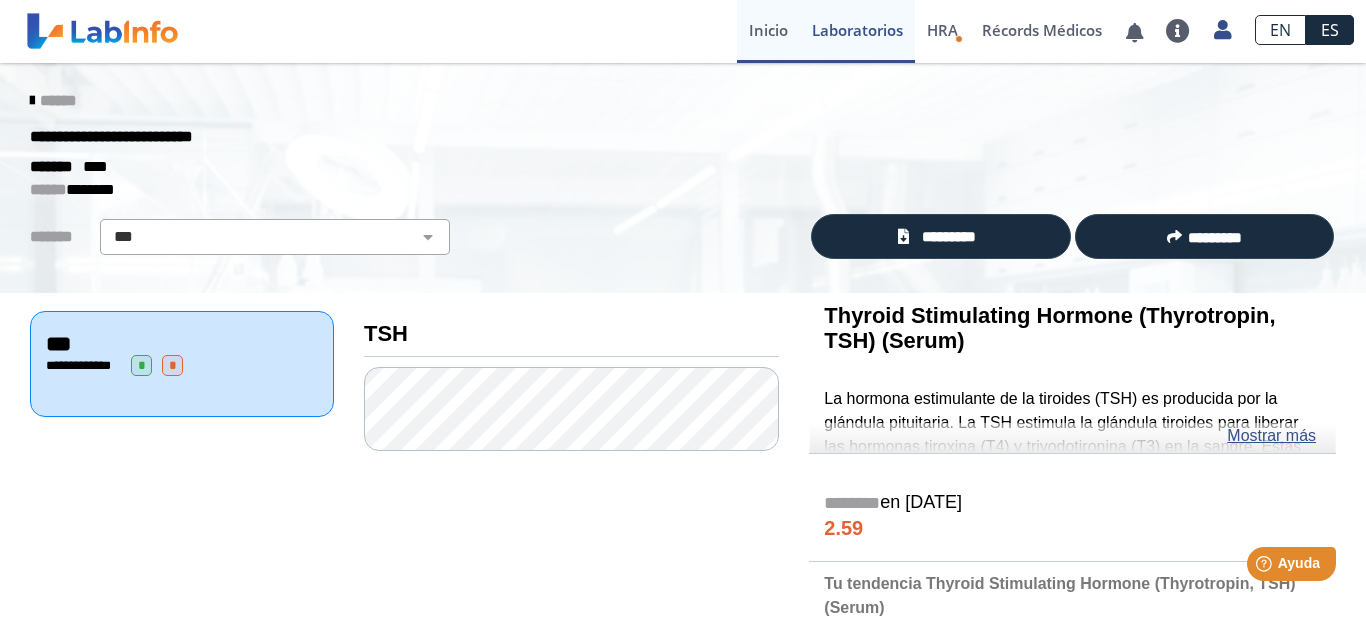 click on "Inicio" at bounding box center (768, 31) 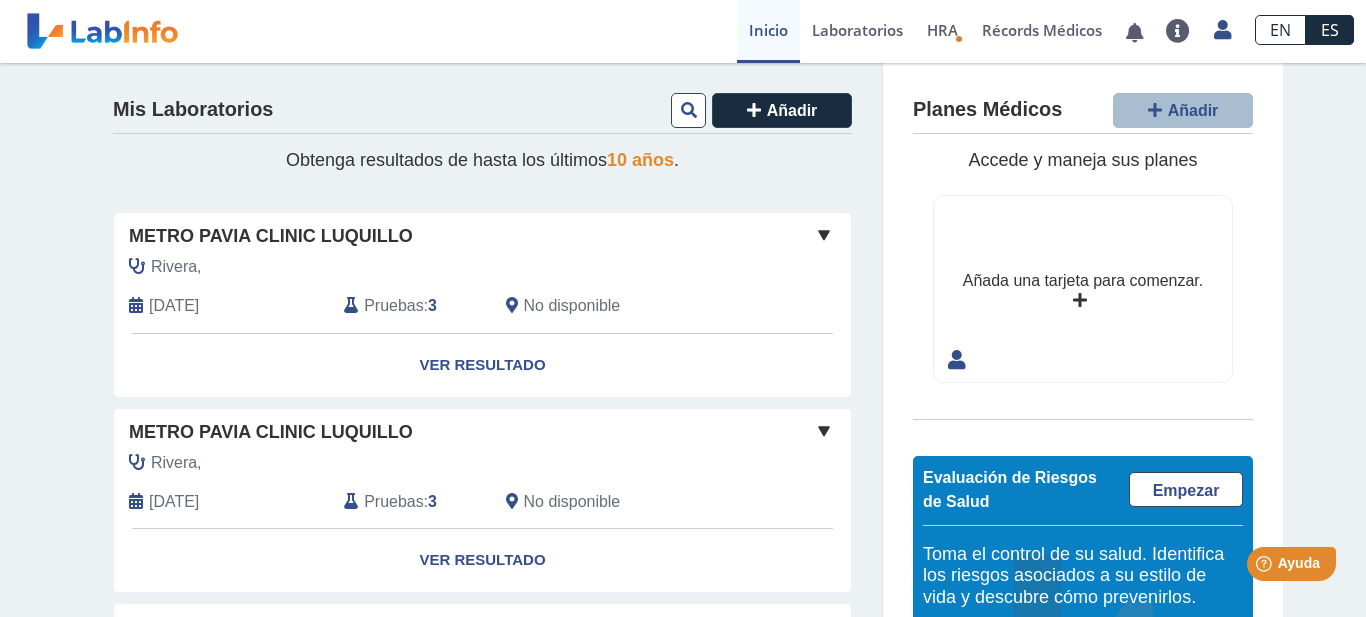 click on "Pruebas" 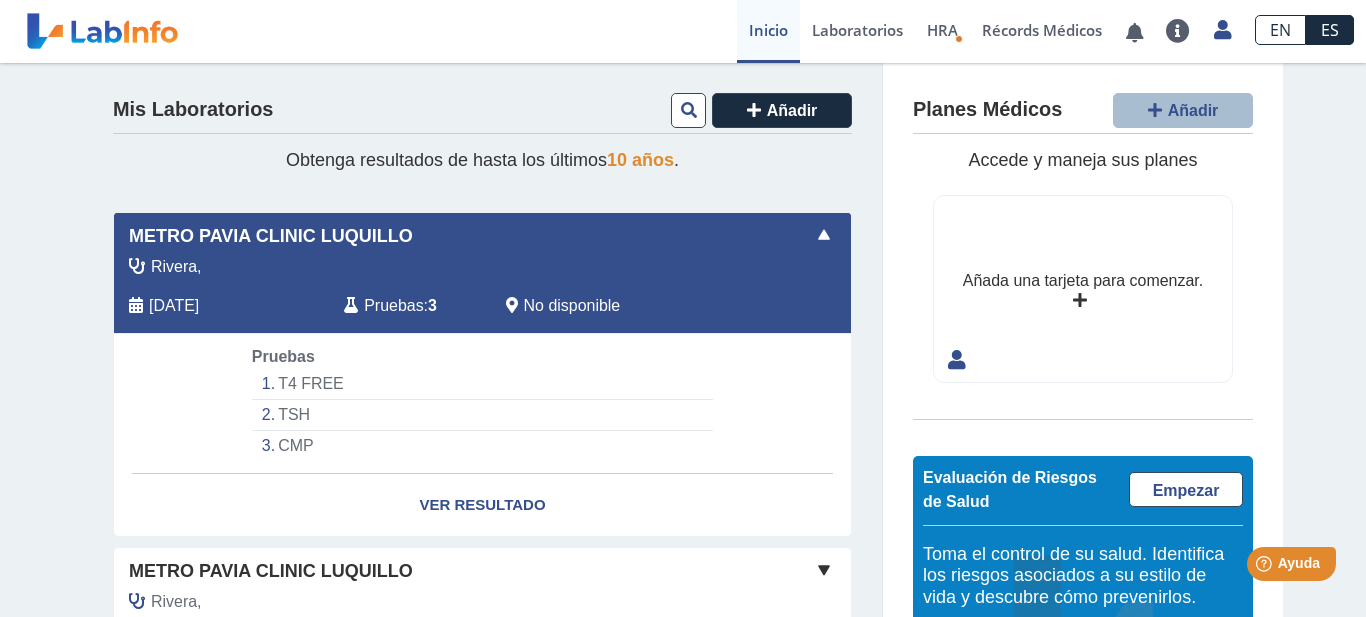 click on "TSH" 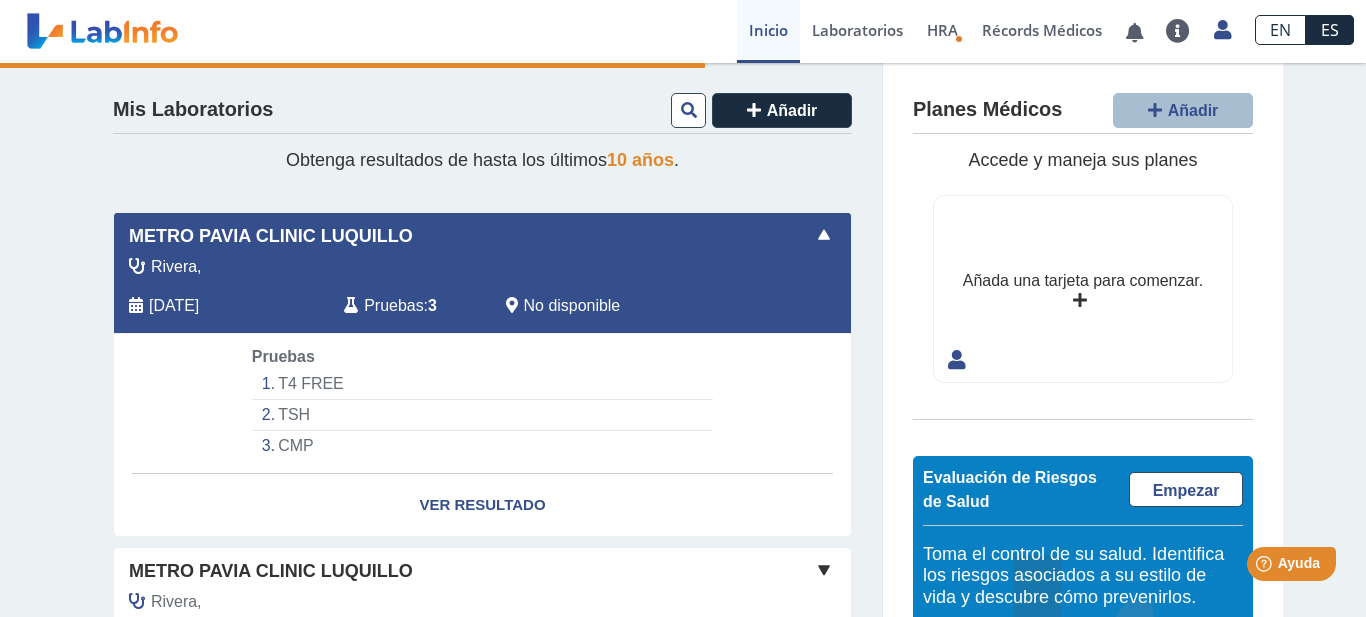 select on "***" 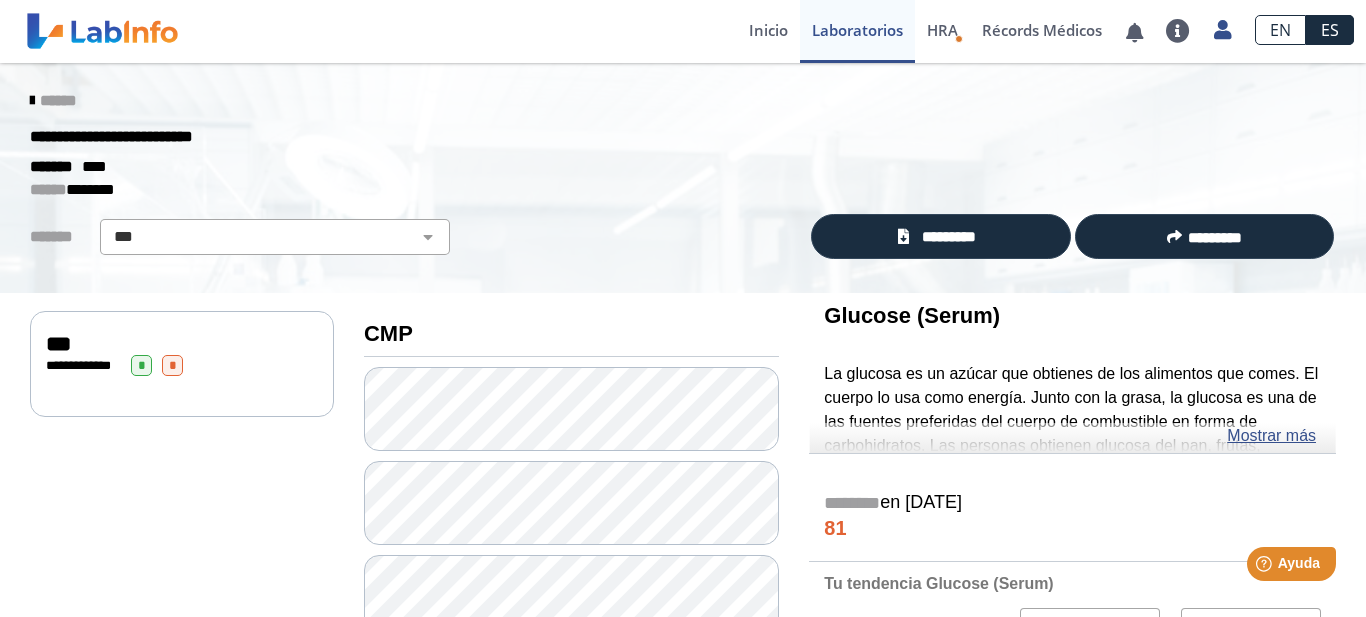 click on "***" 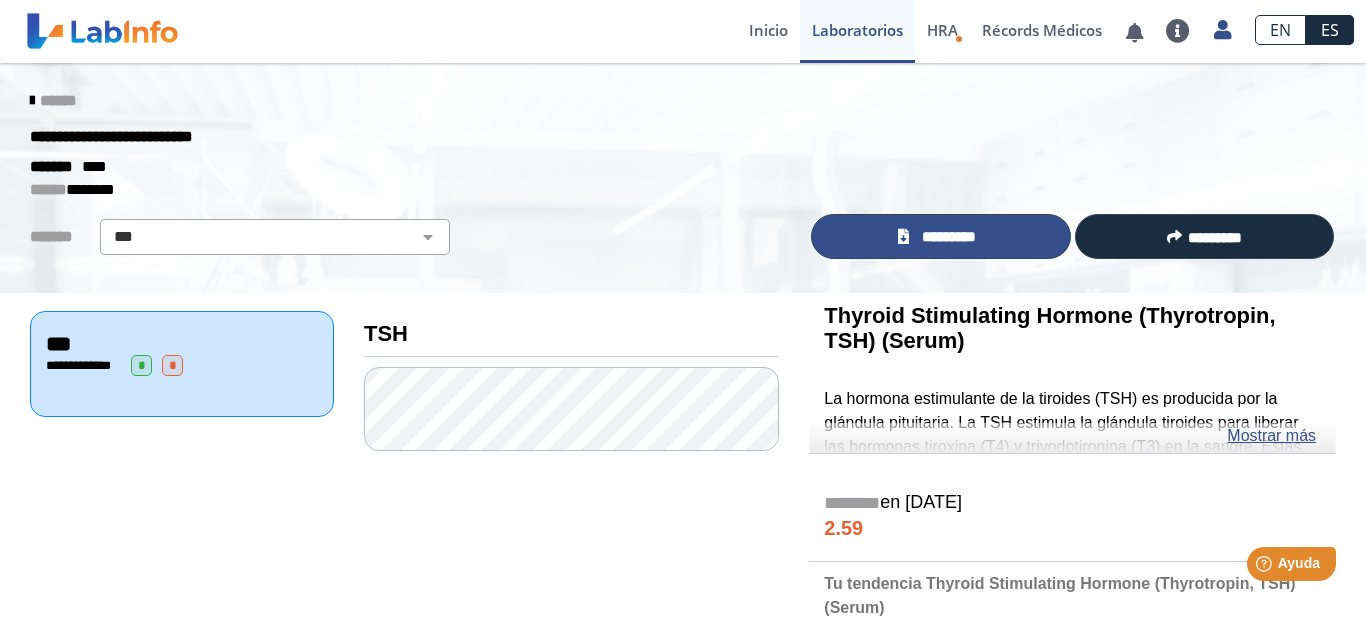 click on "*********" 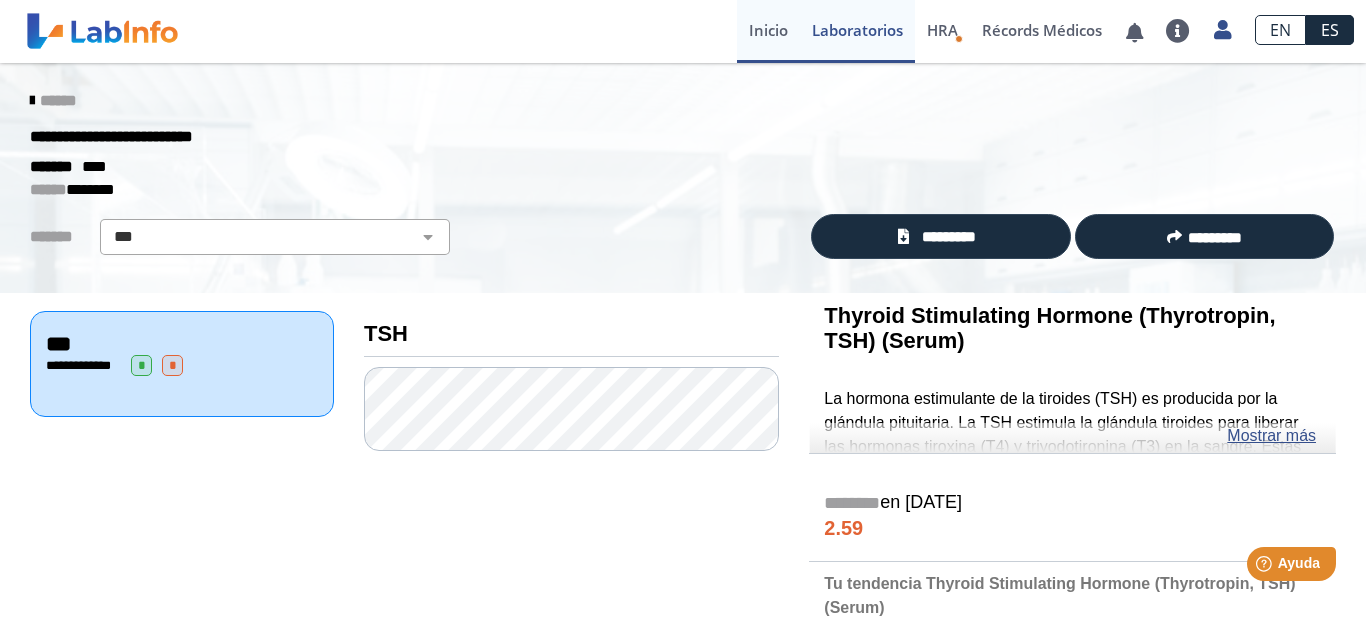 click on "Inicio" at bounding box center [768, 31] 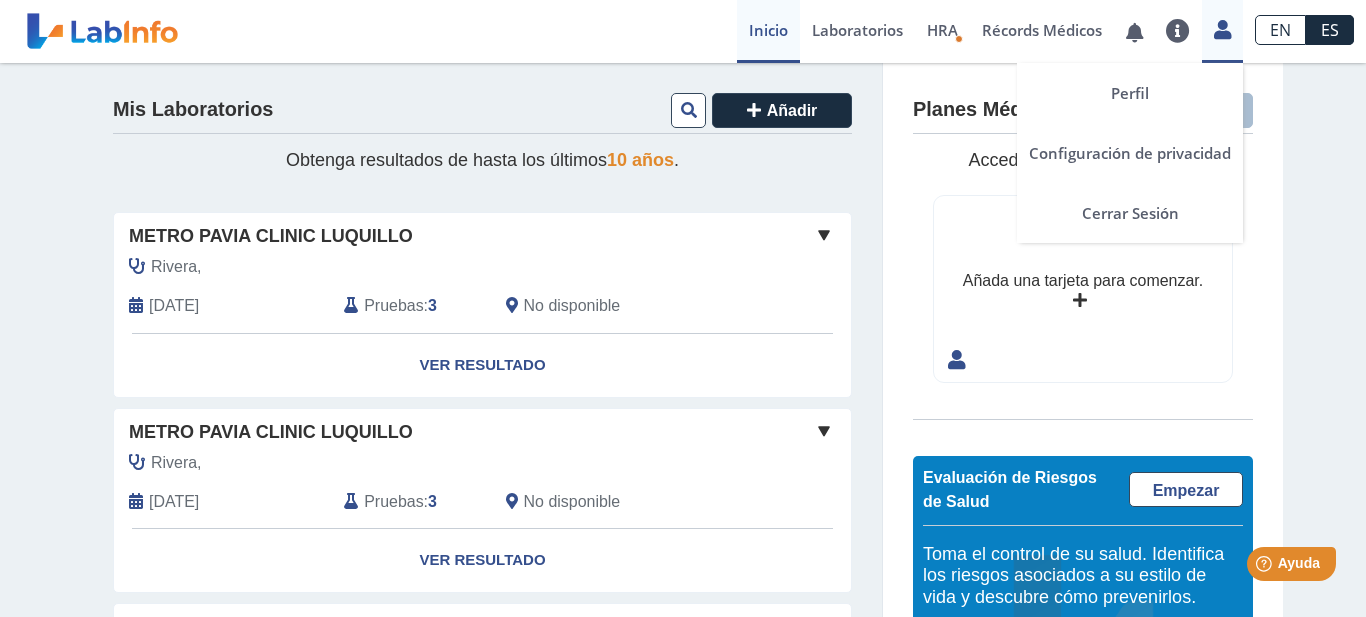 click at bounding box center [1222, 29] 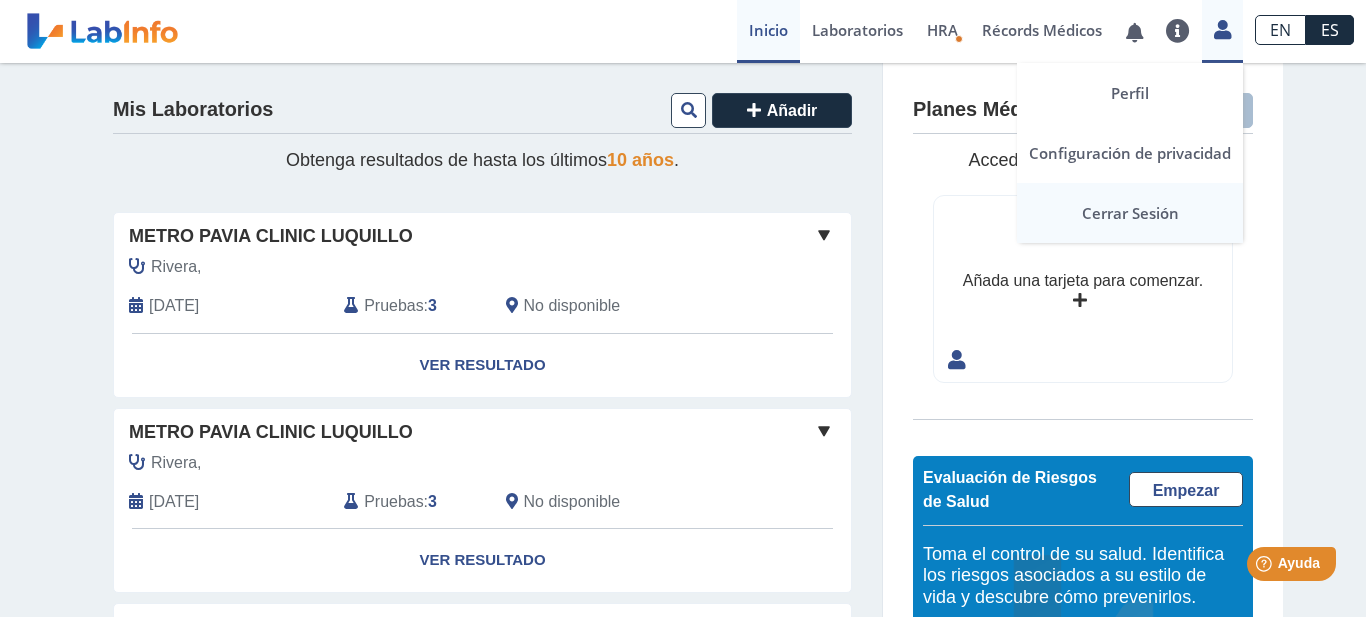 click on "Cerrar Sesión" at bounding box center [1130, 213] 